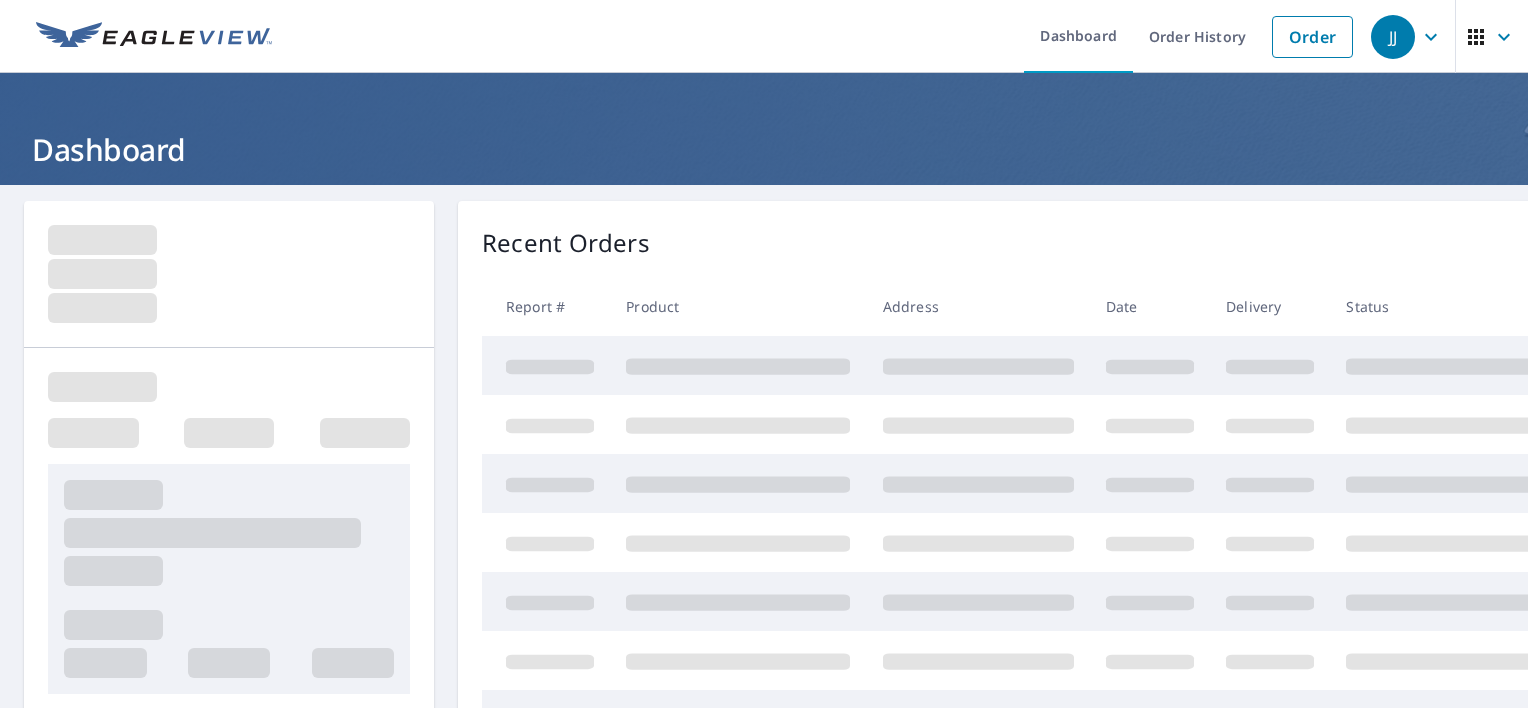 scroll, scrollTop: 0, scrollLeft: 0, axis: both 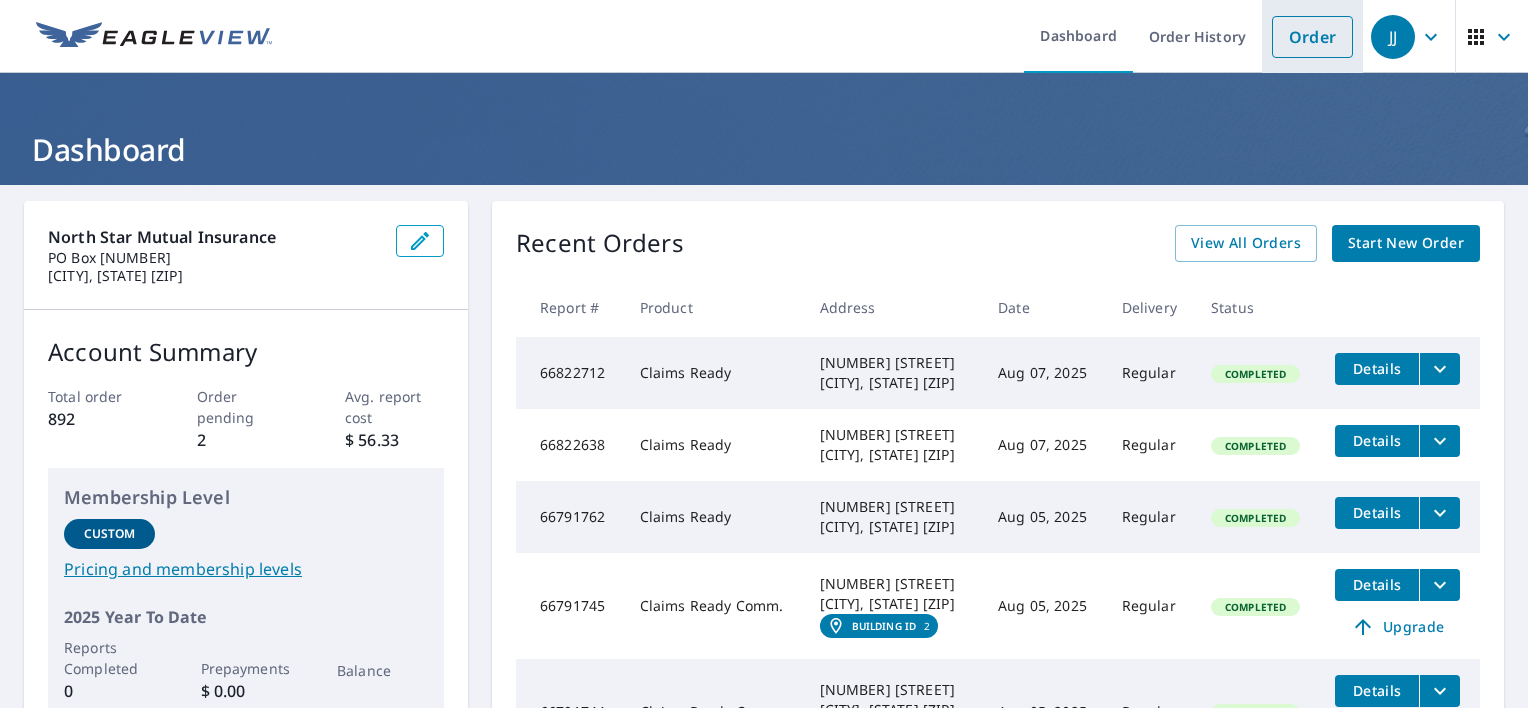 click on "Order" at bounding box center [1312, 37] 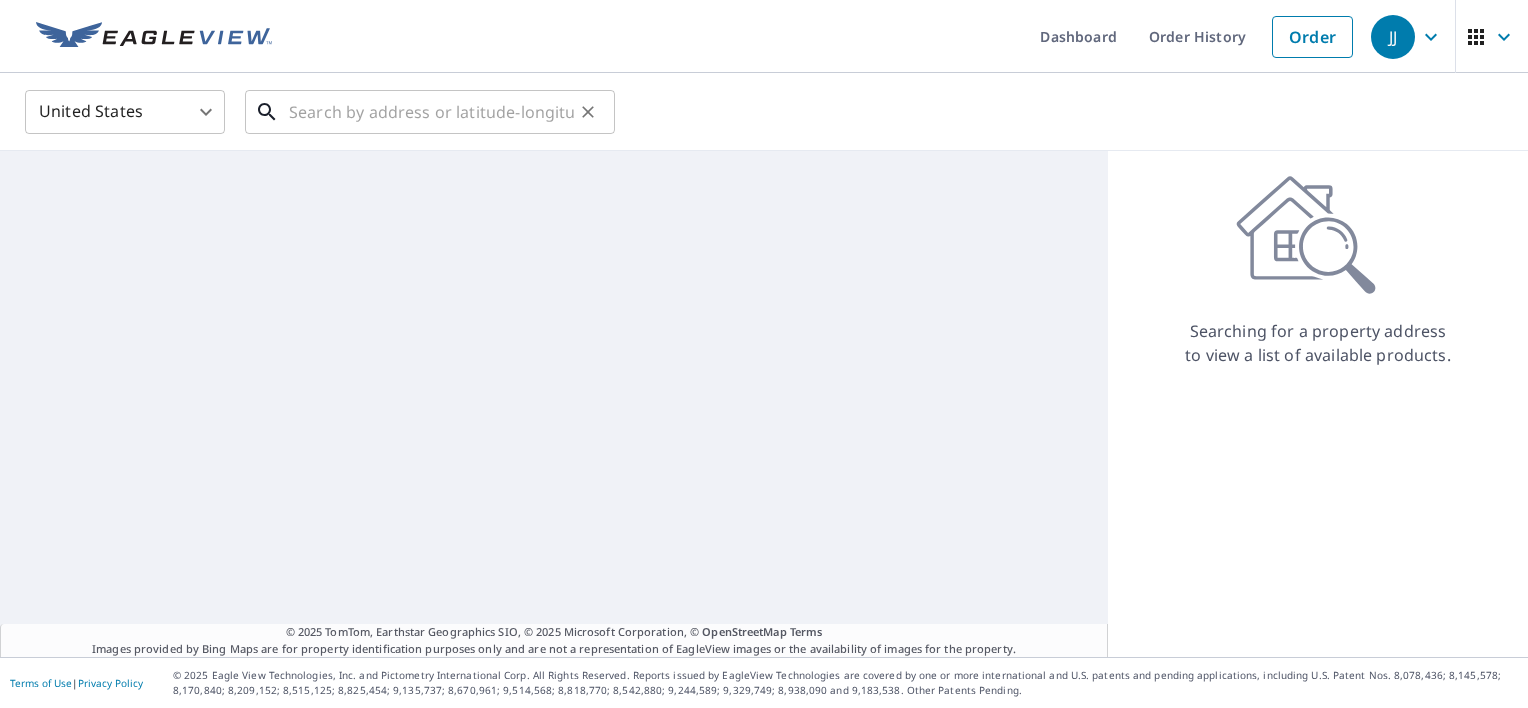 click at bounding box center [431, 112] 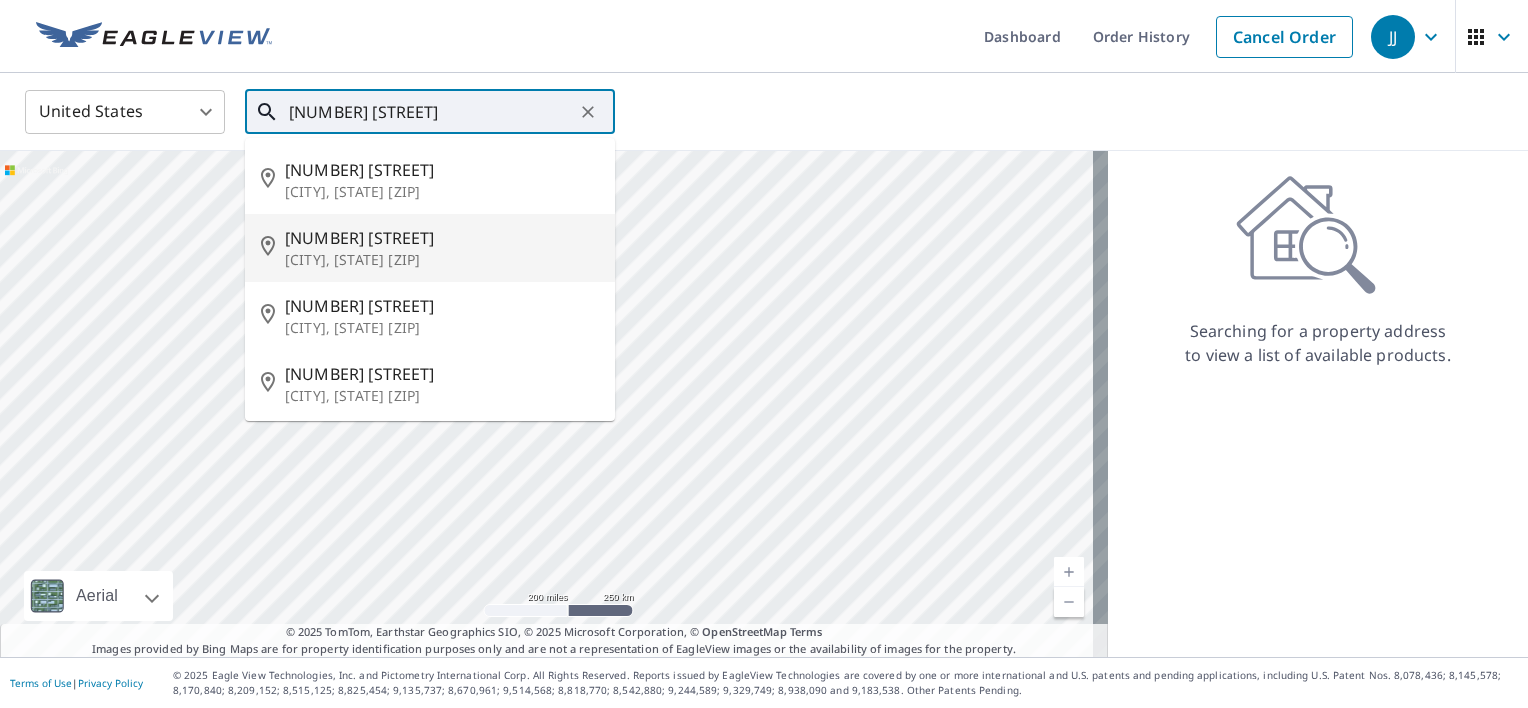 click on "[NUMBER] [STREET]" at bounding box center (442, 238) 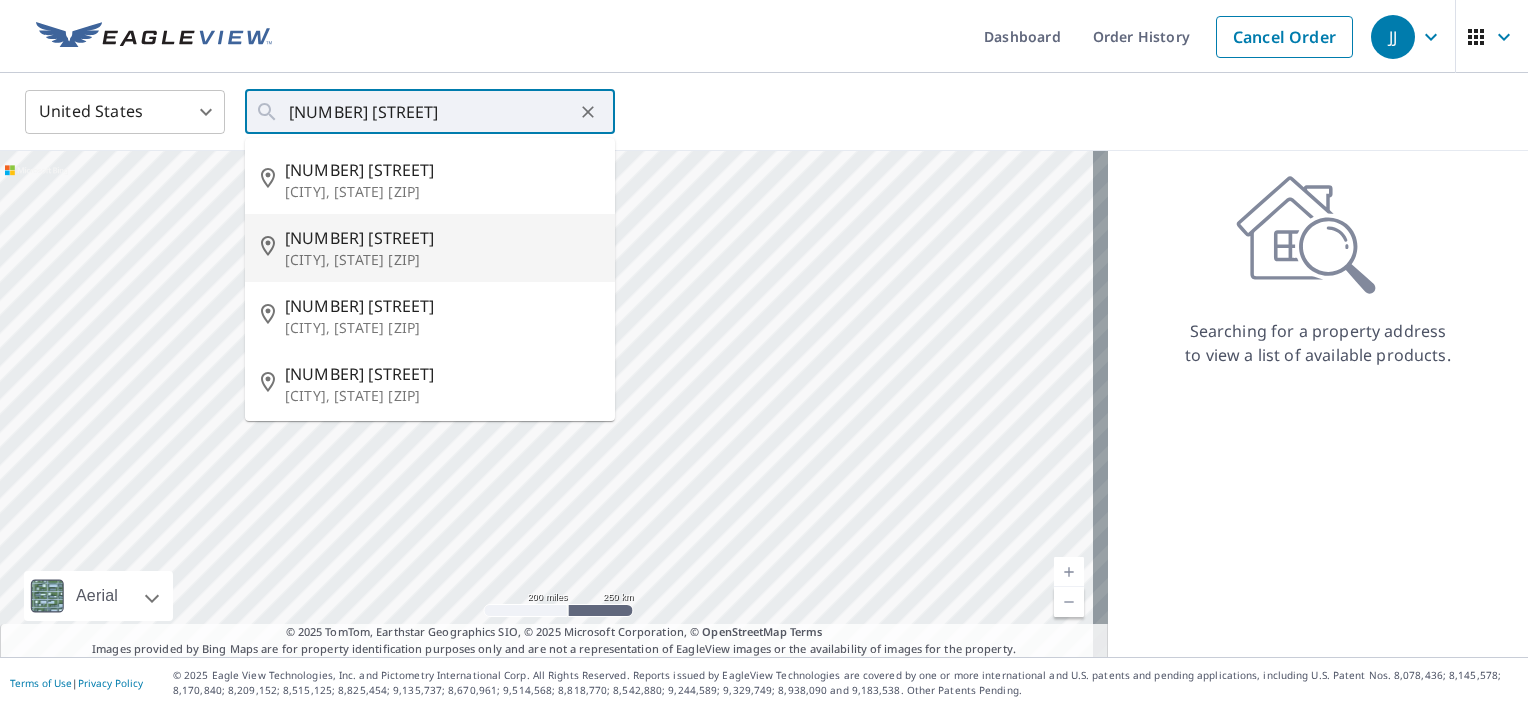 type on "[NUMBER] [STREET] [CITY], [STATE] [ZIP]" 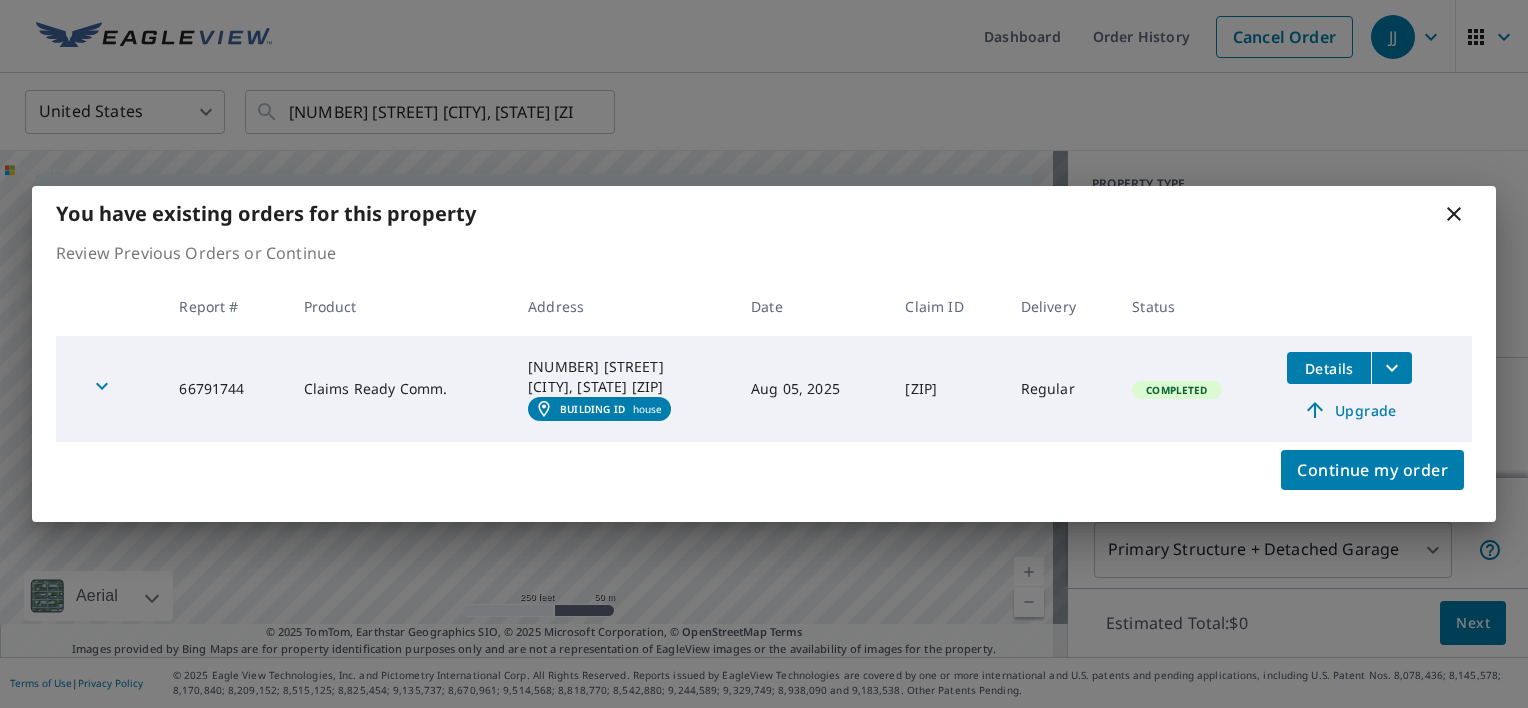 drag, startPoint x: 460, startPoint y: 419, endPoint x: 683, endPoint y: 265, distance: 271.0074 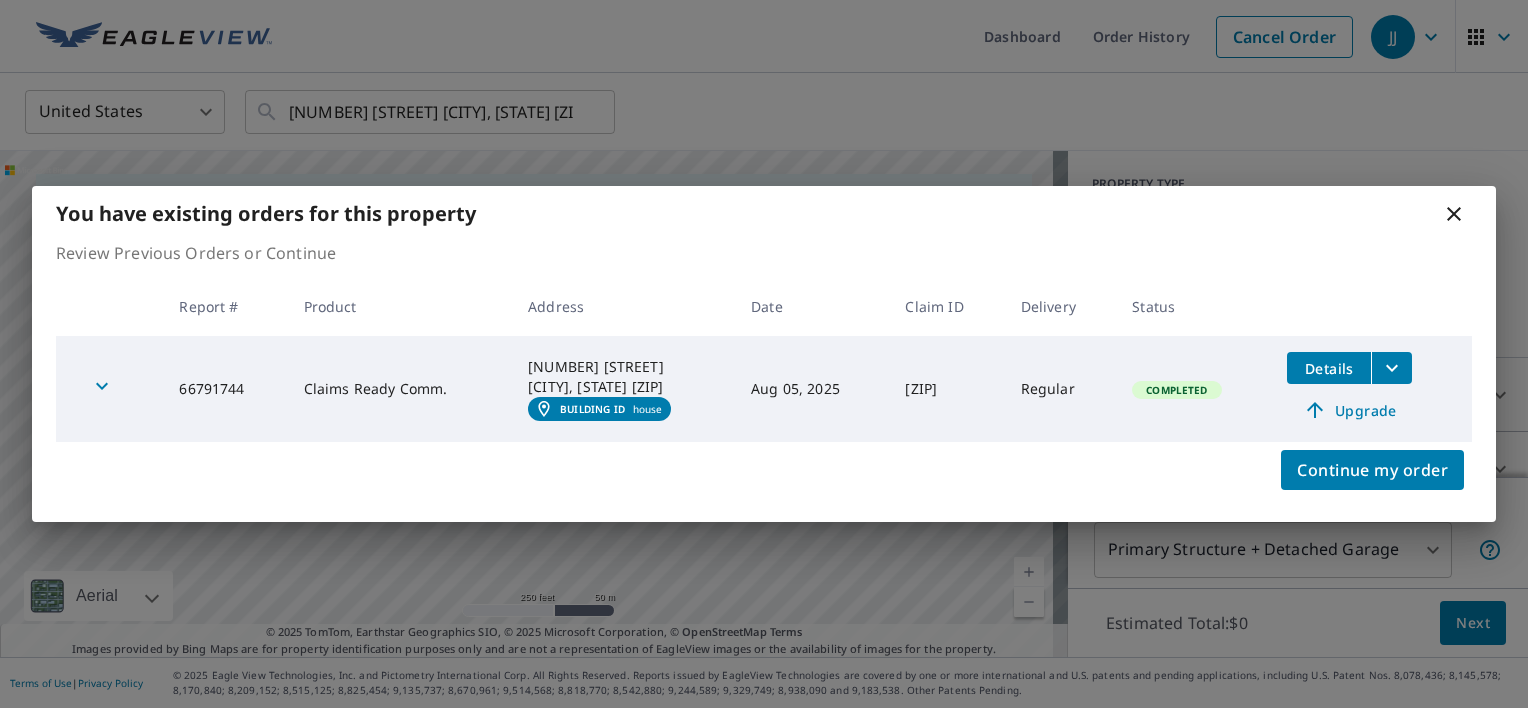 click 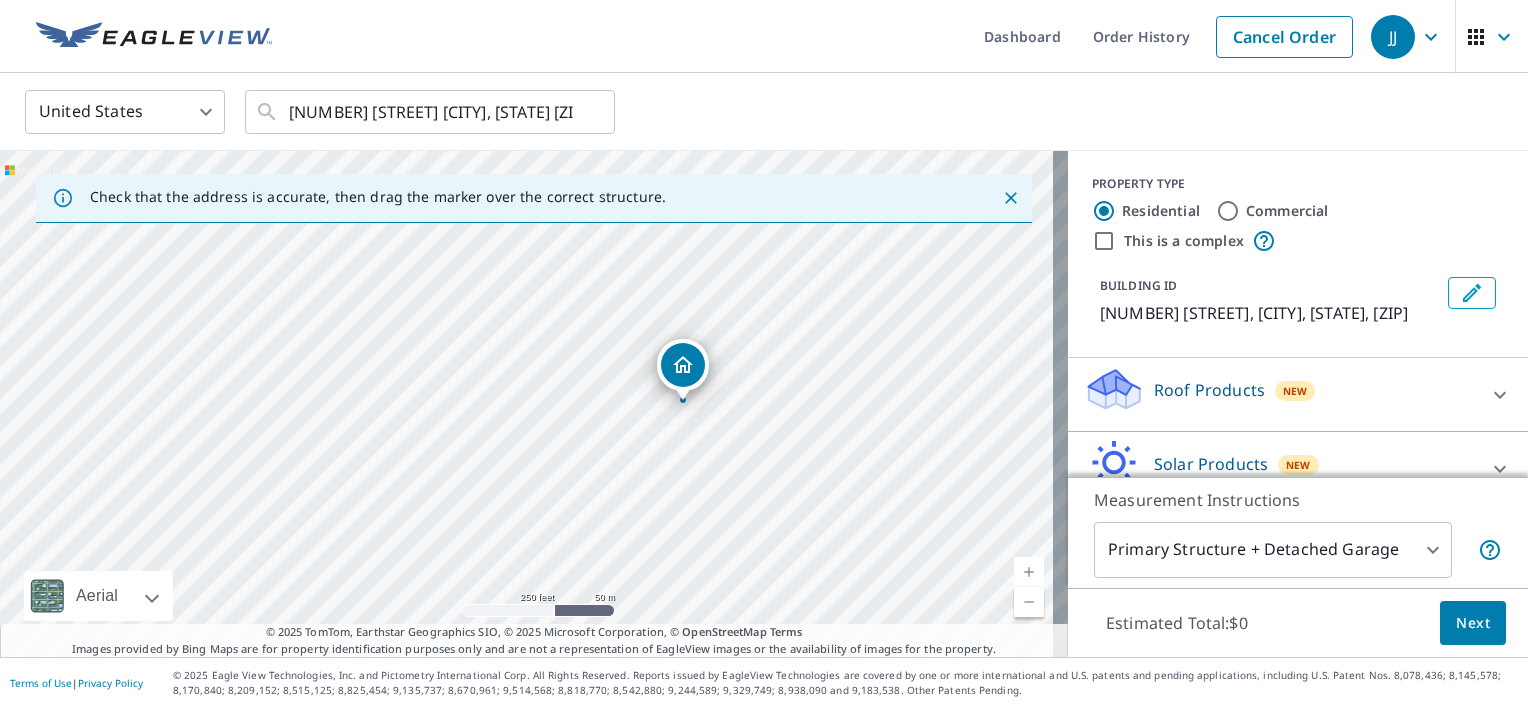 click on "[NUMBER] [STREET] [CITY], [STATE] [ZIP]" at bounding box center (534, 404) 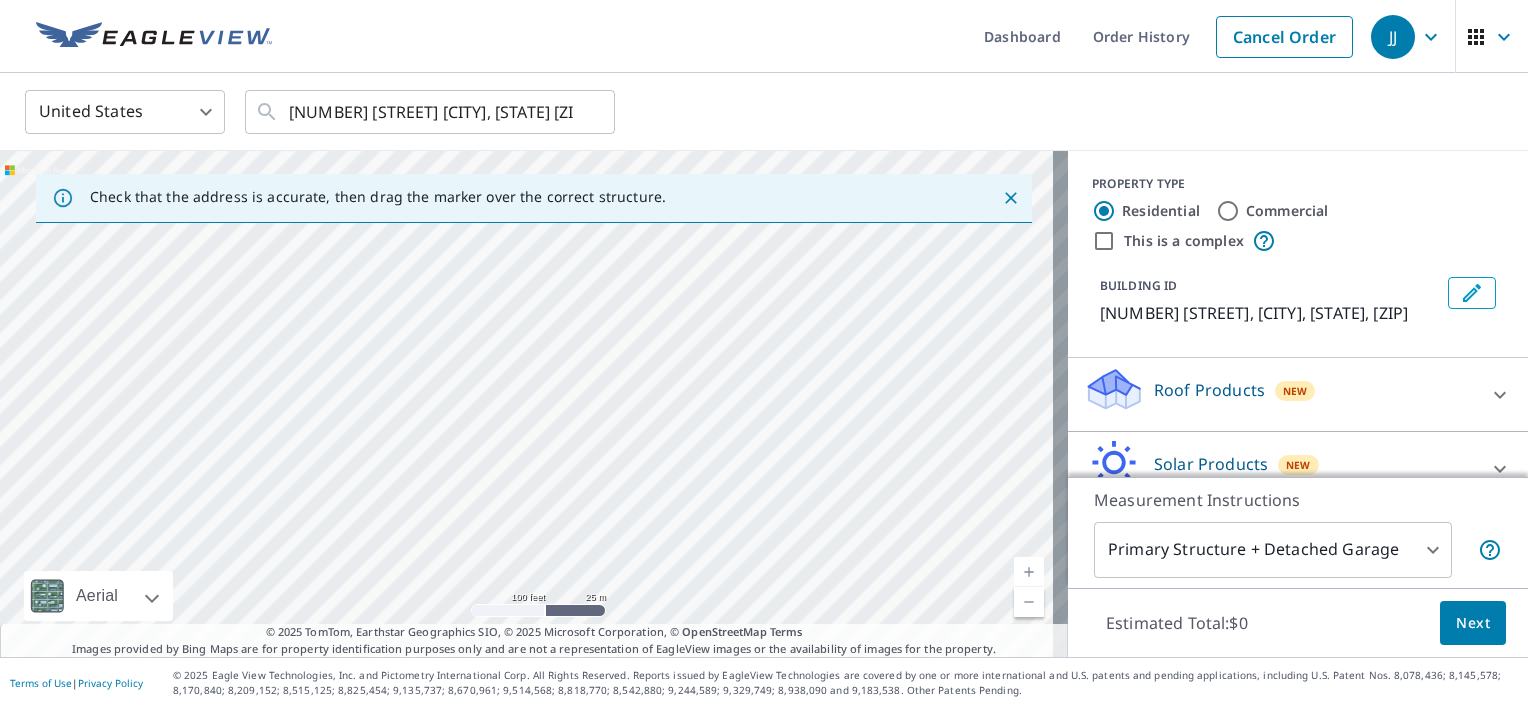 drag, startPoint x: 532, startPoint y: 492, endPoint x: 648, endPoint y: 216, distance: 299.38605 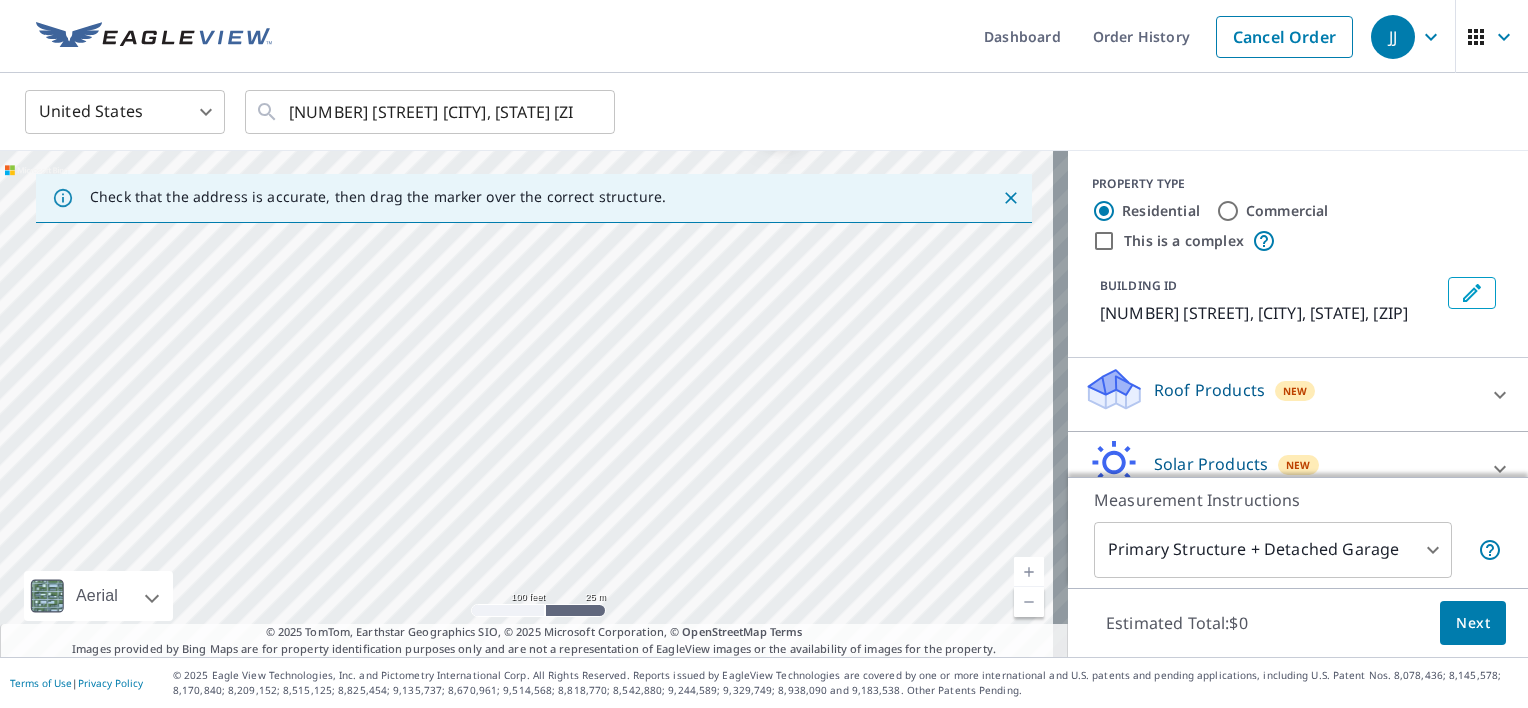 click on "[NUMBER] [STREET] [CITY], [STATE] [ZIP]" at bounding box center [534, 404] 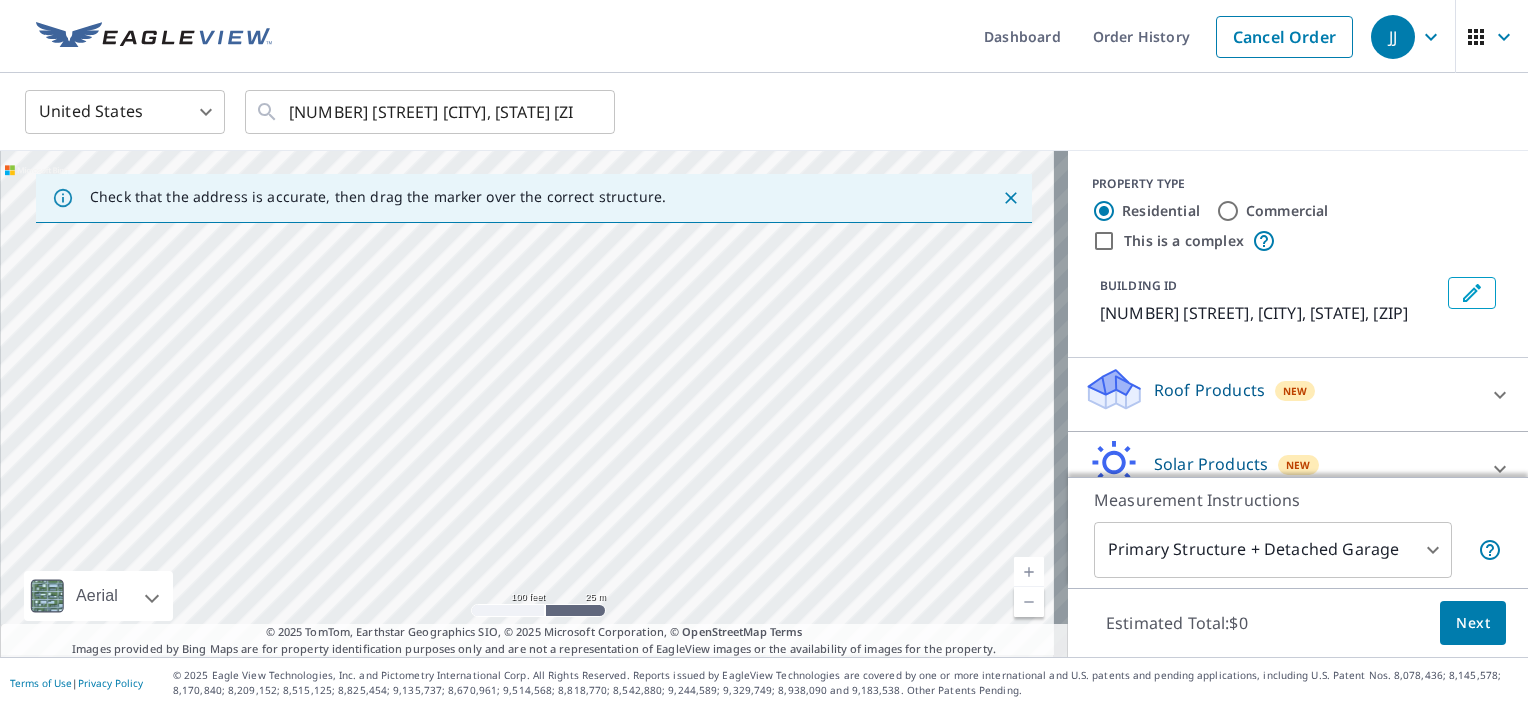 drag, startPoint x: 647, startPoint y: 387, endPoint x: 677, endPoint y: 240, distance: 150.03 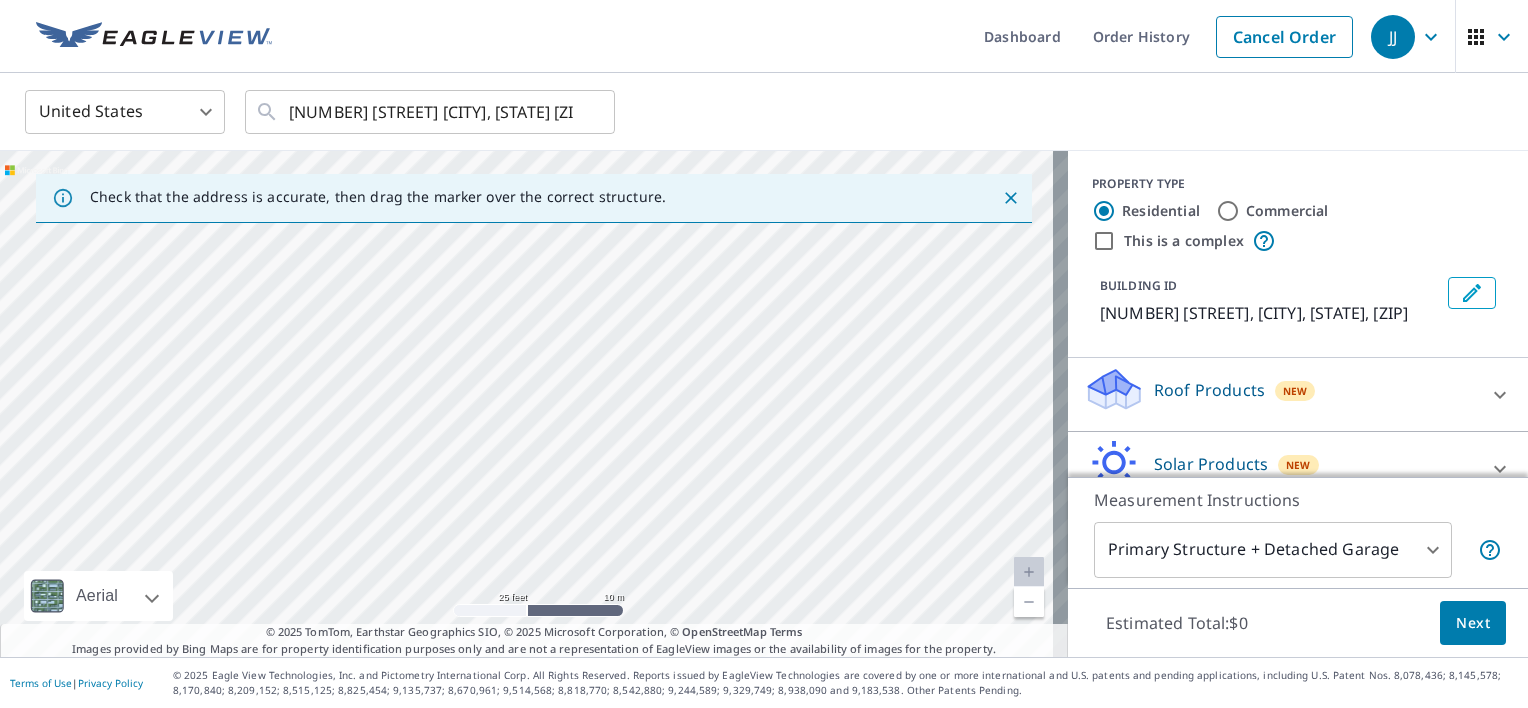click on "Roof Products" at bounding box center (1209, 390) 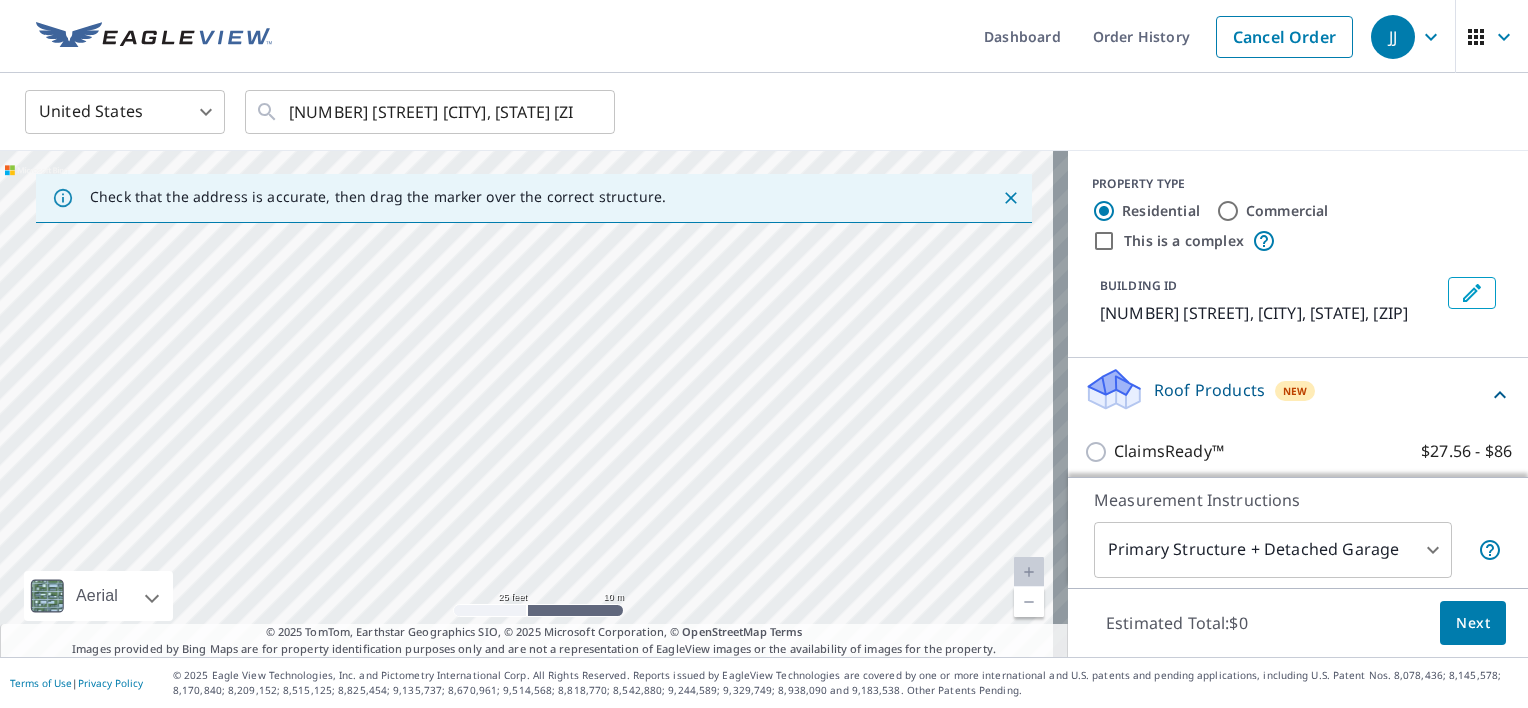 click on "[NUMBER] [STREET] [CITY], [STATE] [ZIP] ​ Check that the address is accurate, then drag the marker over the correct structure. [NUMBER] [STREET] [CITY], [STATE] [ZIP] Aerial Road A standard road map Aerial A detailed look from above Labels Labels 25 feet 10 m © 2025 TomTom, © Vexcel Imaging, © 2025 Microsoft Corporation,  © OpenStreetMap Terms © 2025 TomTom, Earthstar Geographics SIO, © 2025 Microsoft Corporation, ©   OpenStreetMap   Terms Images provided by Bing Maps are for property identification purposes only and are not a representation of EagleView images or the availability of images for the property. PROPERTY TYPE Residential Commercial This is a complex BUILDING ID [NUMBER] [STREET], [CITY], [STATE], [ZIP] Roof Products New ClaimsReady™ $27.56 - $86 Bid Perfect™ $18 Solar Products New TrueDesign for Sales $30 TrueDesign for Planning $105 Walls Products New Walls, Windows & Doors $60.64 Measurement Instructions" at bounding box center (764, 354) 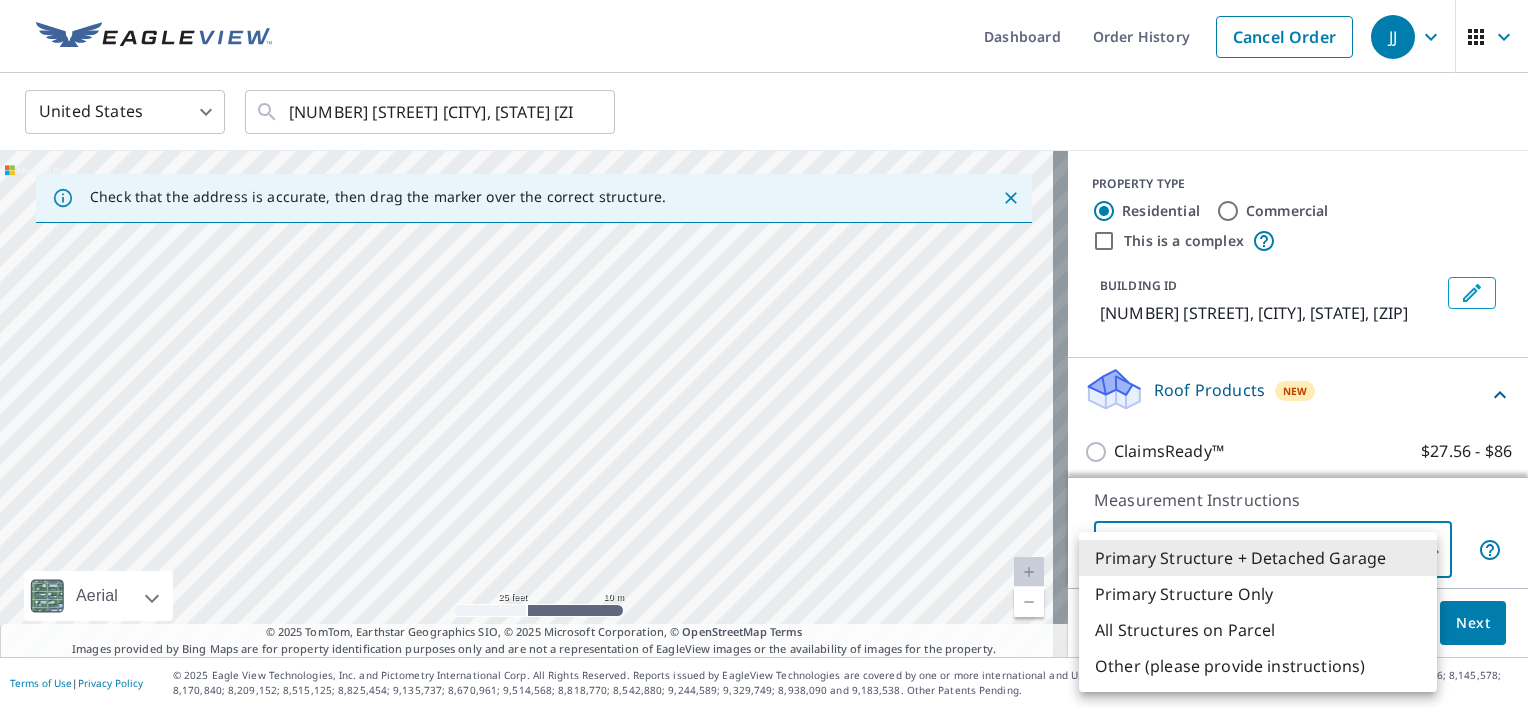 click on "Other (please provide instructions)" at bounding box center (1258, 666) 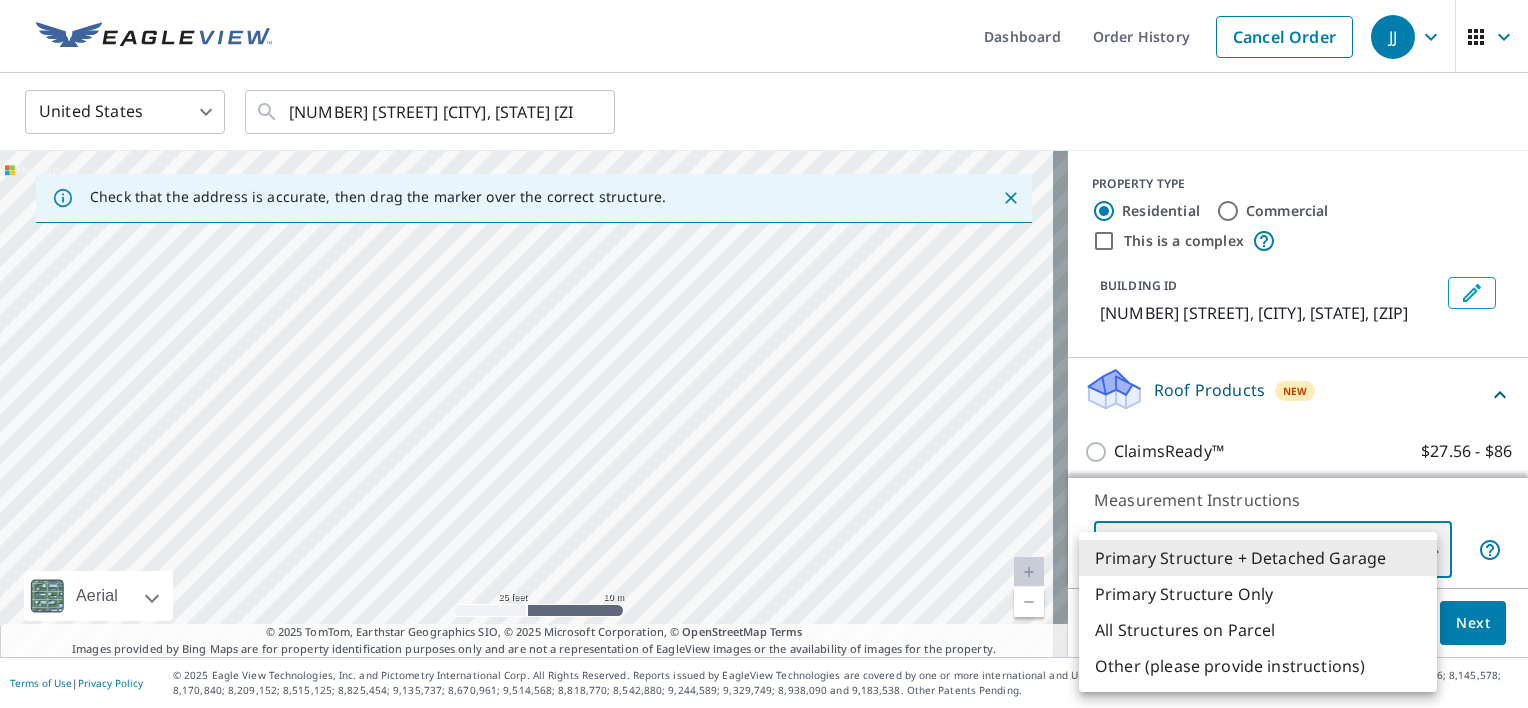 type on "5" 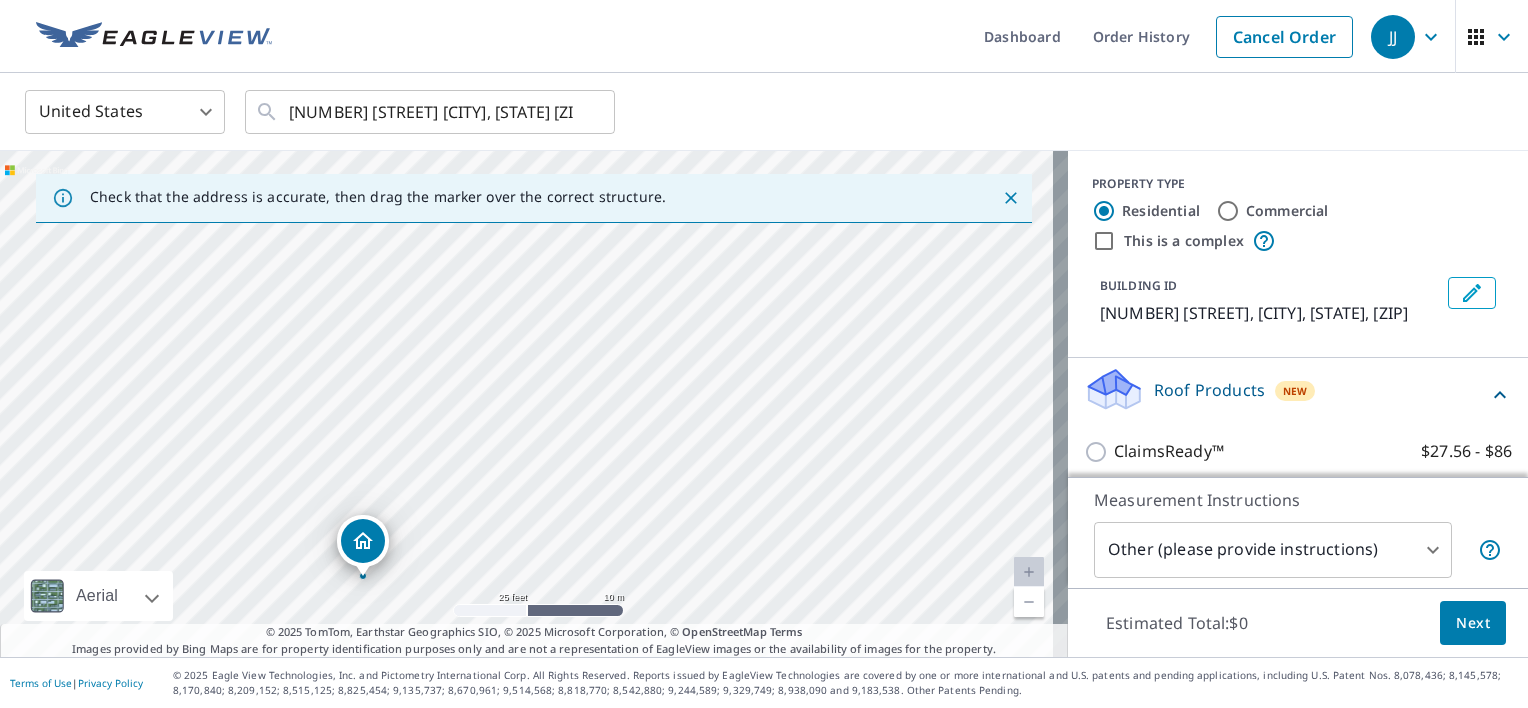 drag, startPoint x: 517, startPoint y: 372, endPoint x: 324, endPoint y: 568, distance: 275.07272 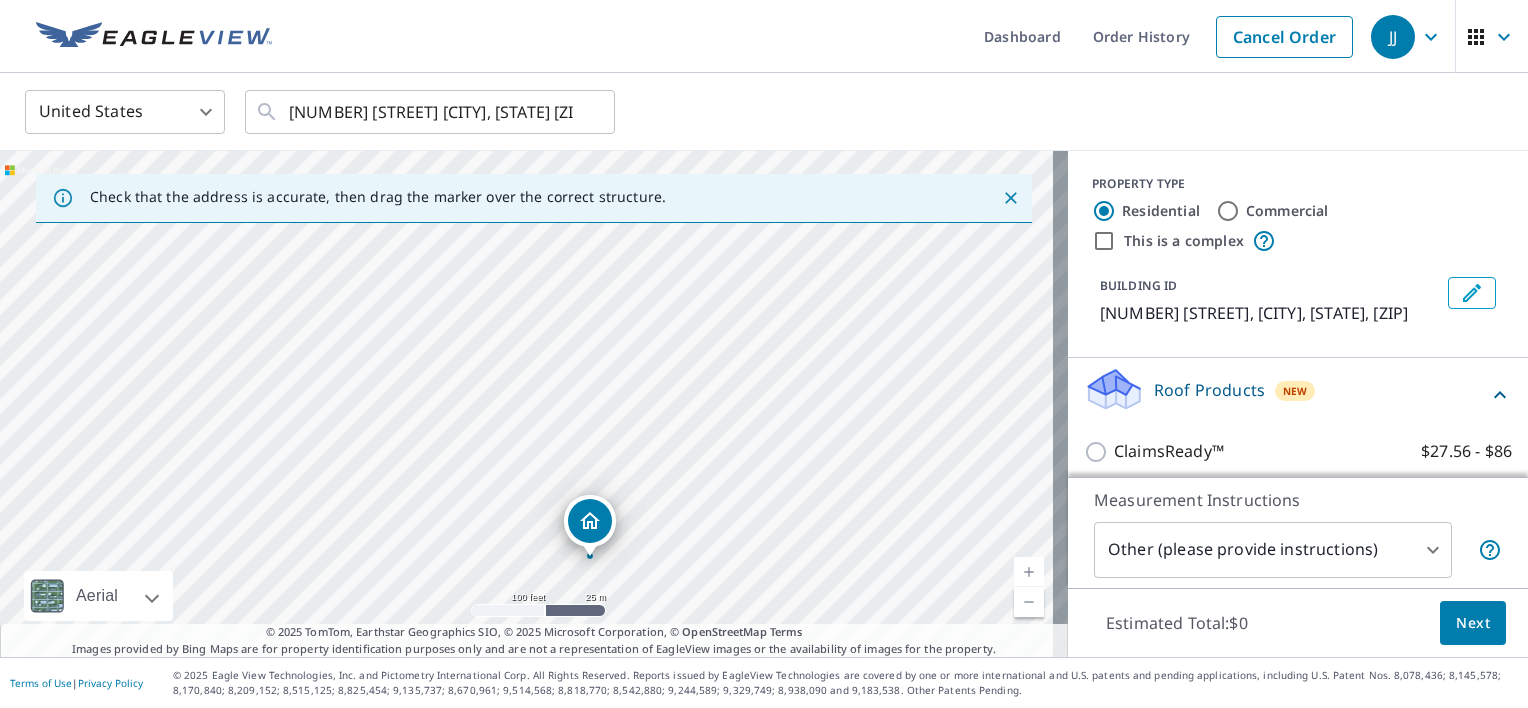 drag, startPoint x: 676, startPoint y: 320, endPoint x: 591, endPoint y: 512, distance: 209.9738 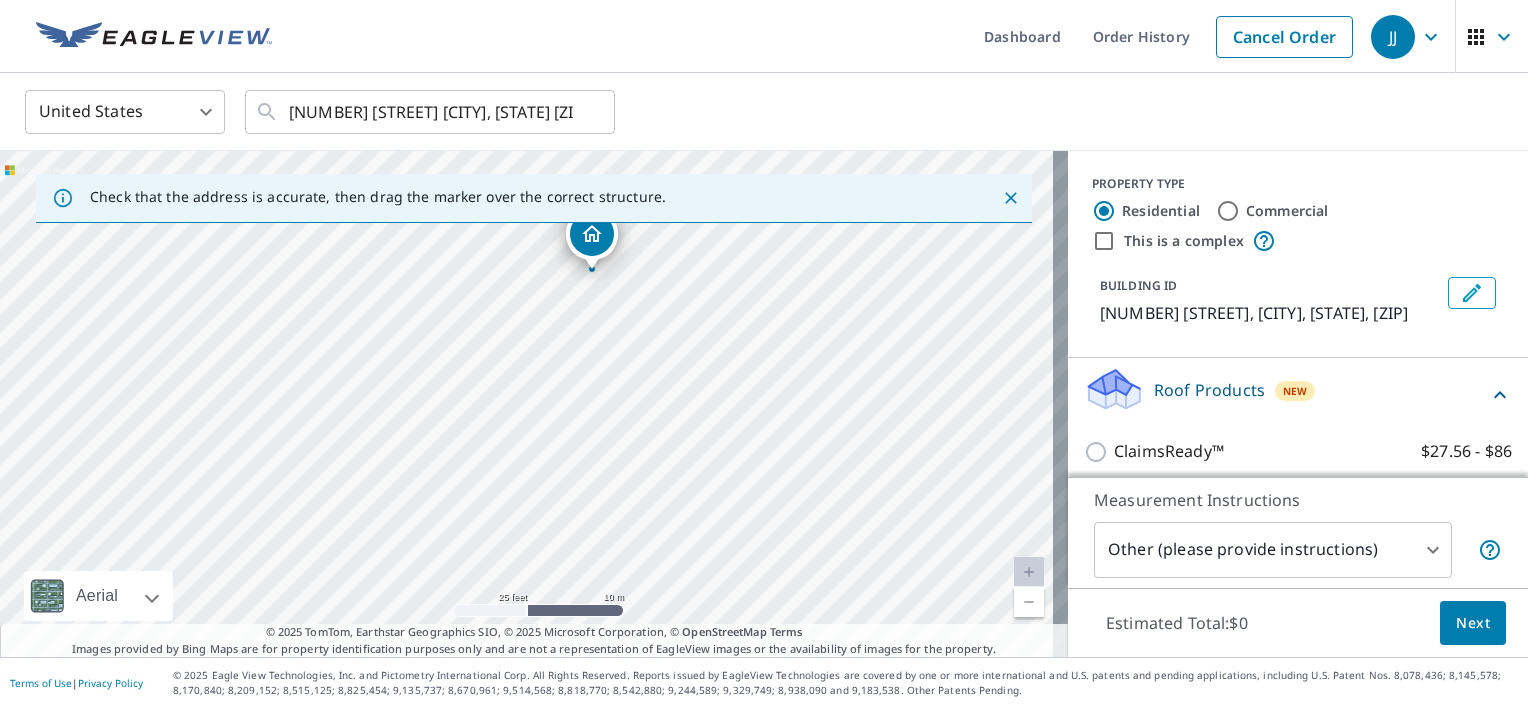 drag, startPoint x: 489, startPoint y: 432, endPoint x: 688, endPoint y: 373, distance: 207.56204 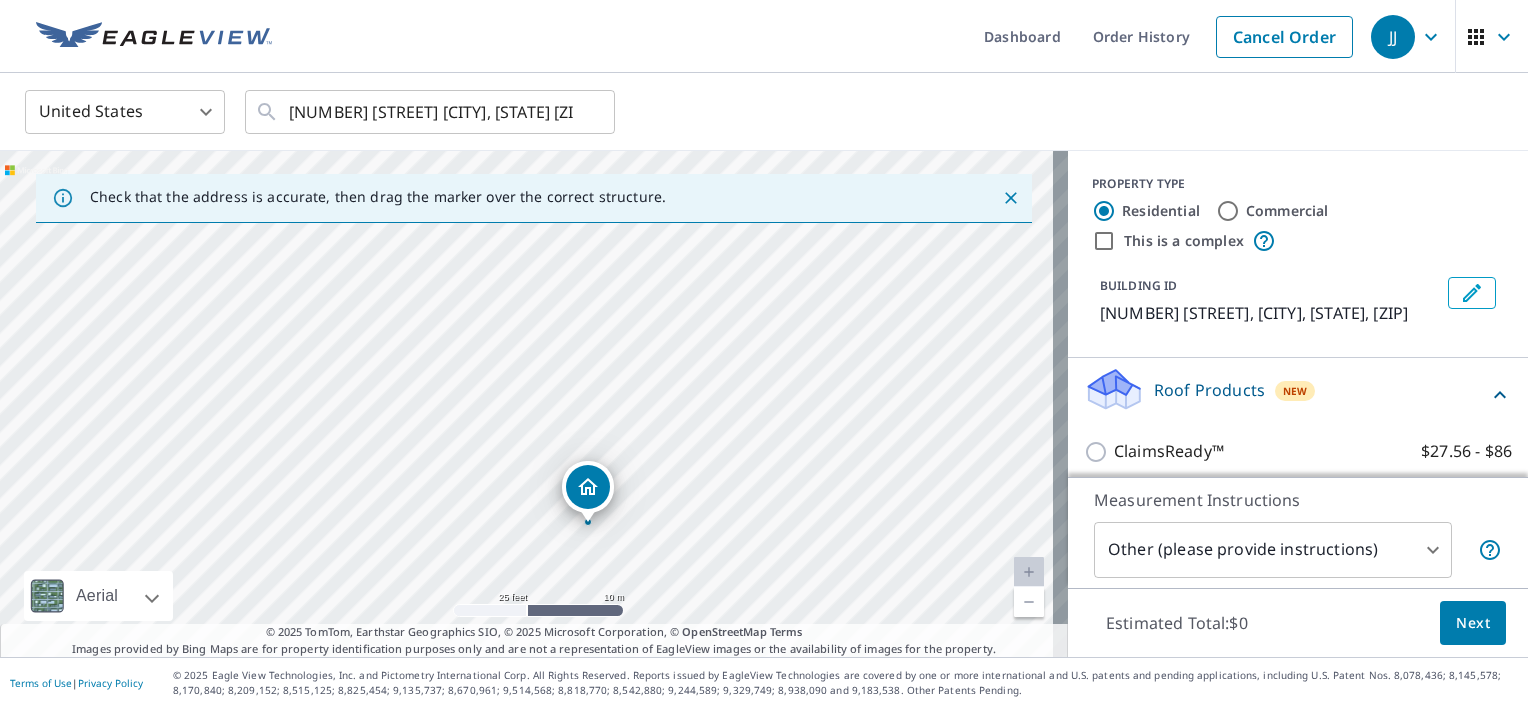 drag, startPoint x: 589, startPoint y: 250, endPoint x: 585, endPoint y: 504, distance: 254.0315 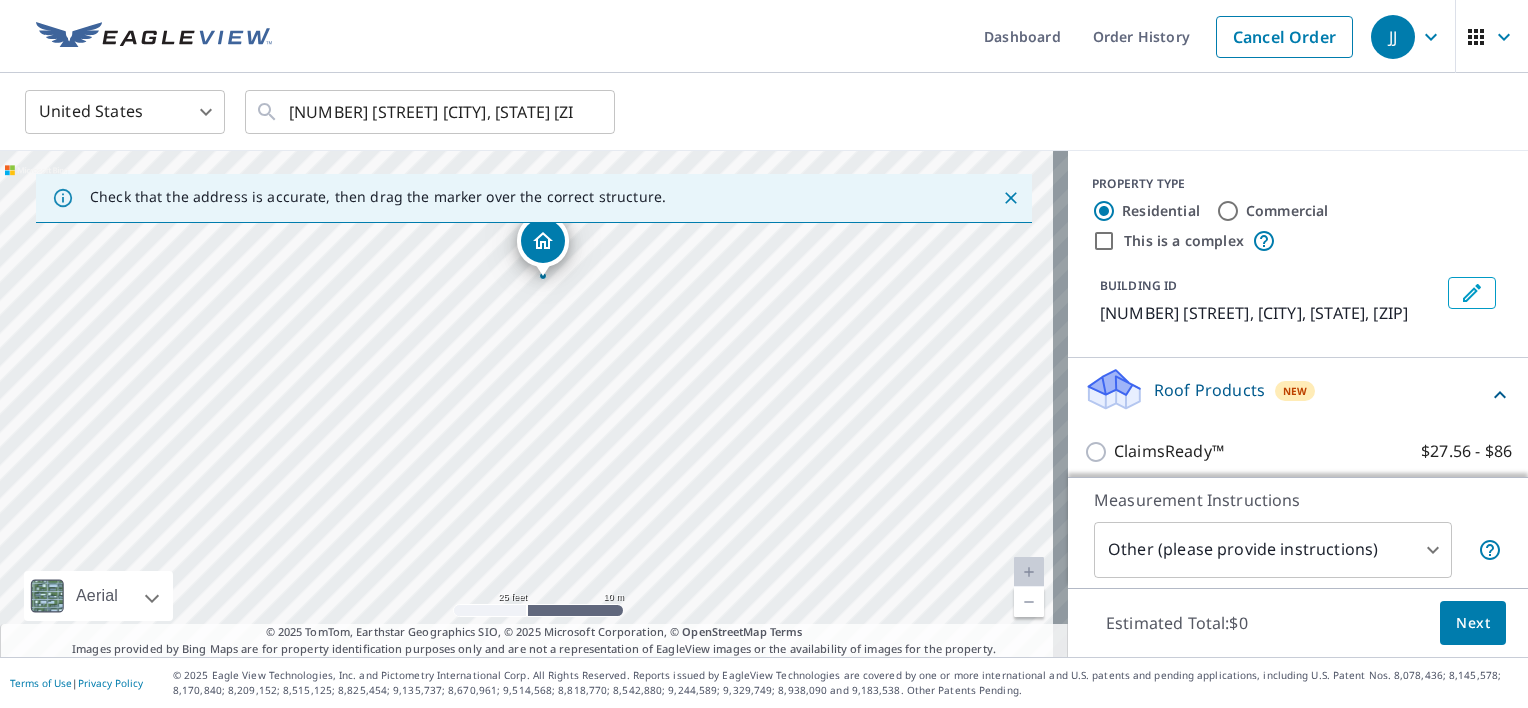 drag, startPoint x: 745, startPoint y: 472, endPoint x: 761, endPoint y: 349, distance: 124.036285 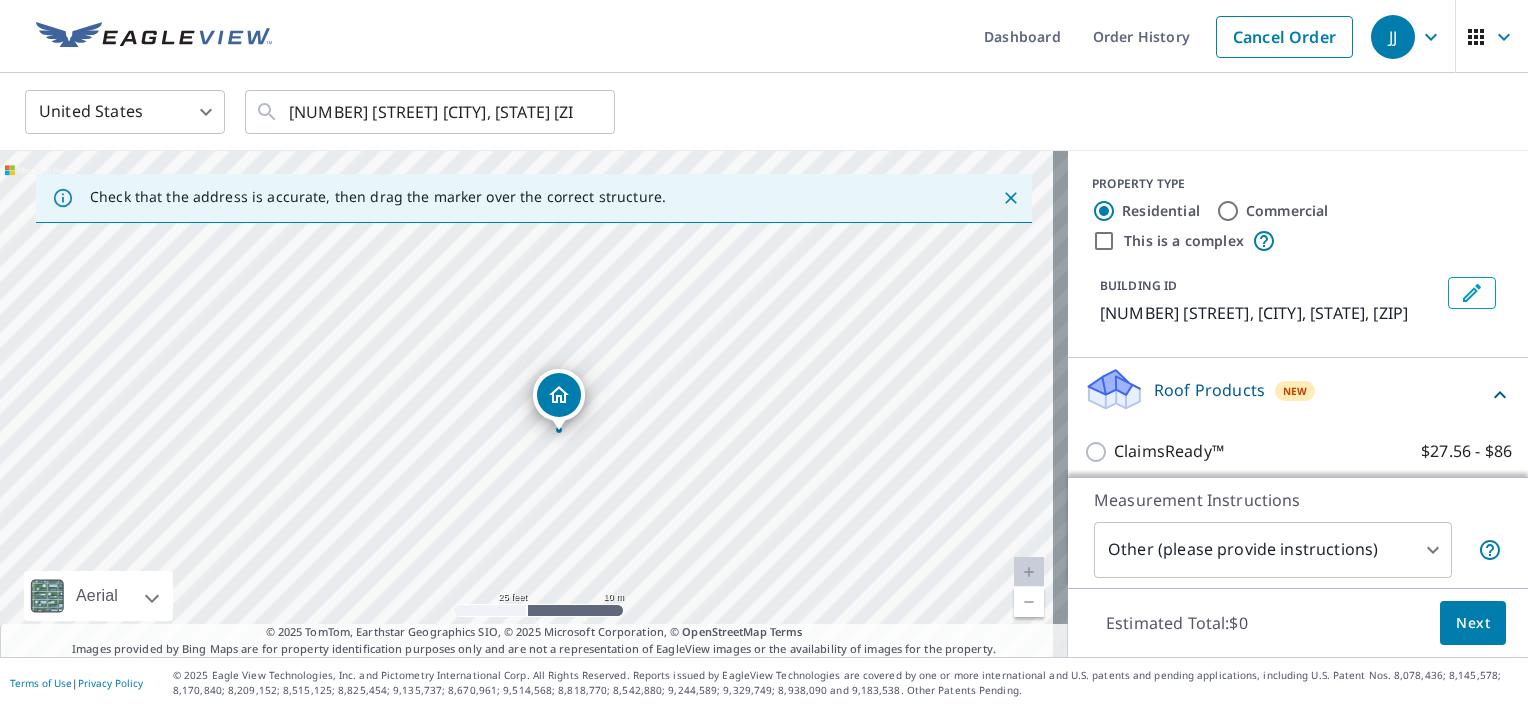 drag, startPoint x: 539, startPoint y: 248, endPoint x: 555, endPoint y: 401, distance: 153.83432 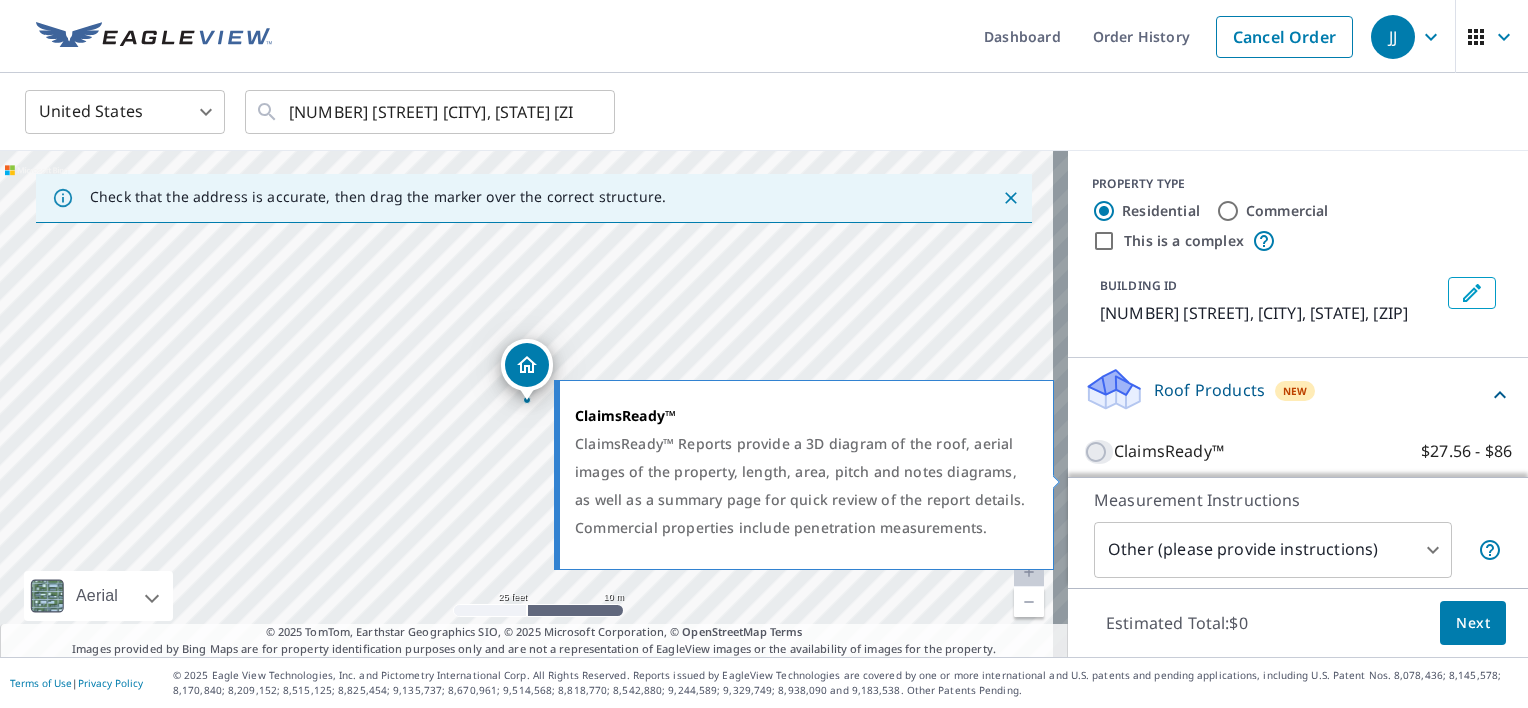 click on "ClaimsReady™ $27.56 - $86" at bounding box center [1099, 452] 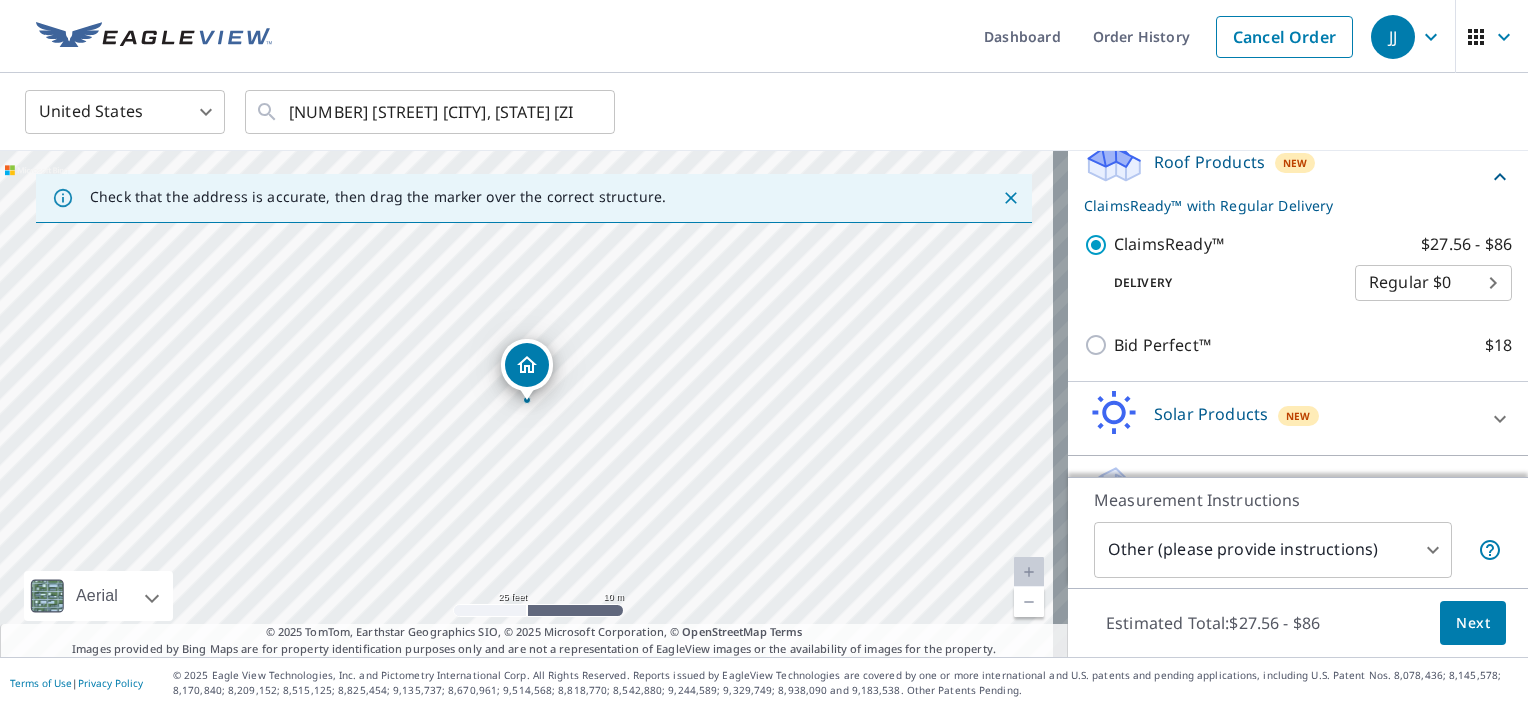 scroll, scrollTop: 228, scrollLeft: 0, axis: vertical 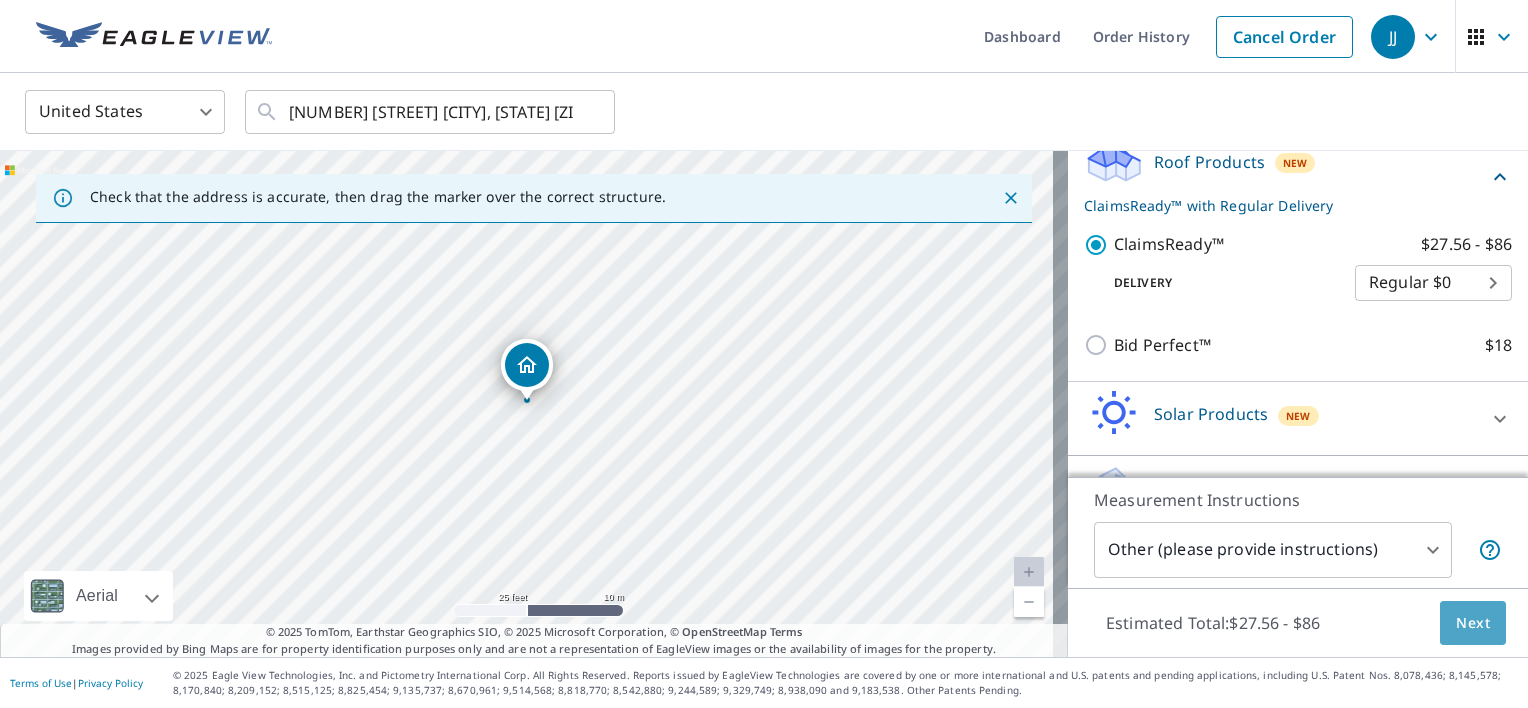 click on "Next" at bounding box center [1473, 623] 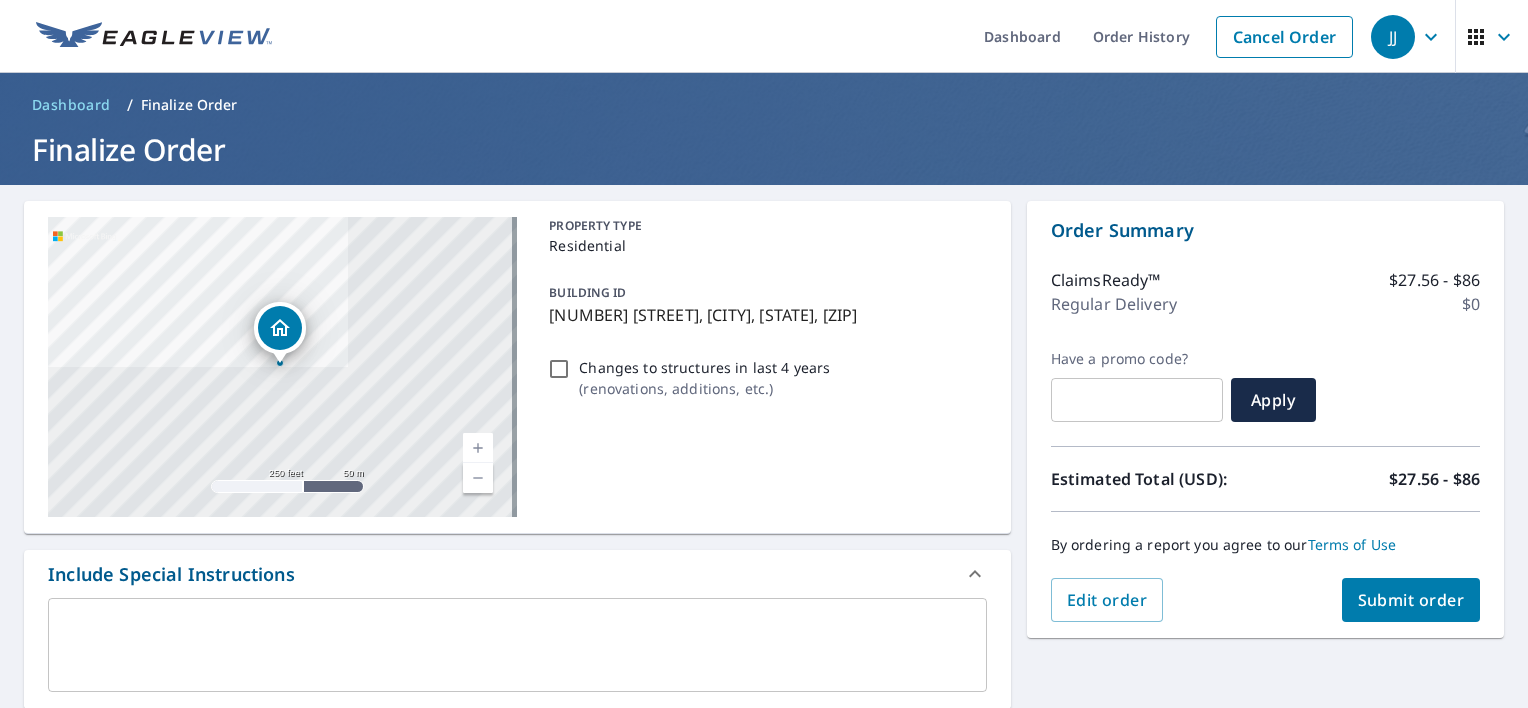 type on "[EMAIL]" 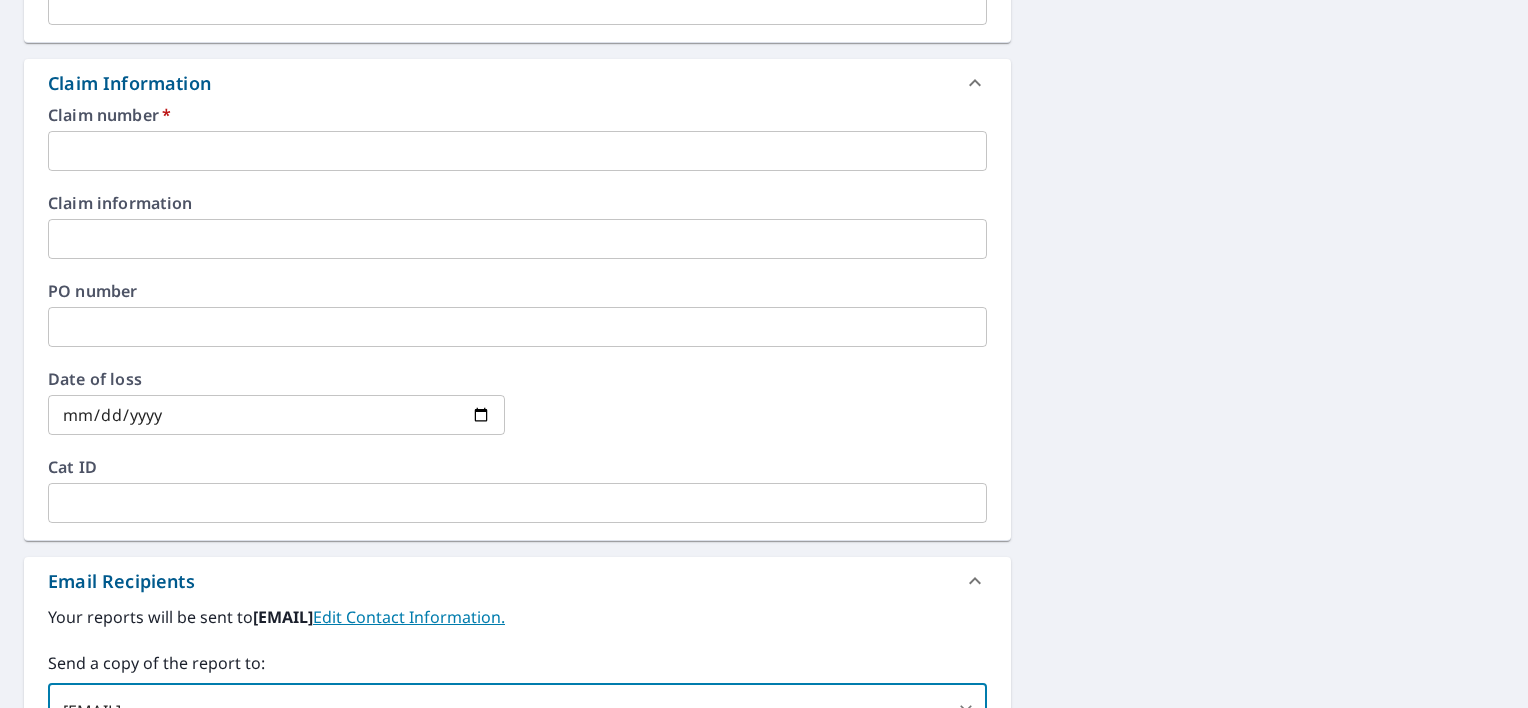 scroll, scrollTop: 659, scrollLeft: 0, axis: vertical 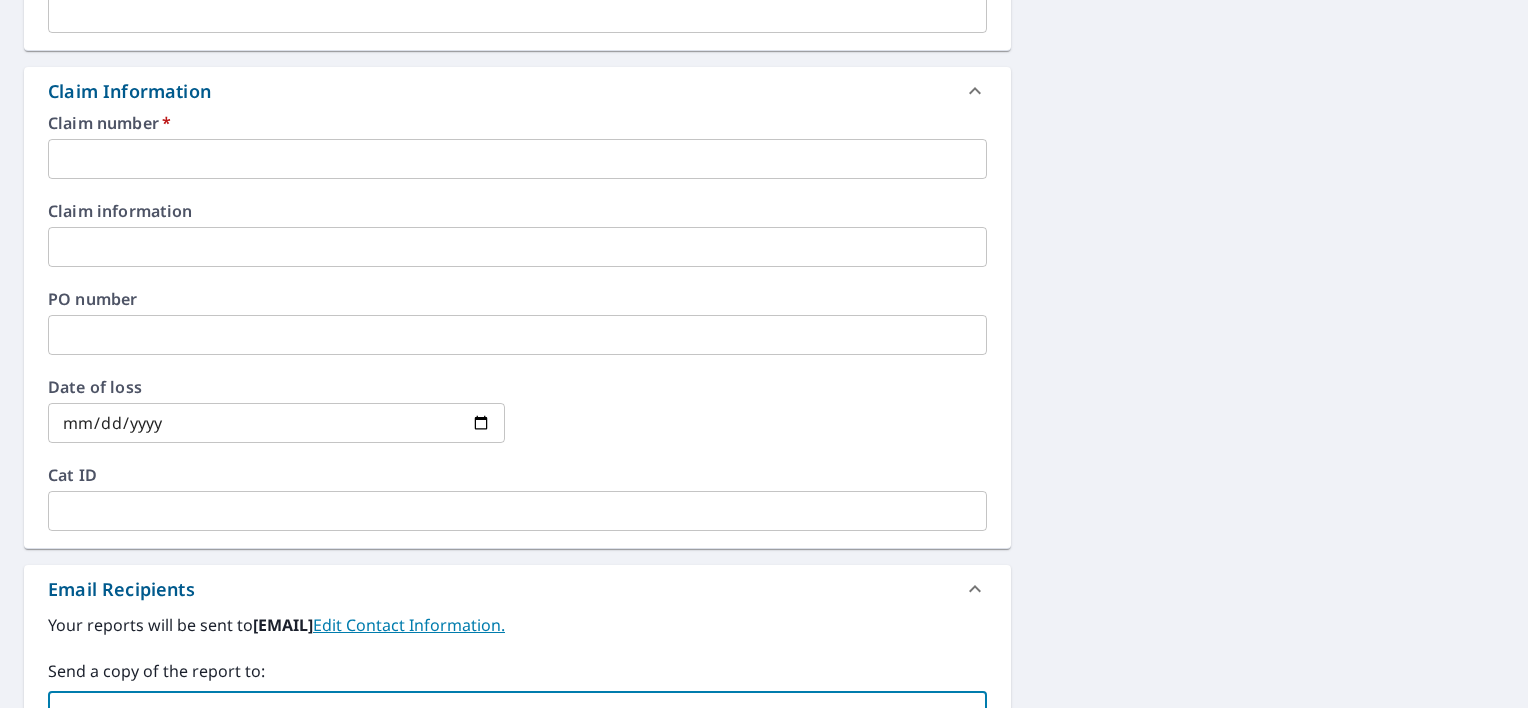 type 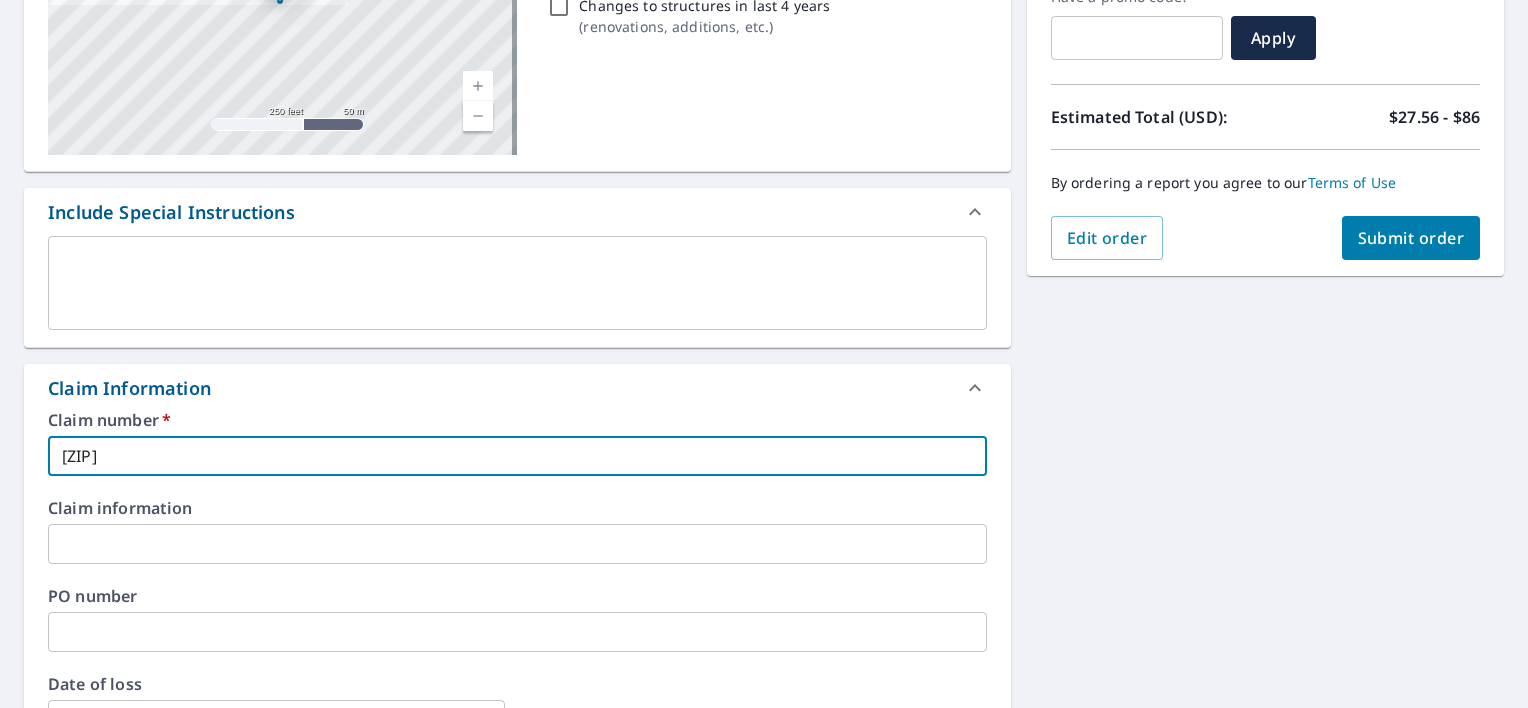 scroll, scrollTop: 360, scrollLeft: 0, axis: vertical 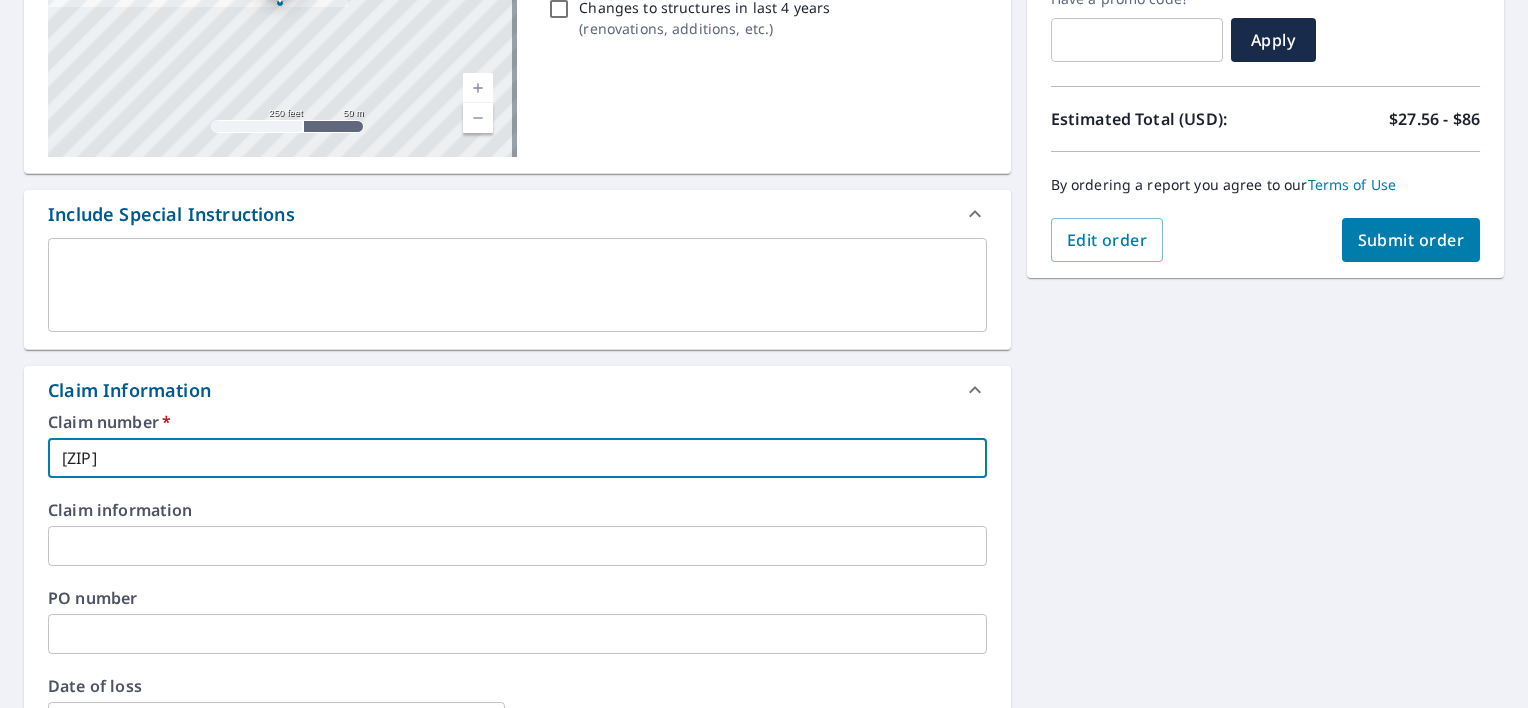type on "[ZIP]" 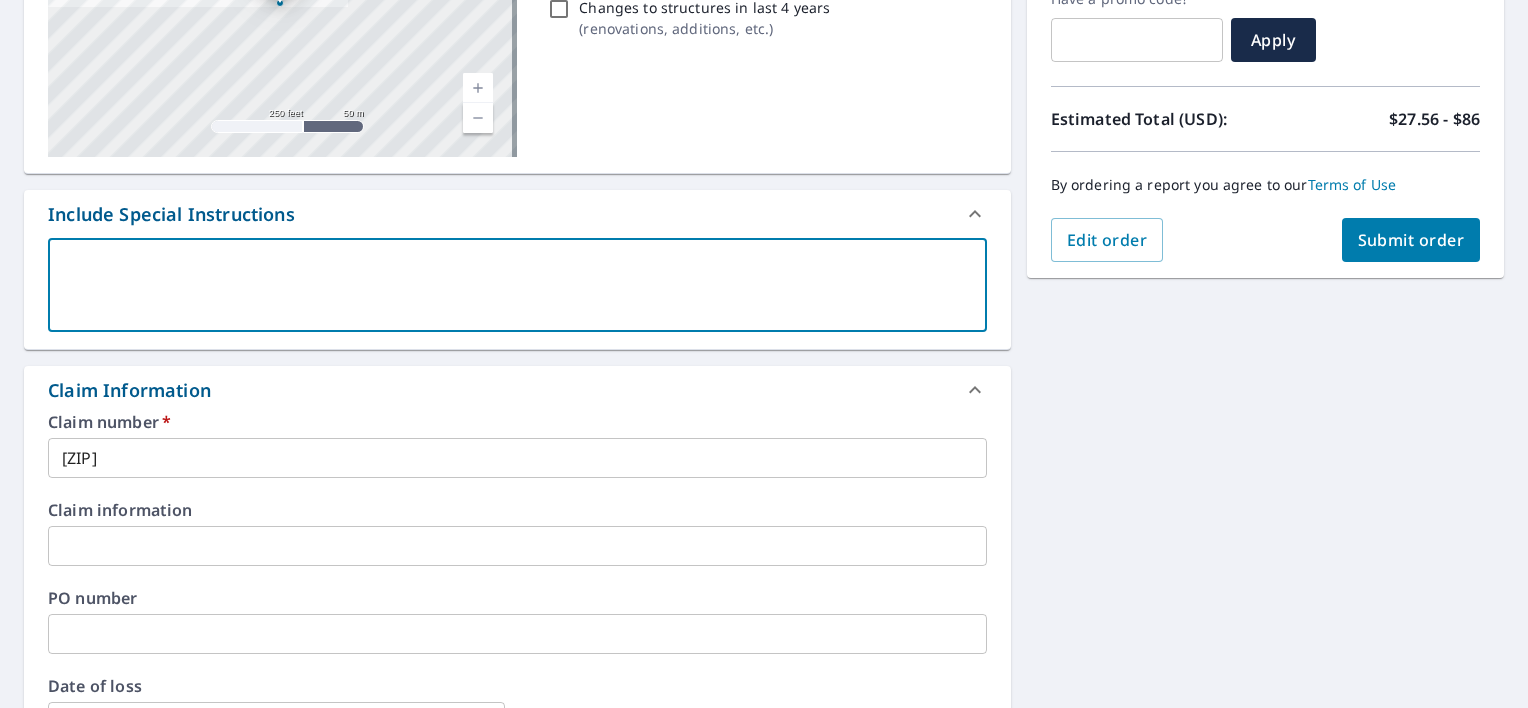 type on "P" 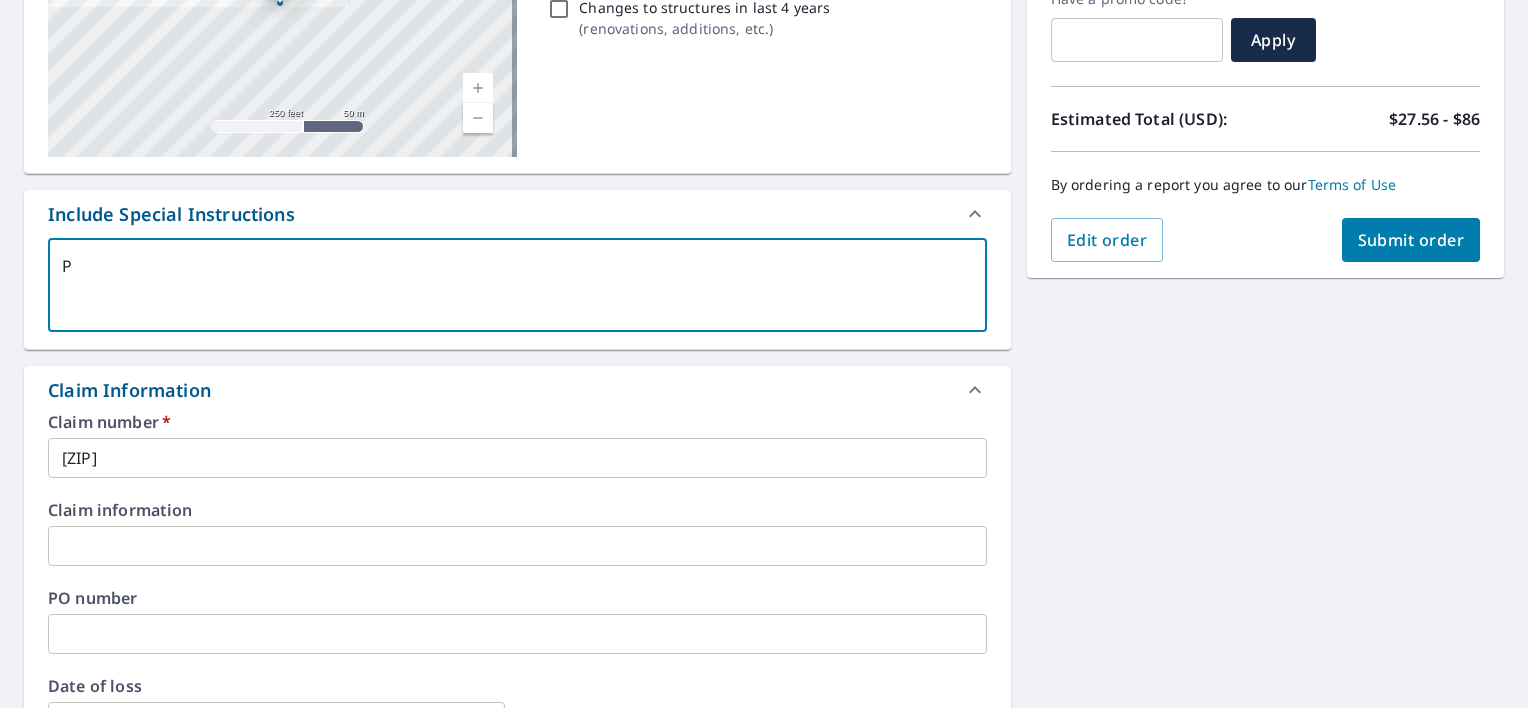 type on "Pl" 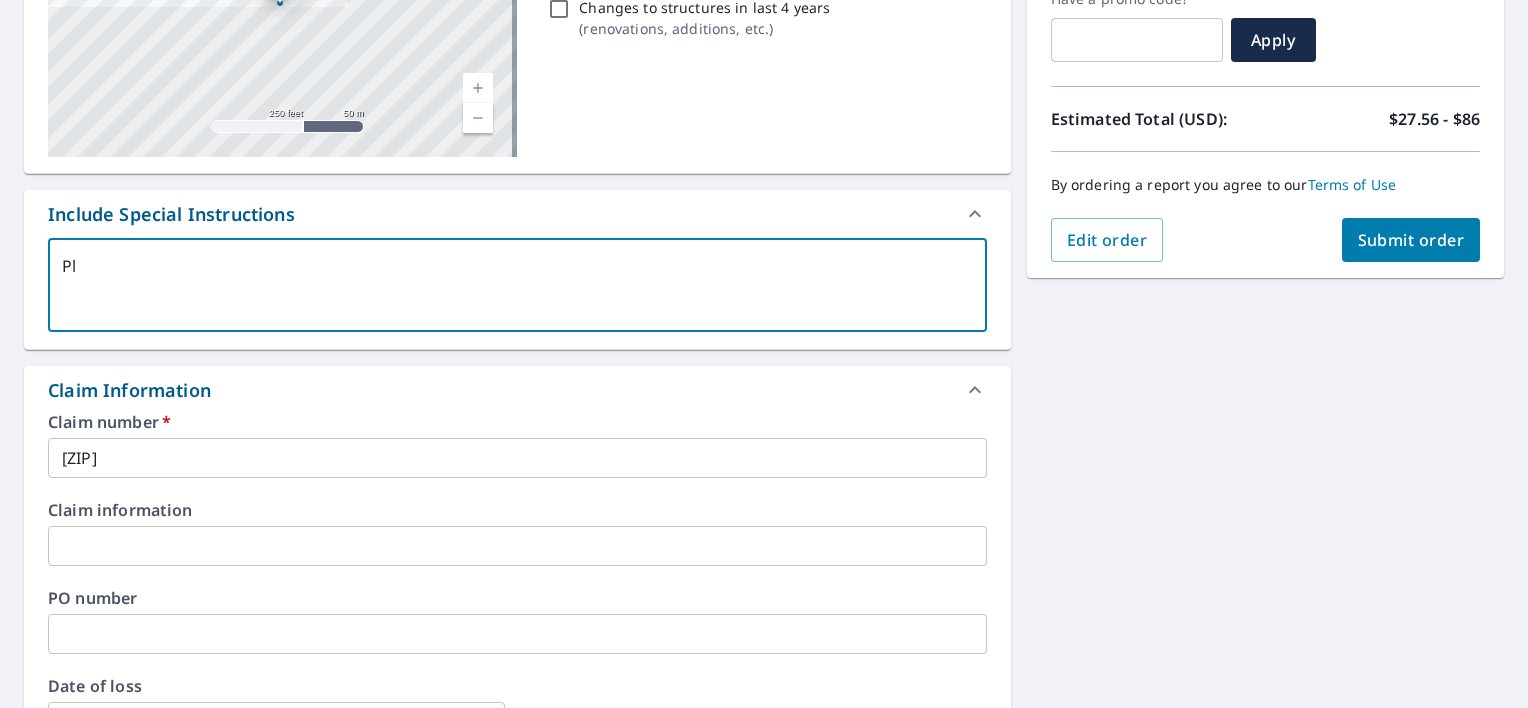type on "Ple" 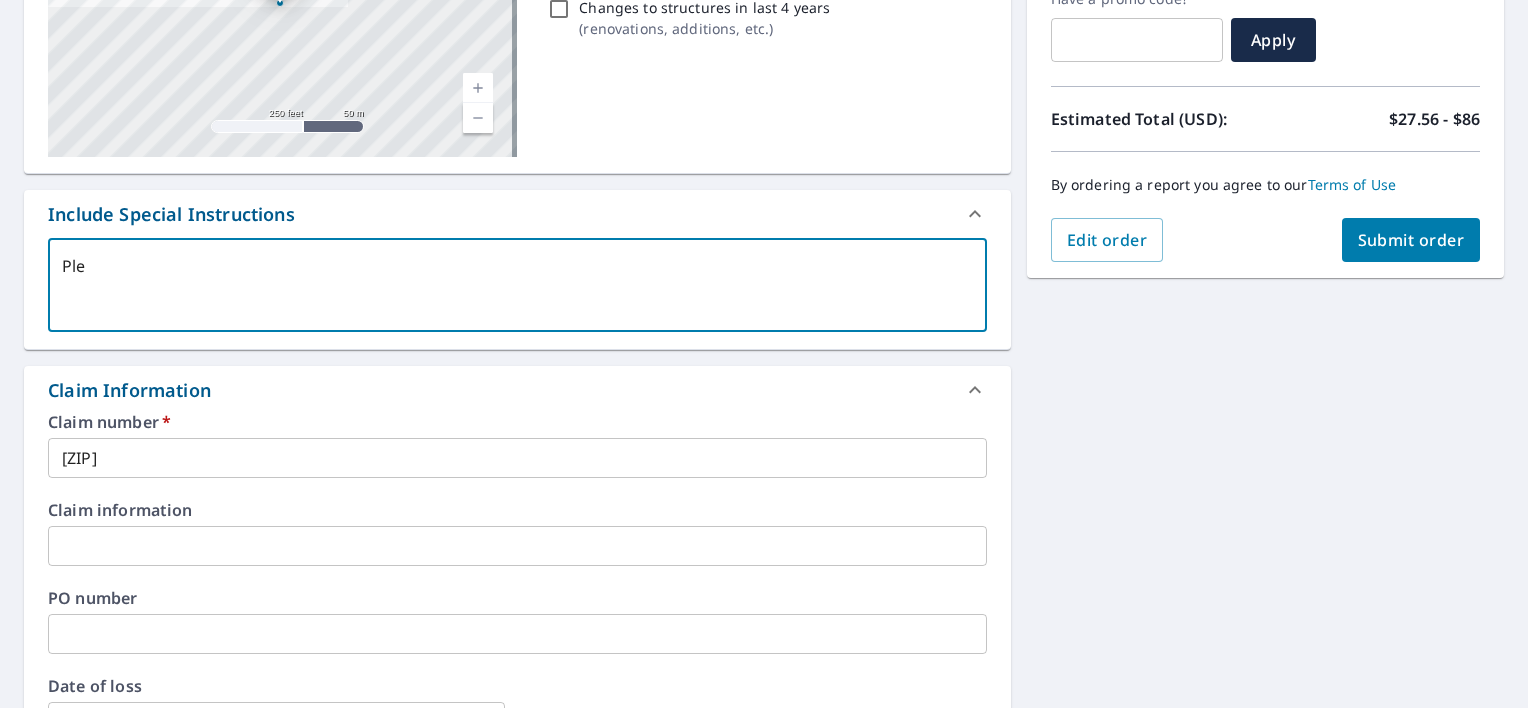 type on "x" 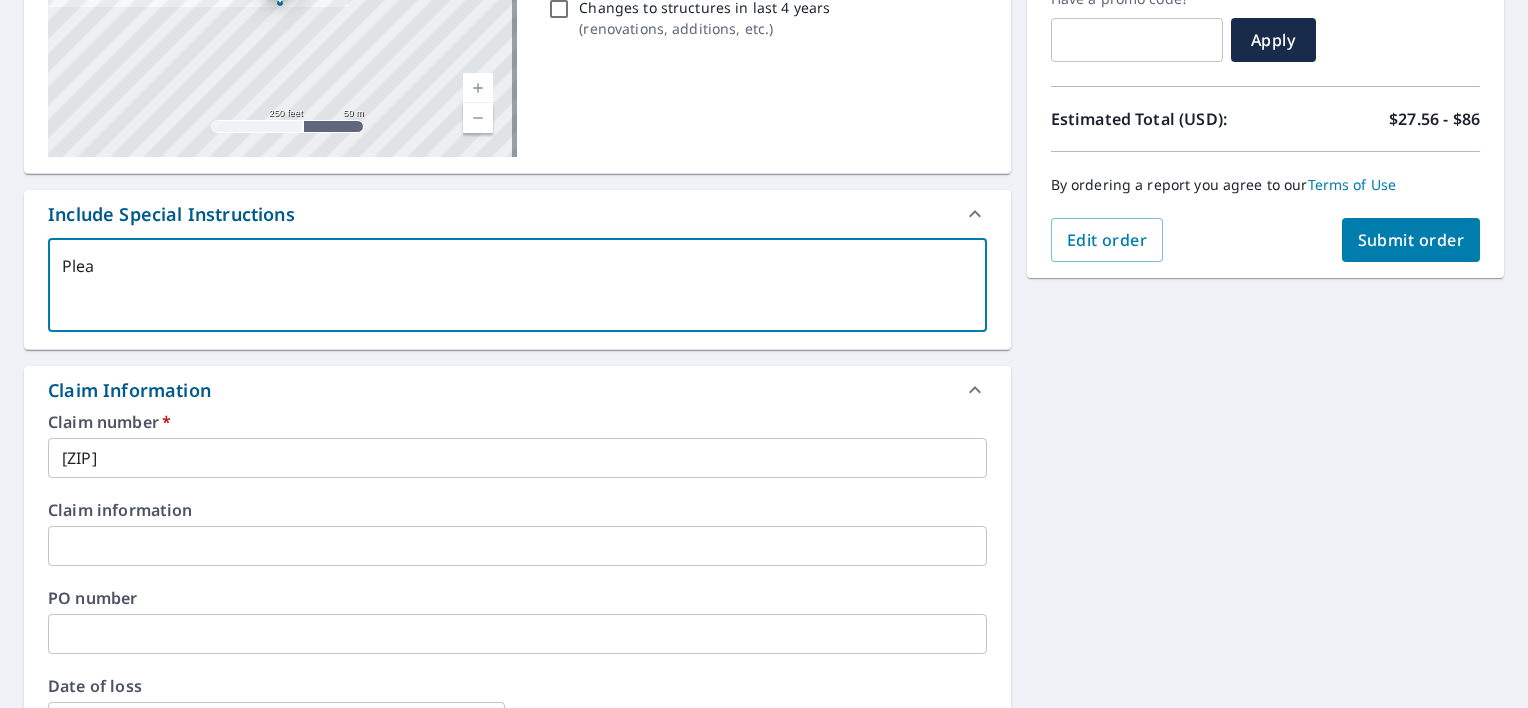 type on "x" 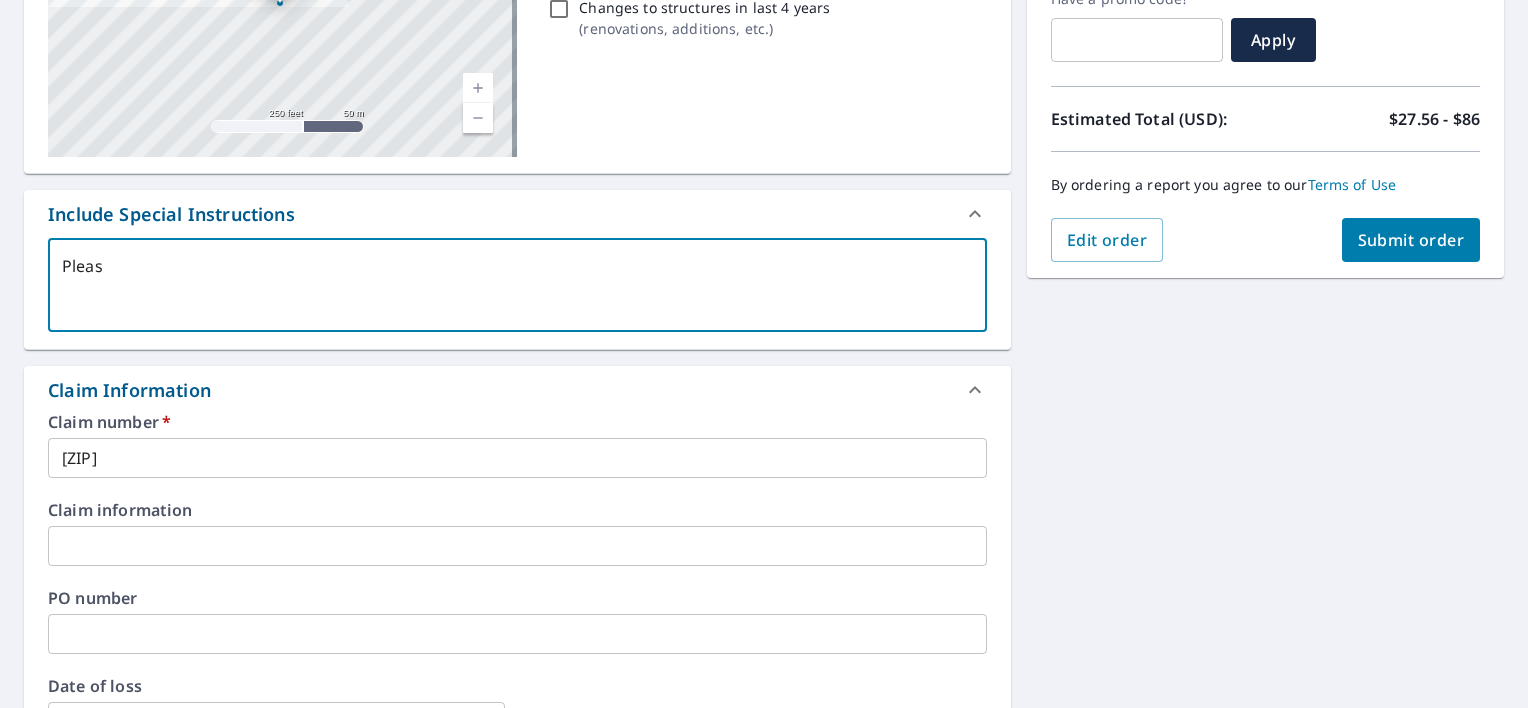 type on "Please" 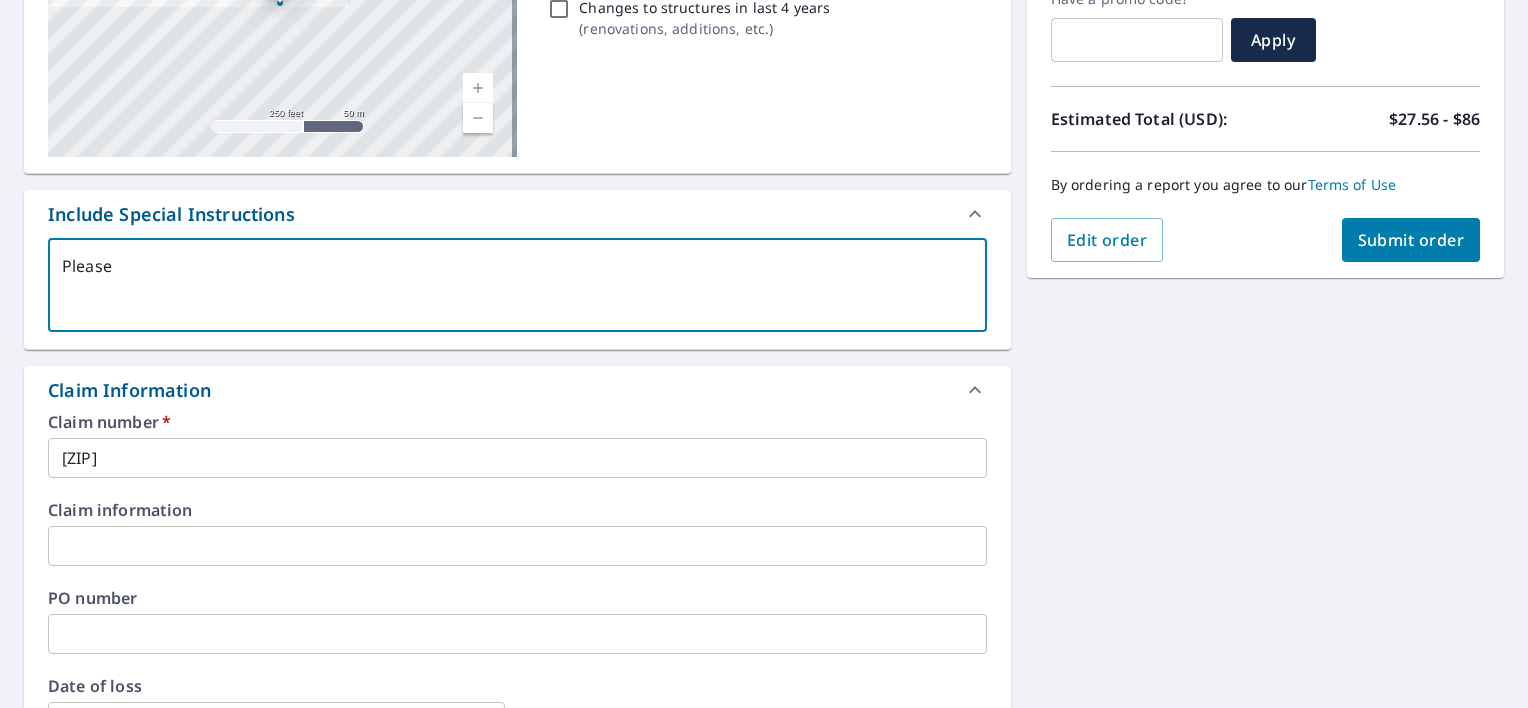 type on "Please" 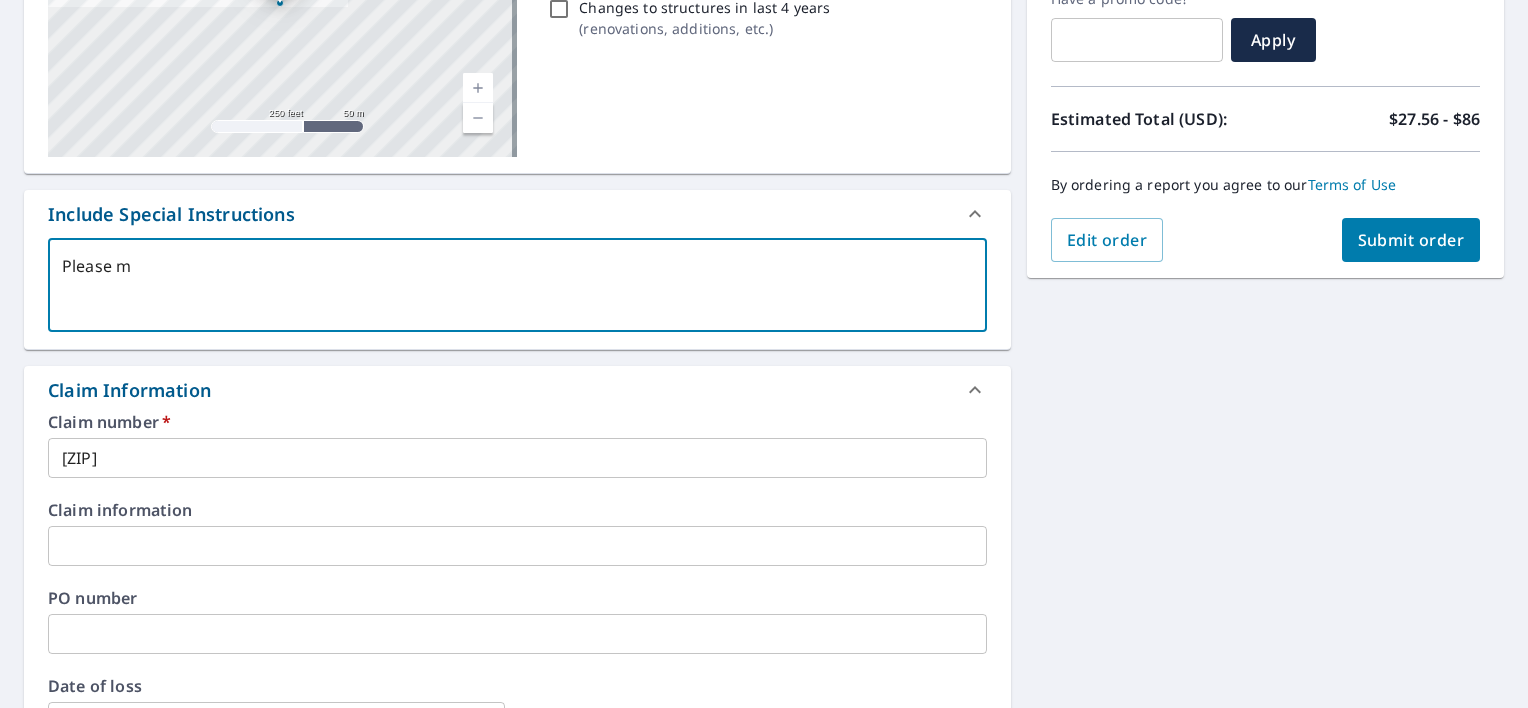 type on "Please me" 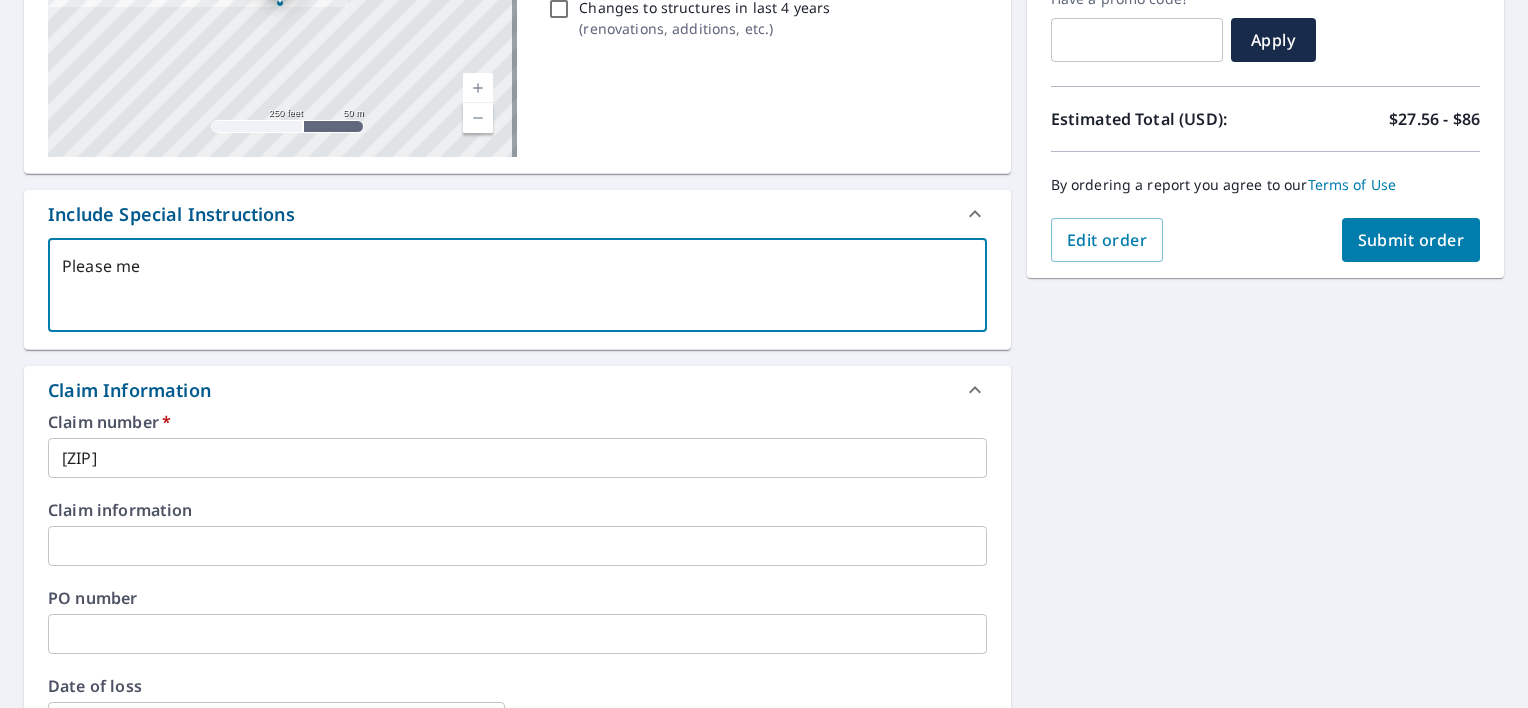 type on "Please mea" 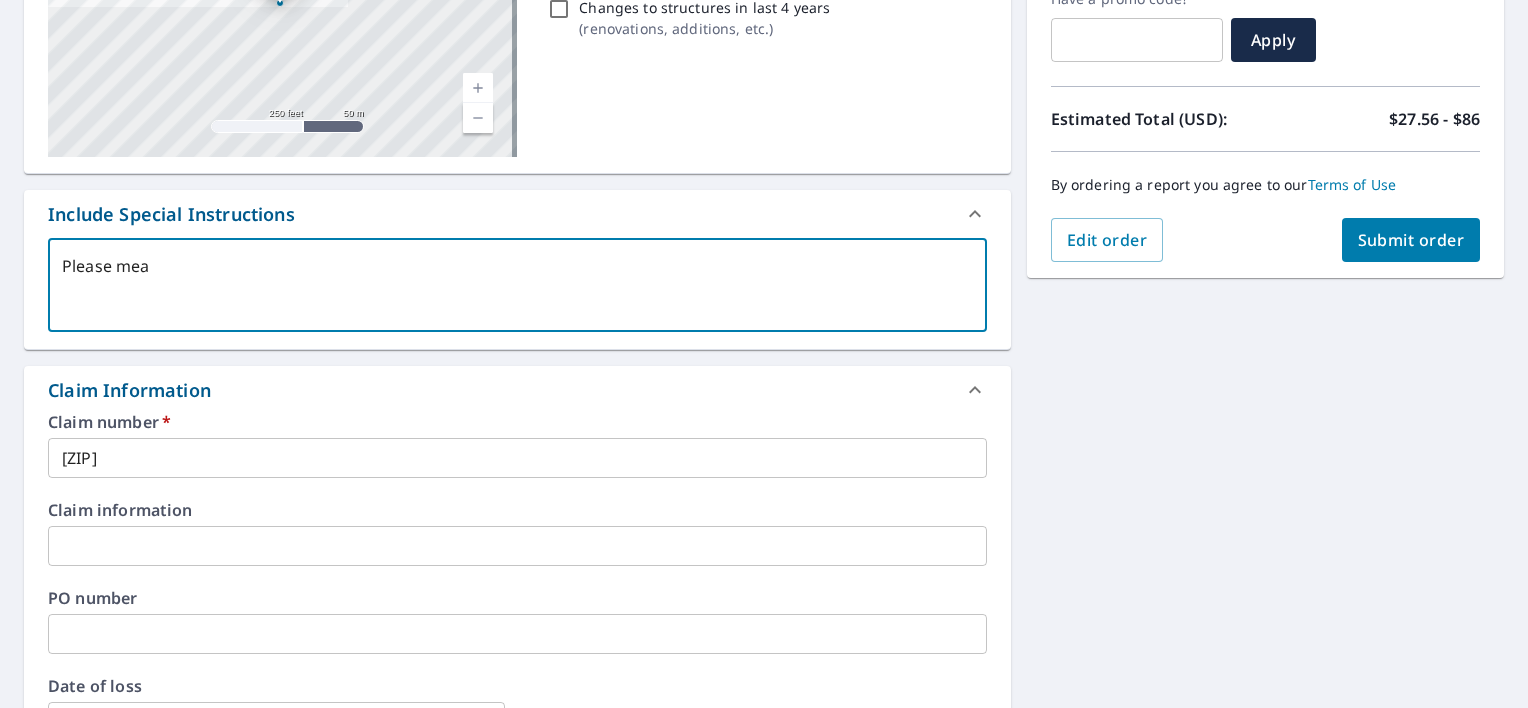 type on "x" 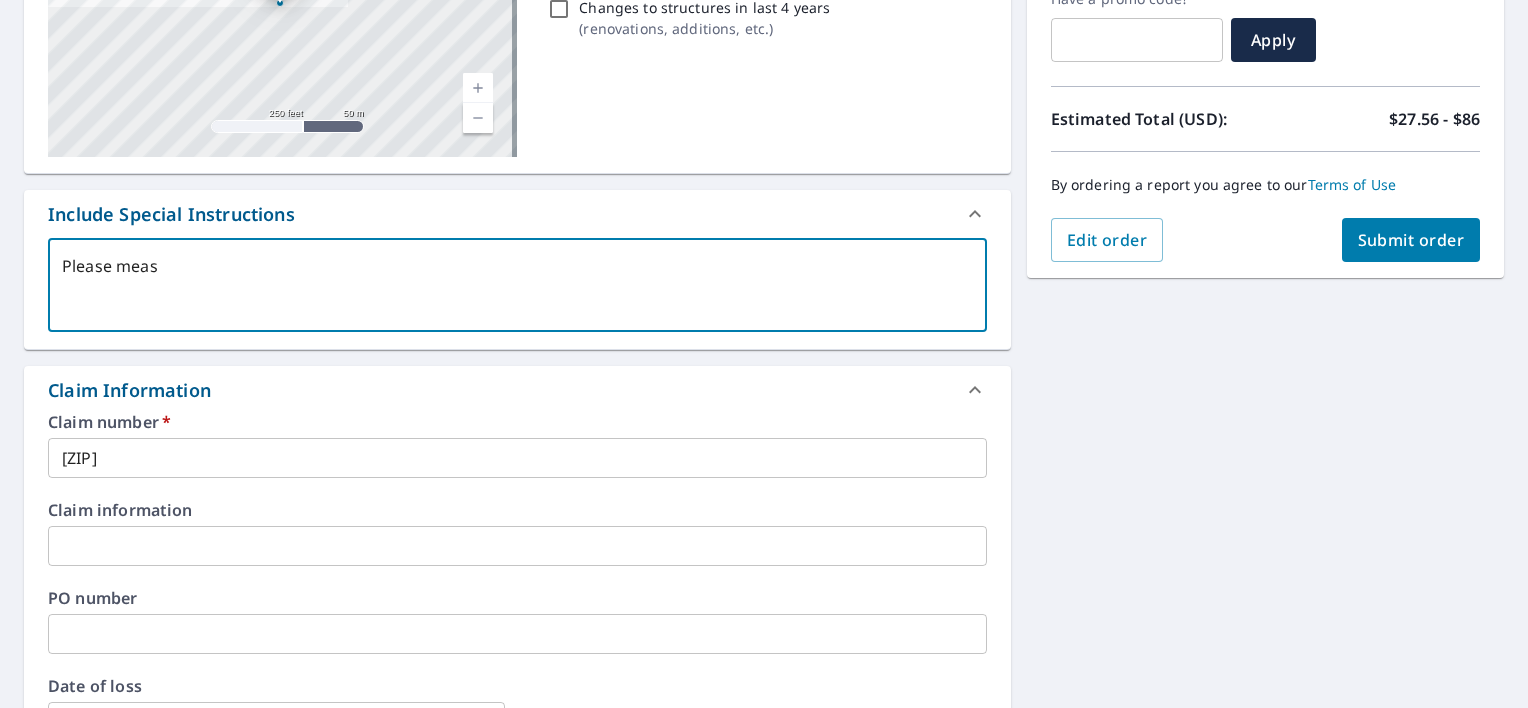 type on "Please measu" 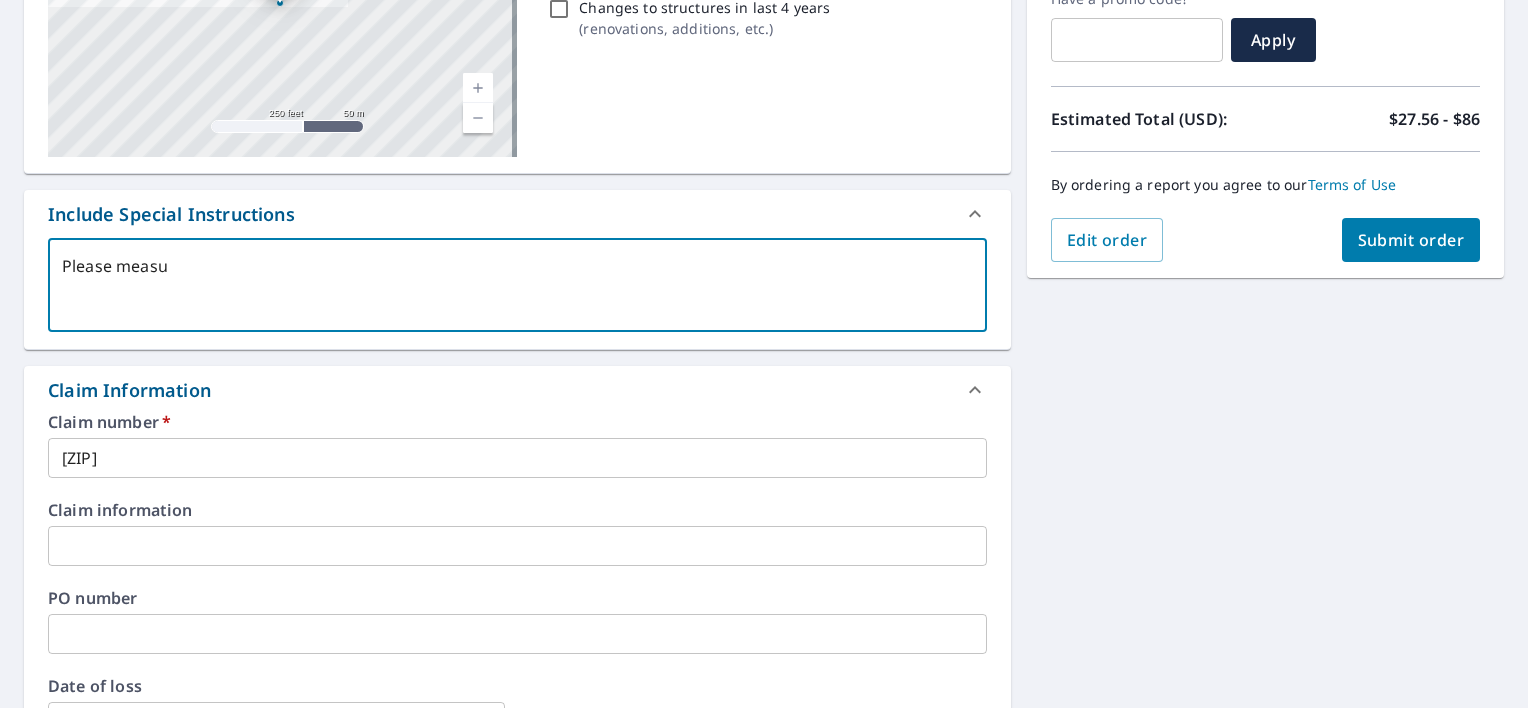 type on "Please measur" 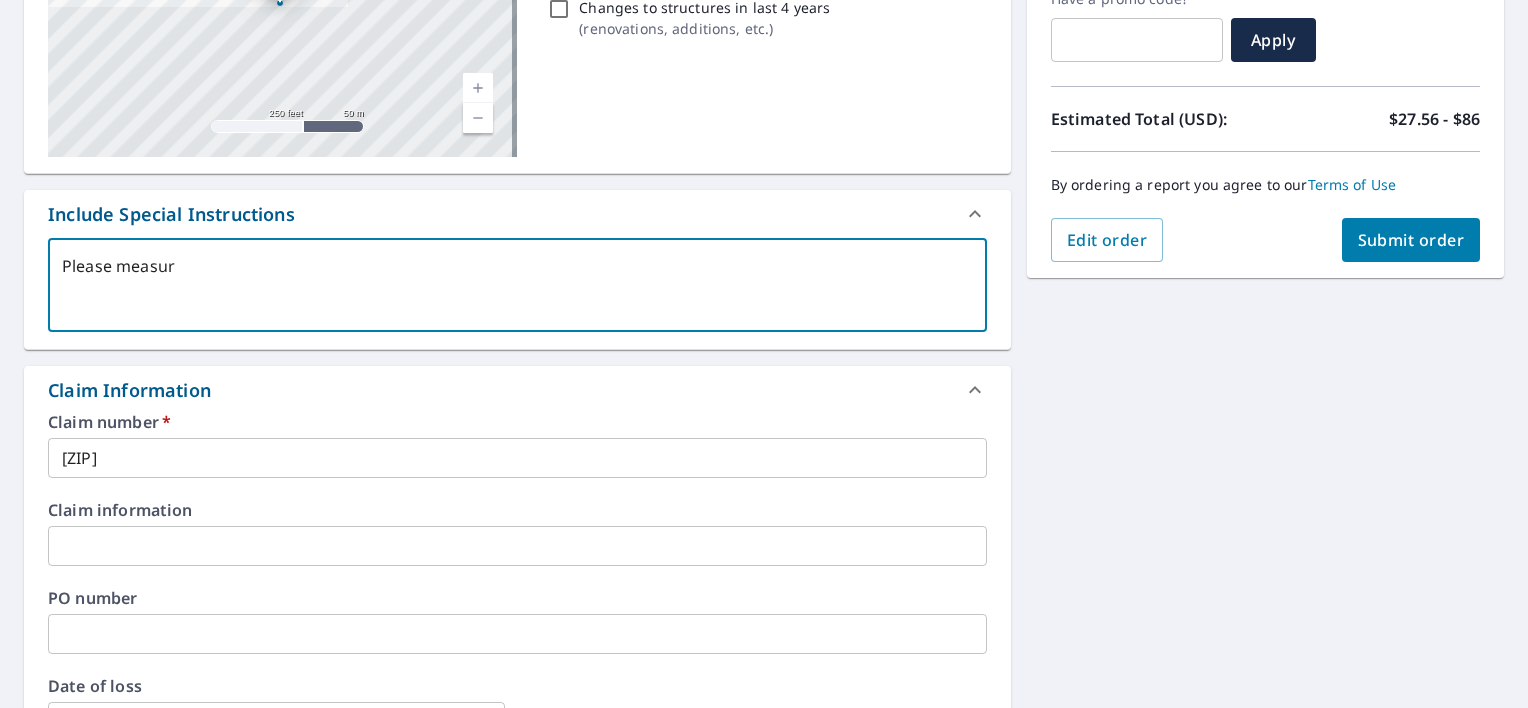 type on "Please measure" 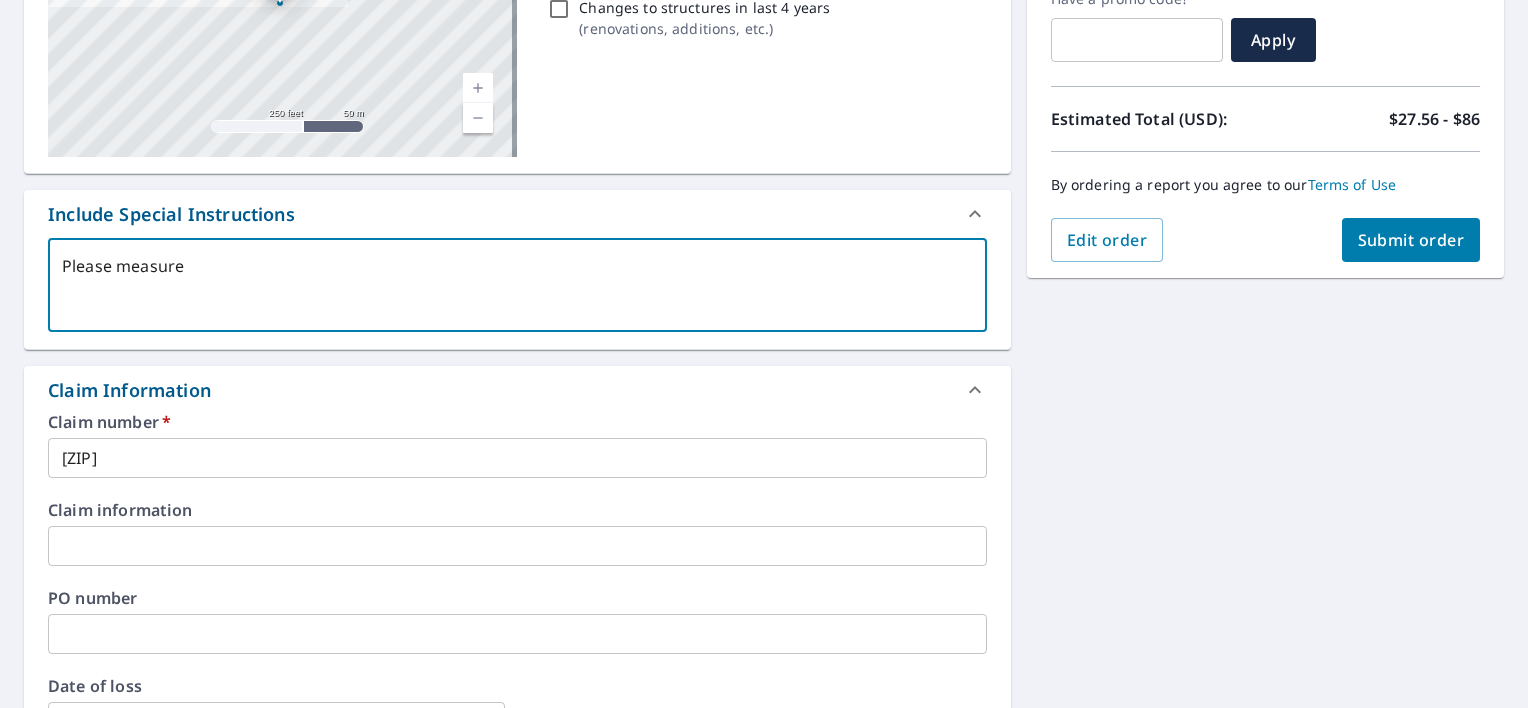 type on "Please measure" 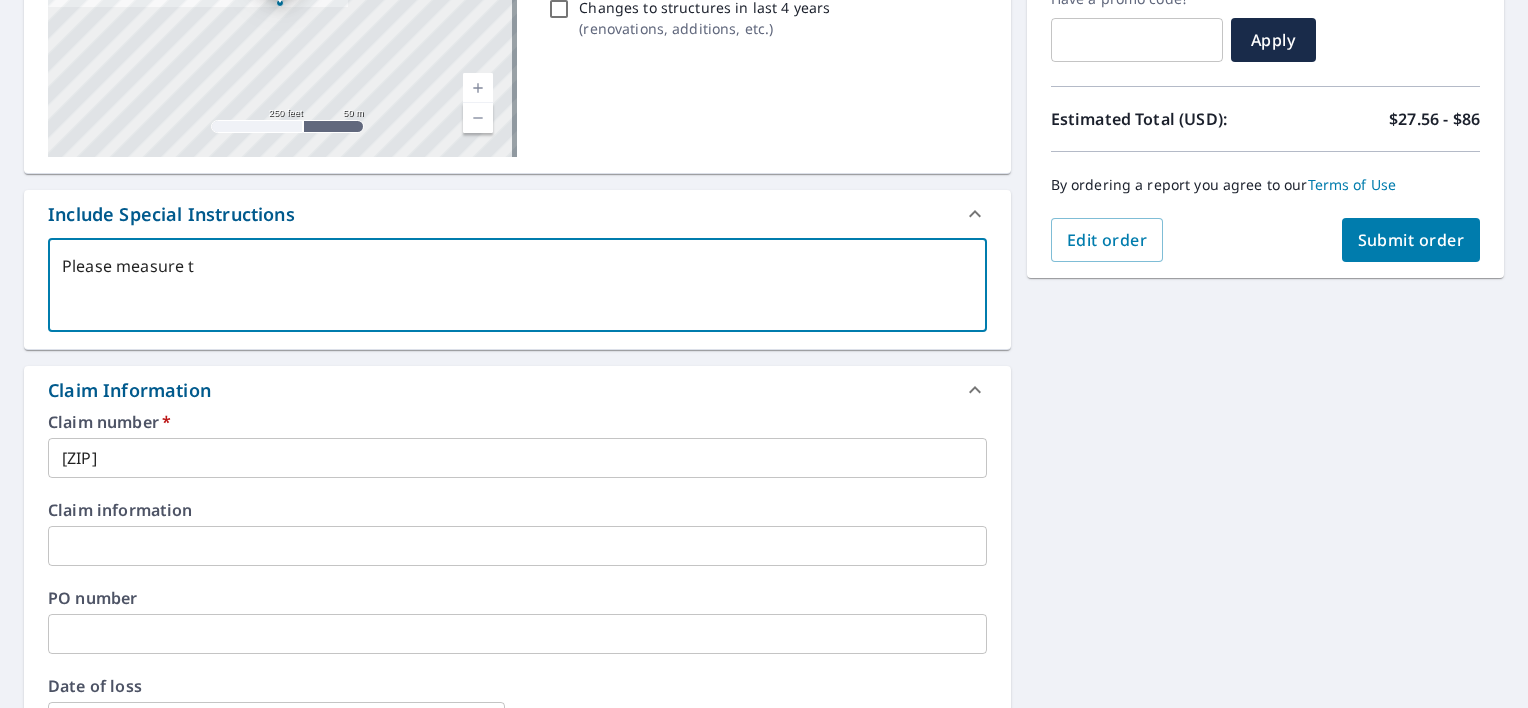 type on "Please measure th" 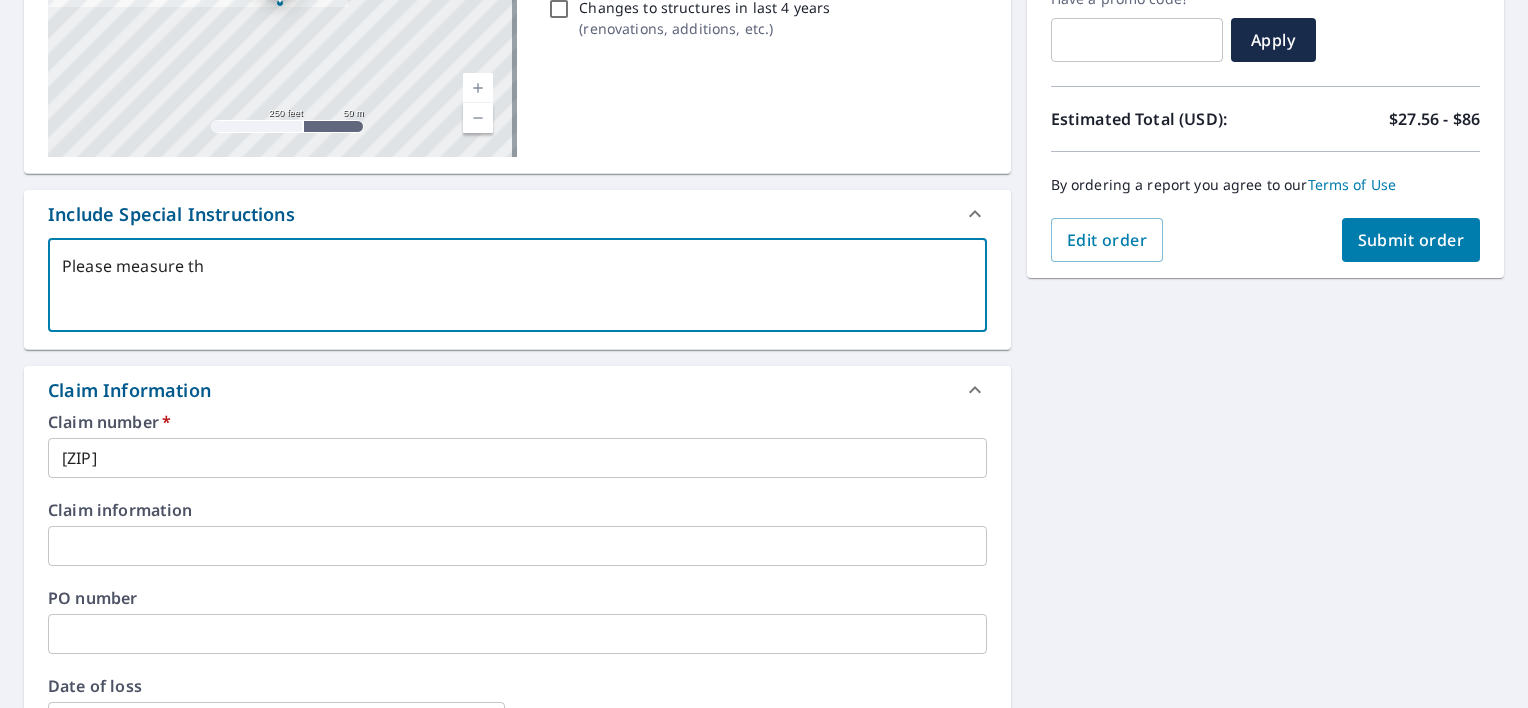 type on "Please measure the" 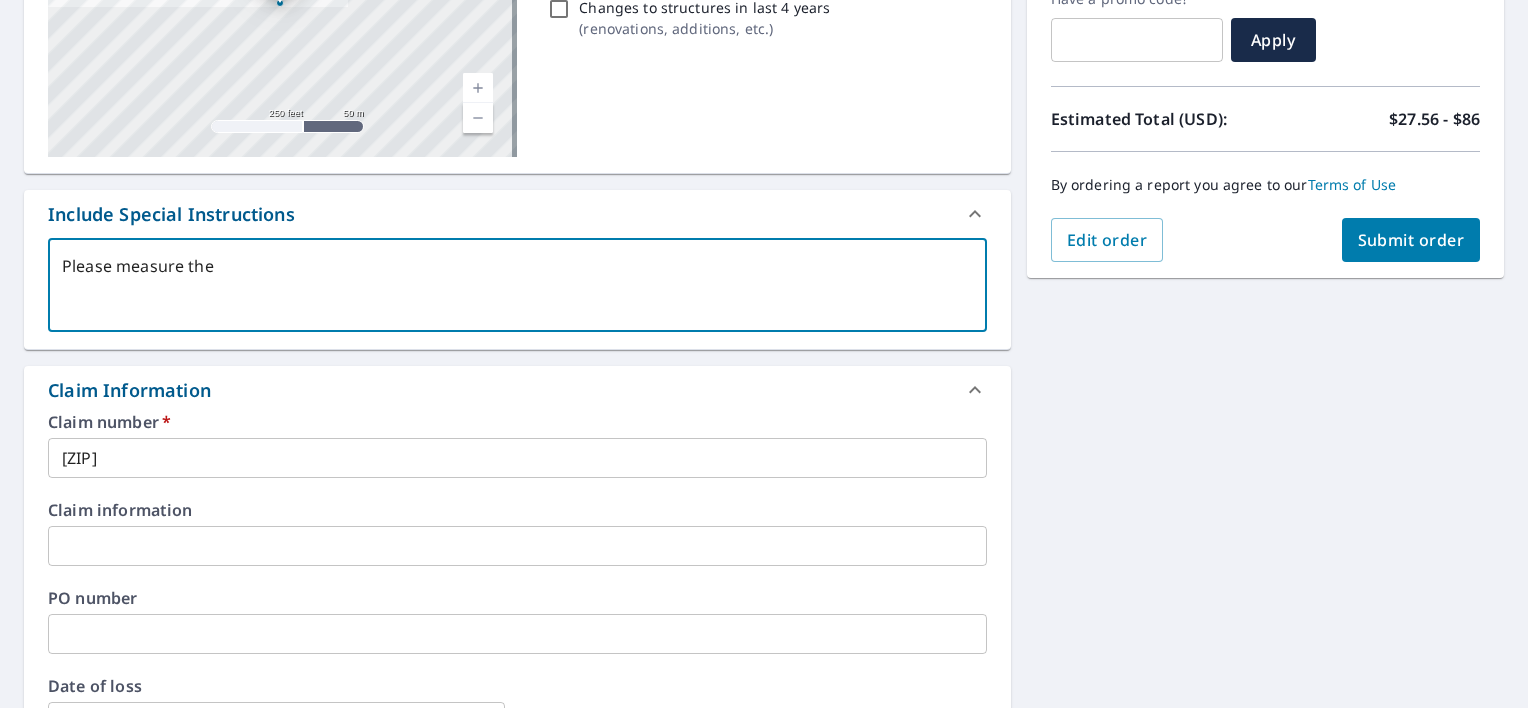 type on "Please measure the" 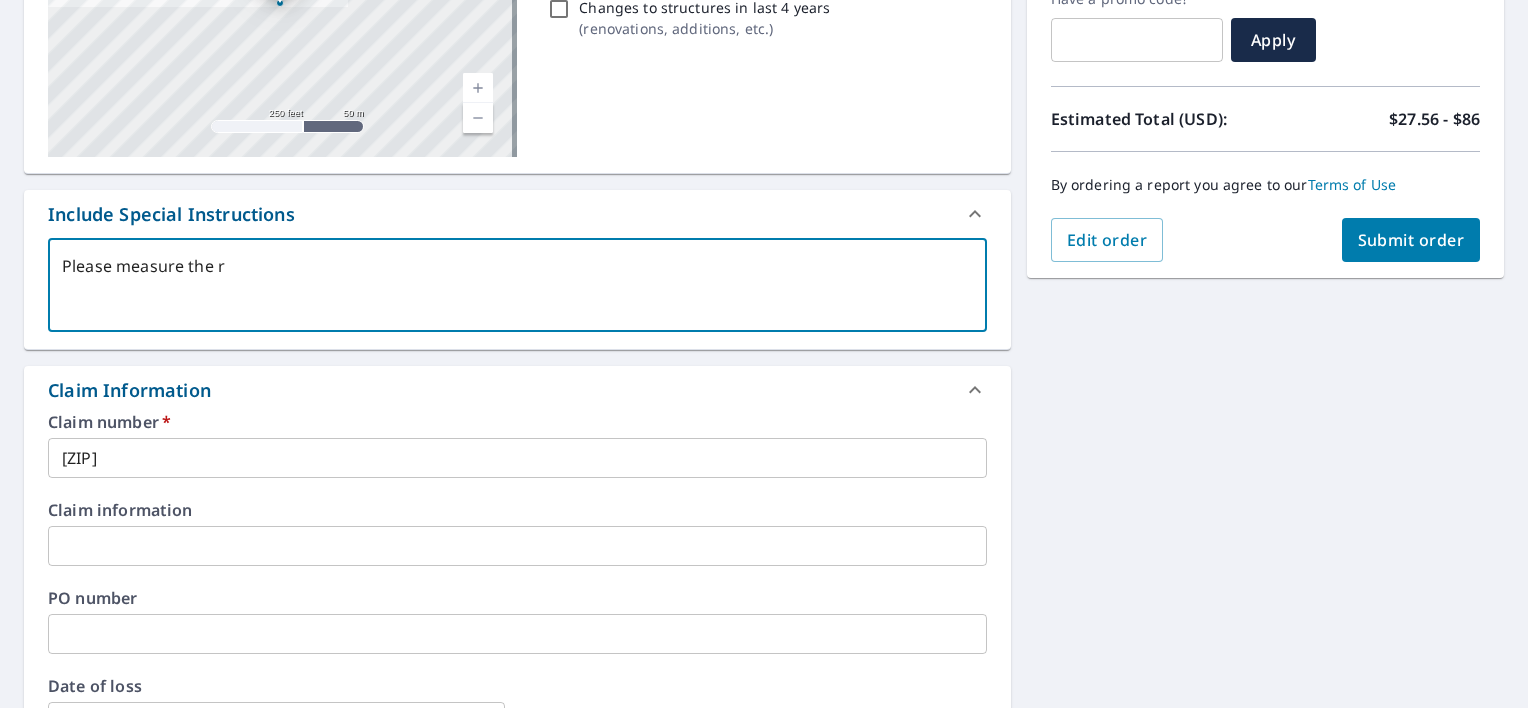 type on "Please measure the ro" 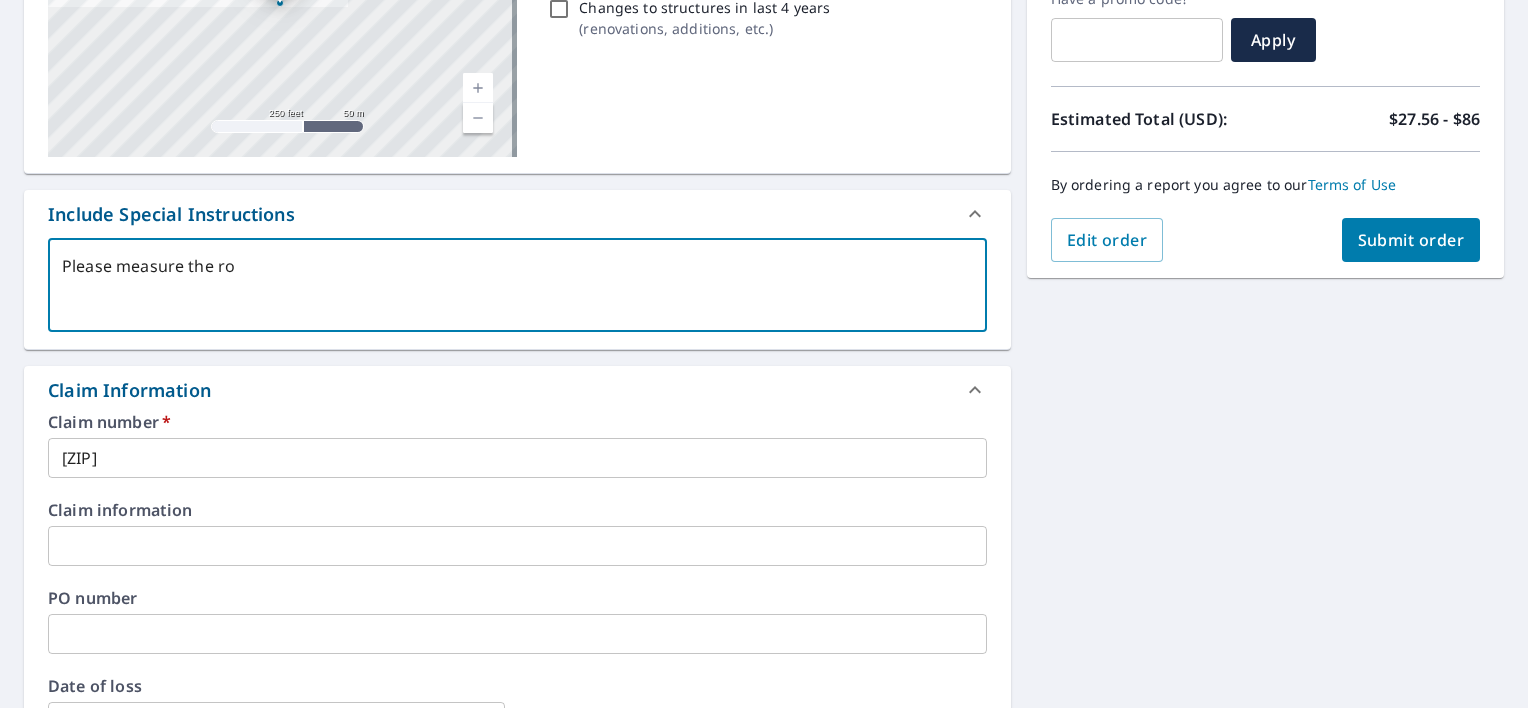 type on "x" 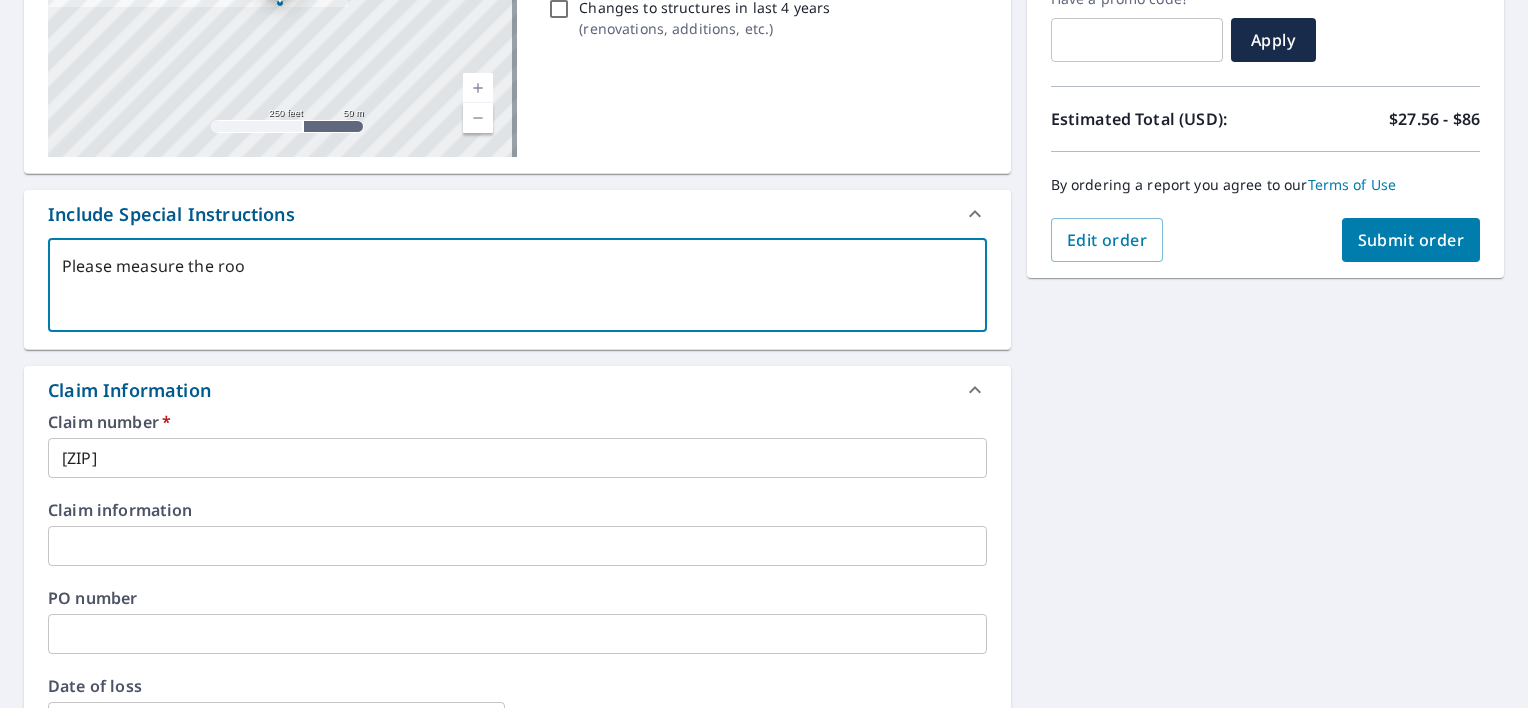 type on "Please measure the roof" 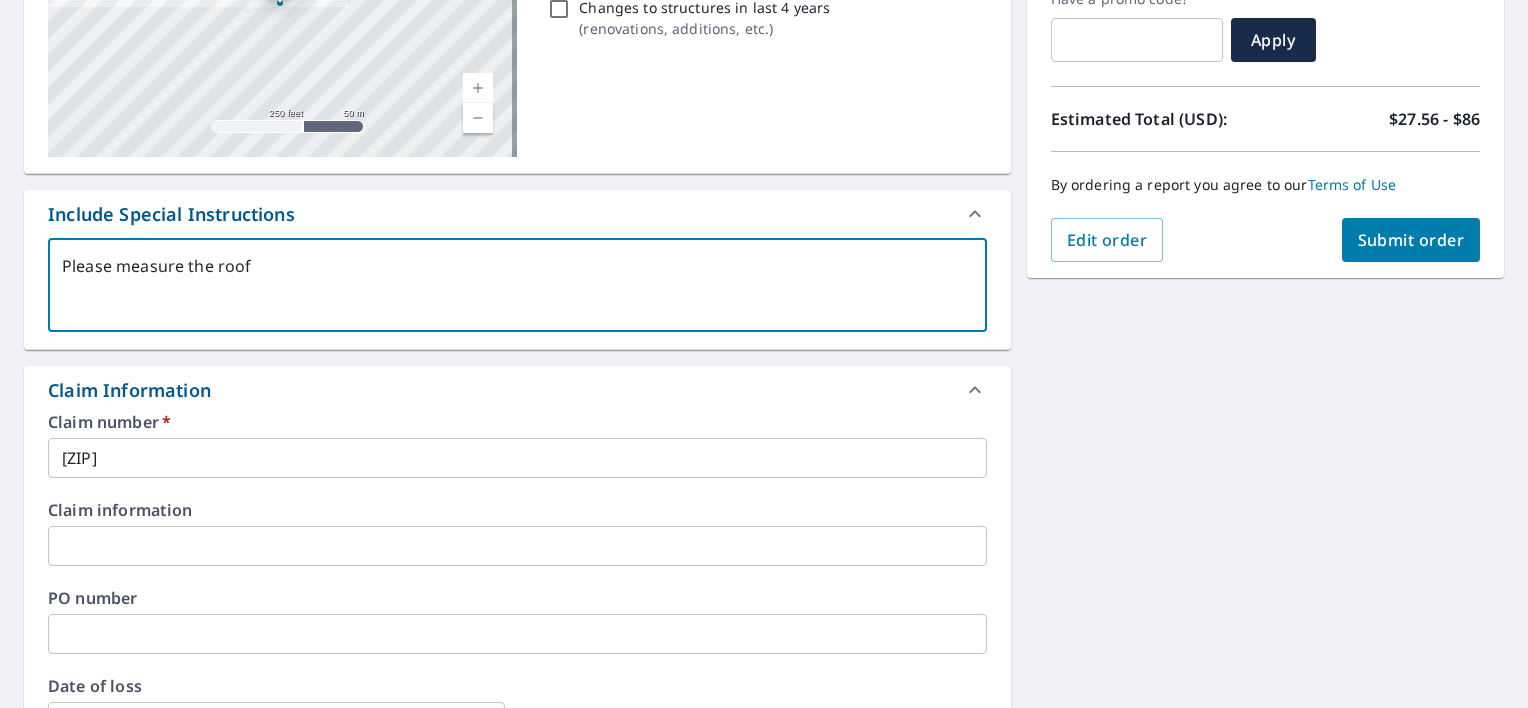 type on "Please measure the roof" 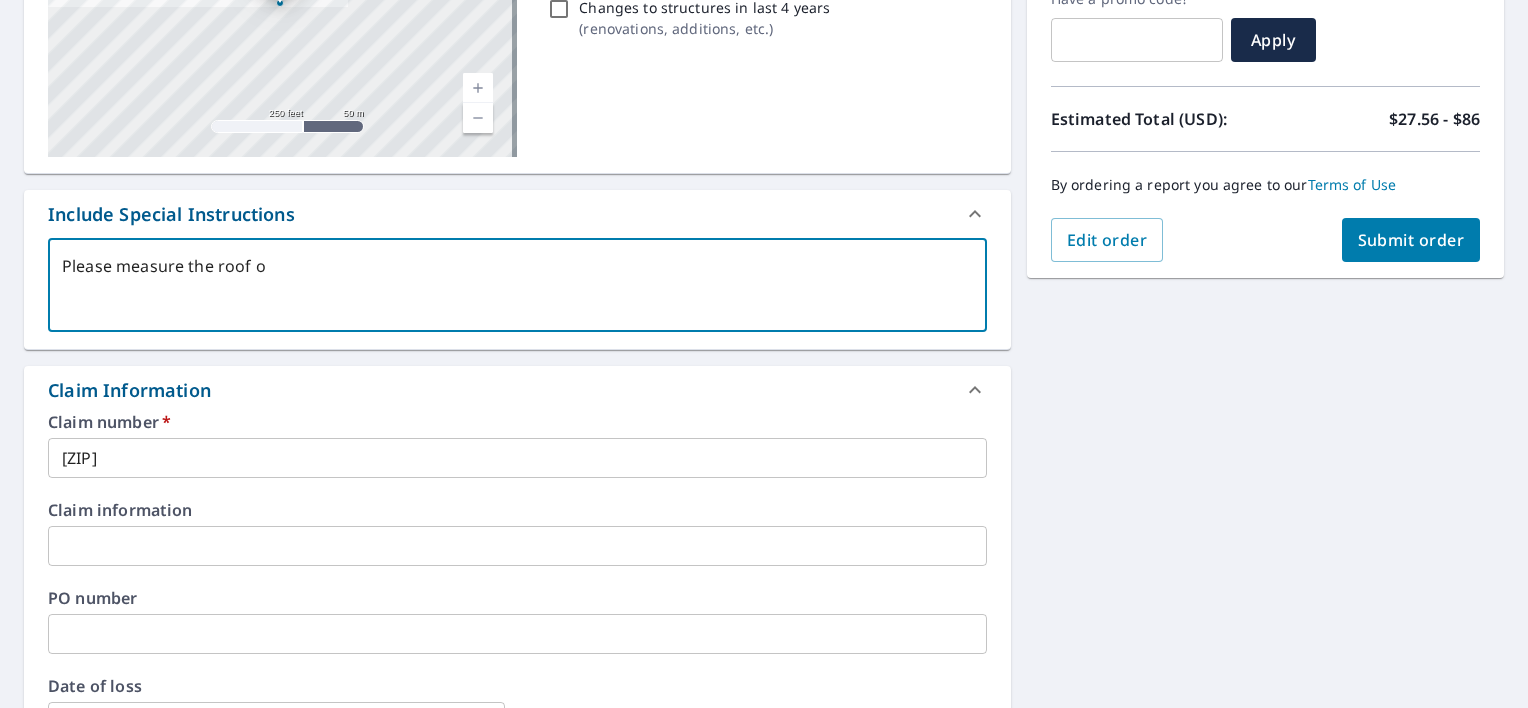 type on "Please measure the roof on" 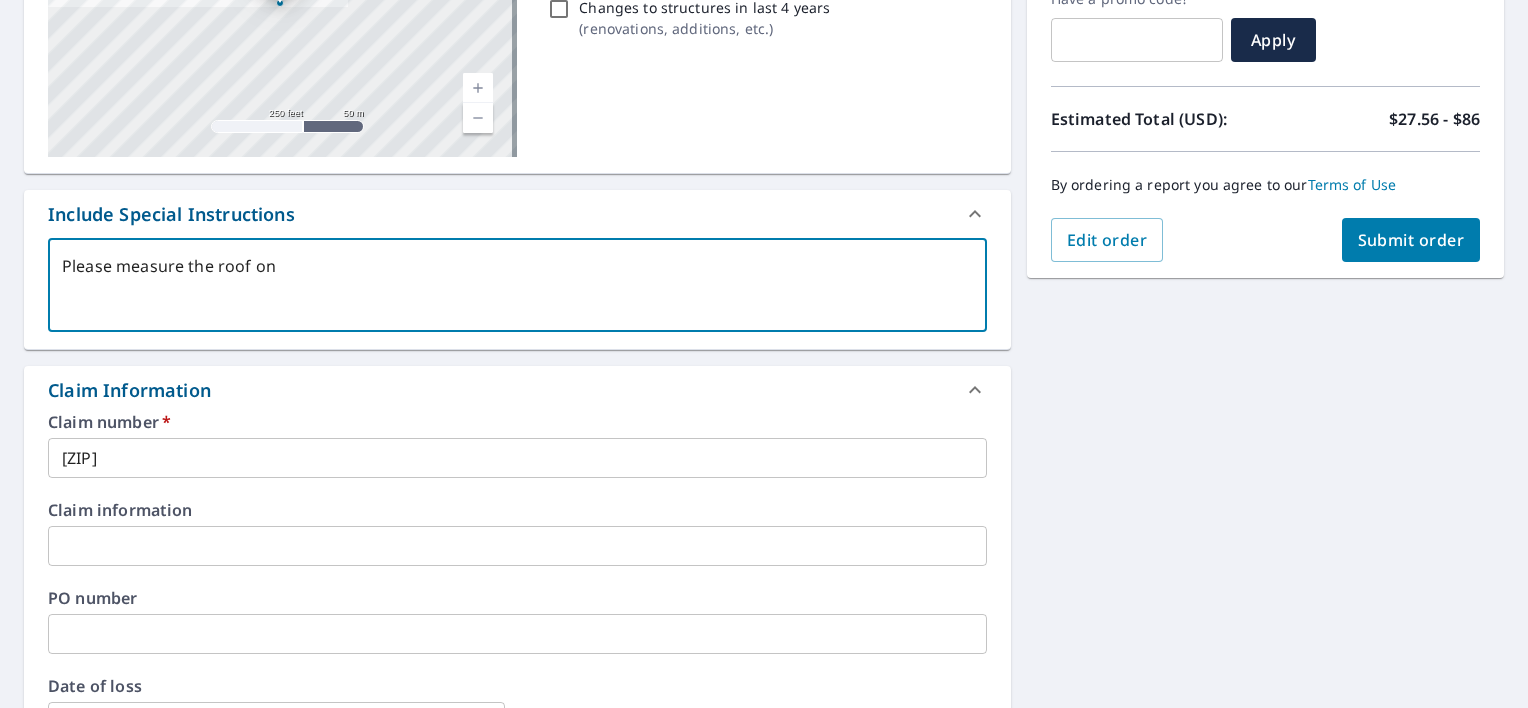 type on "Please measure the roof on" 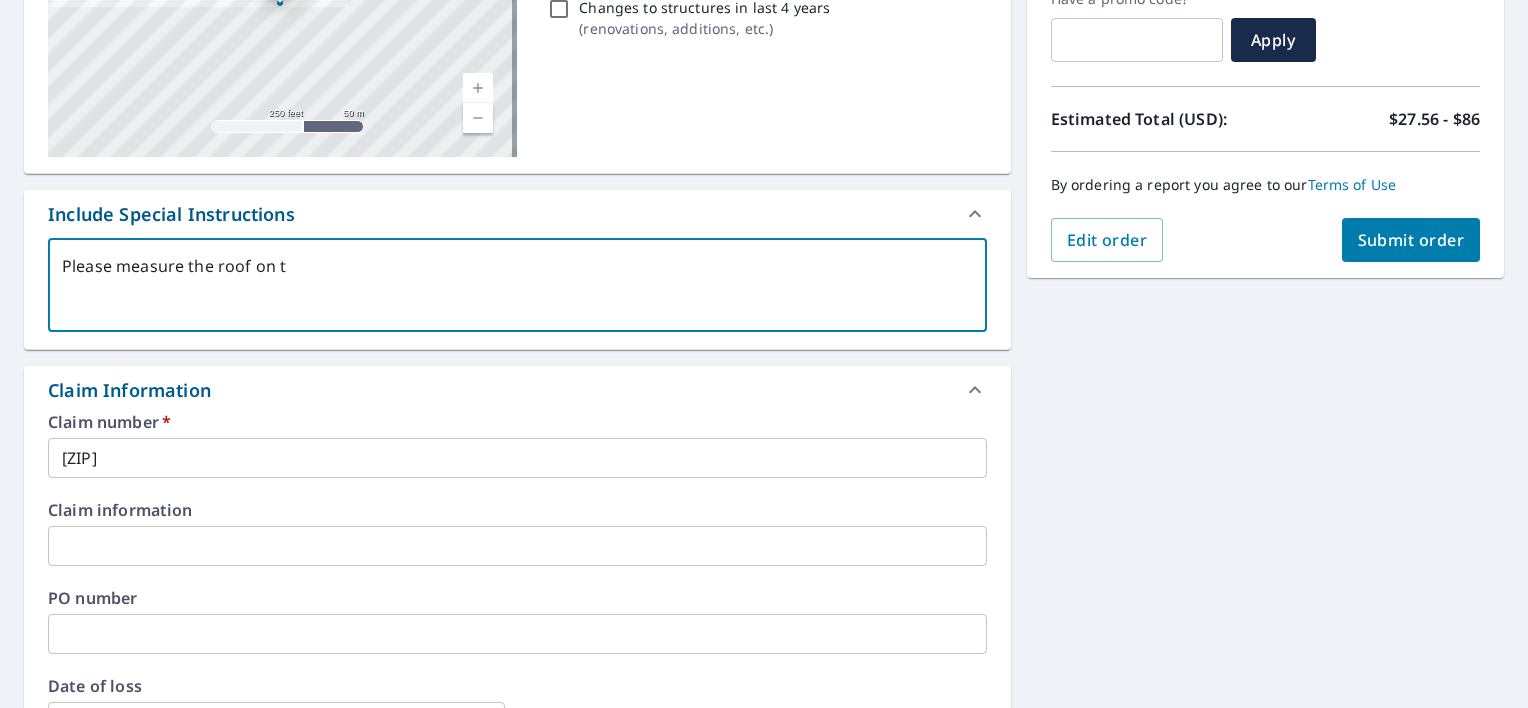 type on "[NUMBER] [STREET]" 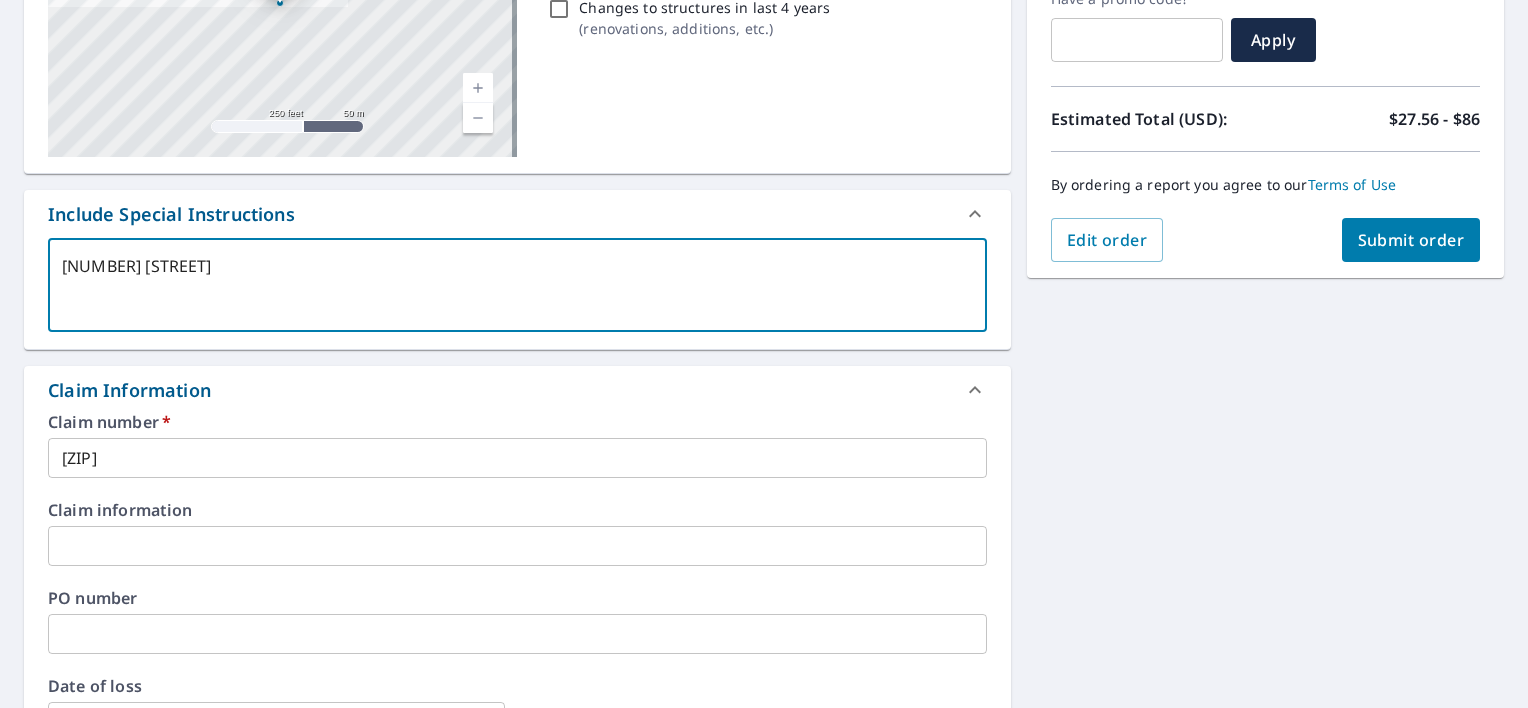 type on "Please measure the roof on the" 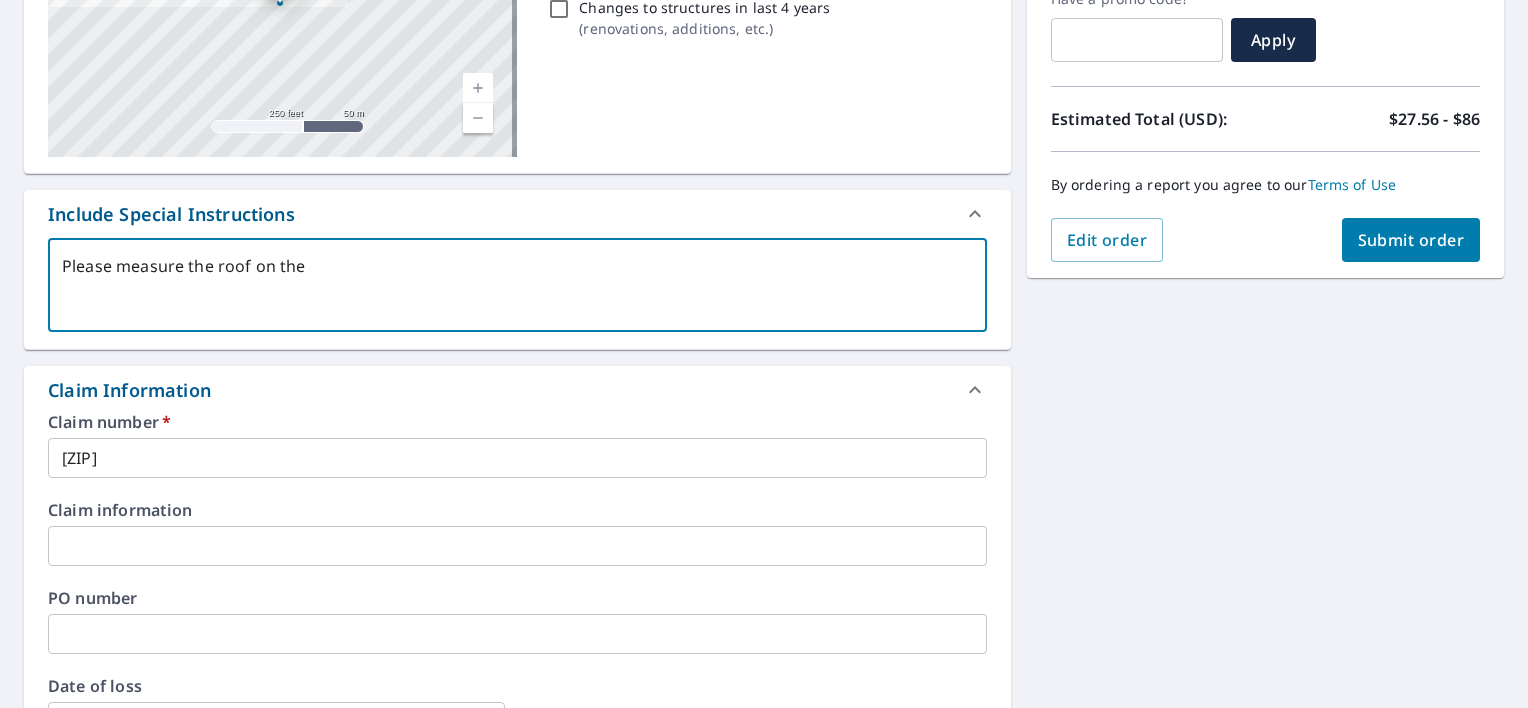 type on "Please measure the roof on the" 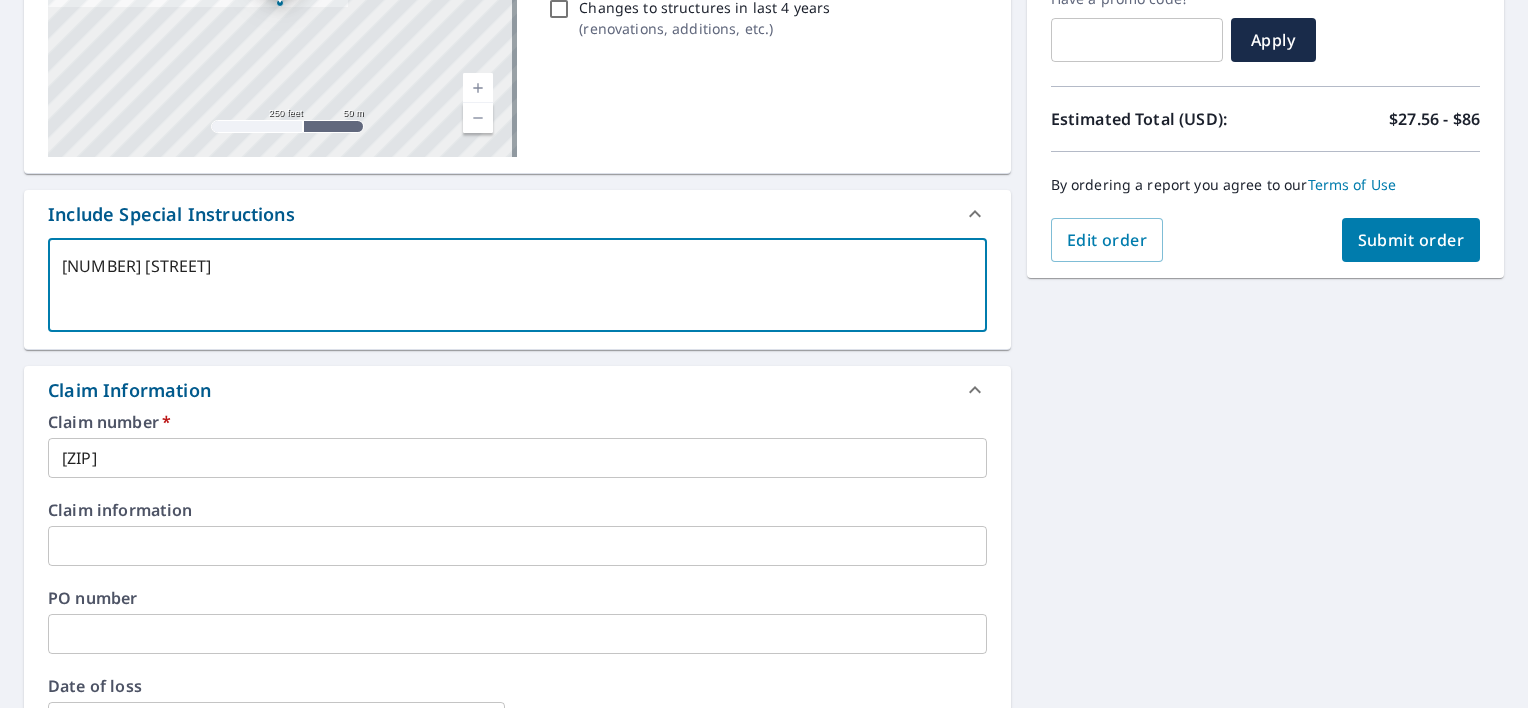 type on "x" 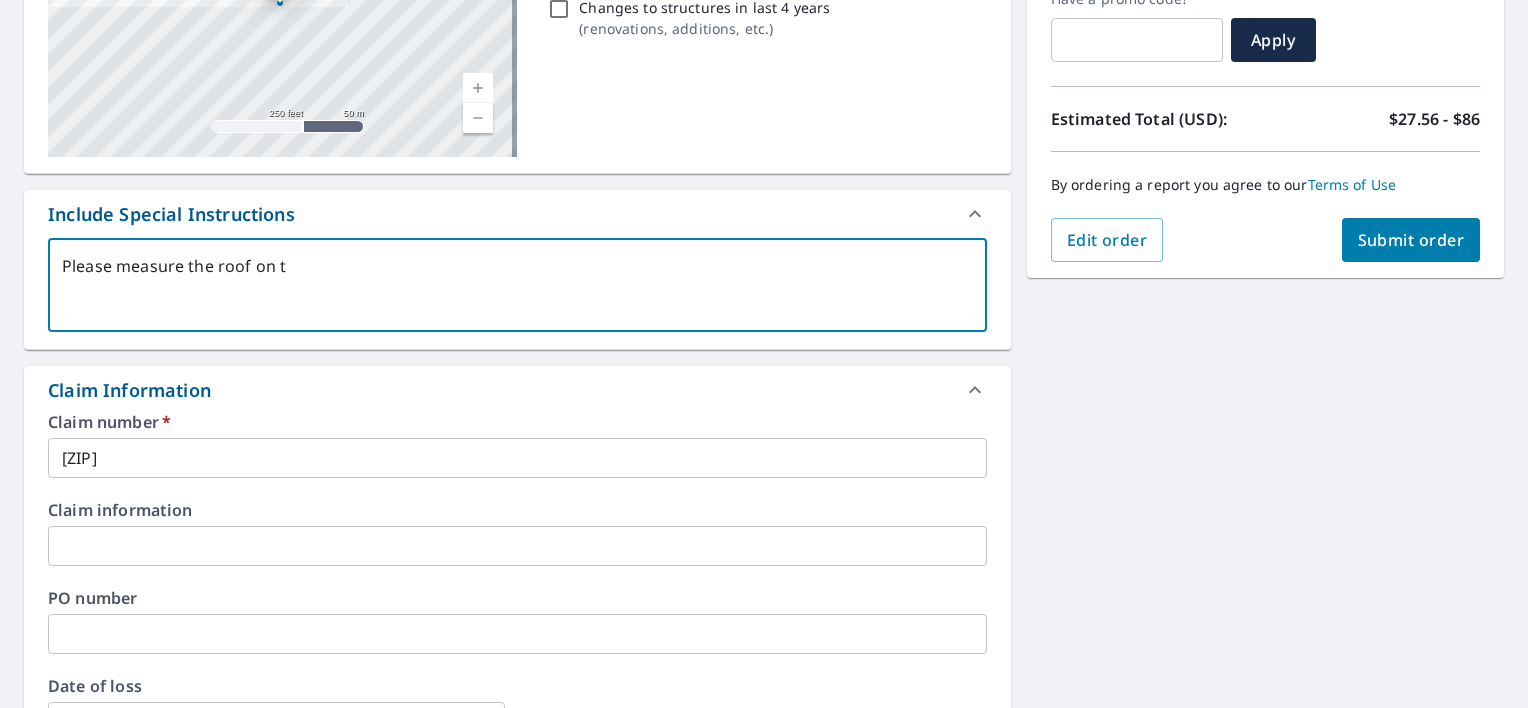 type on "Please measure the roof on" 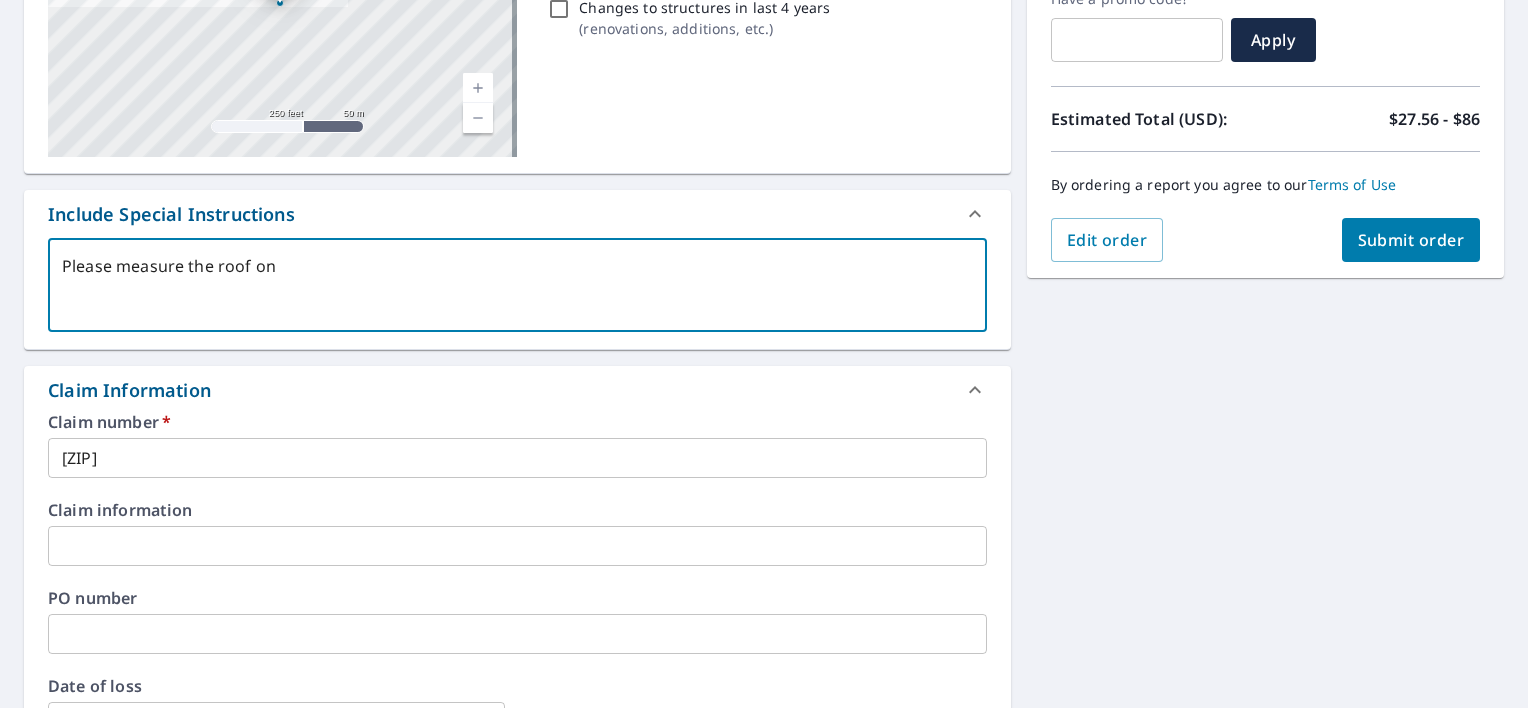type on "Please measure the roof on" 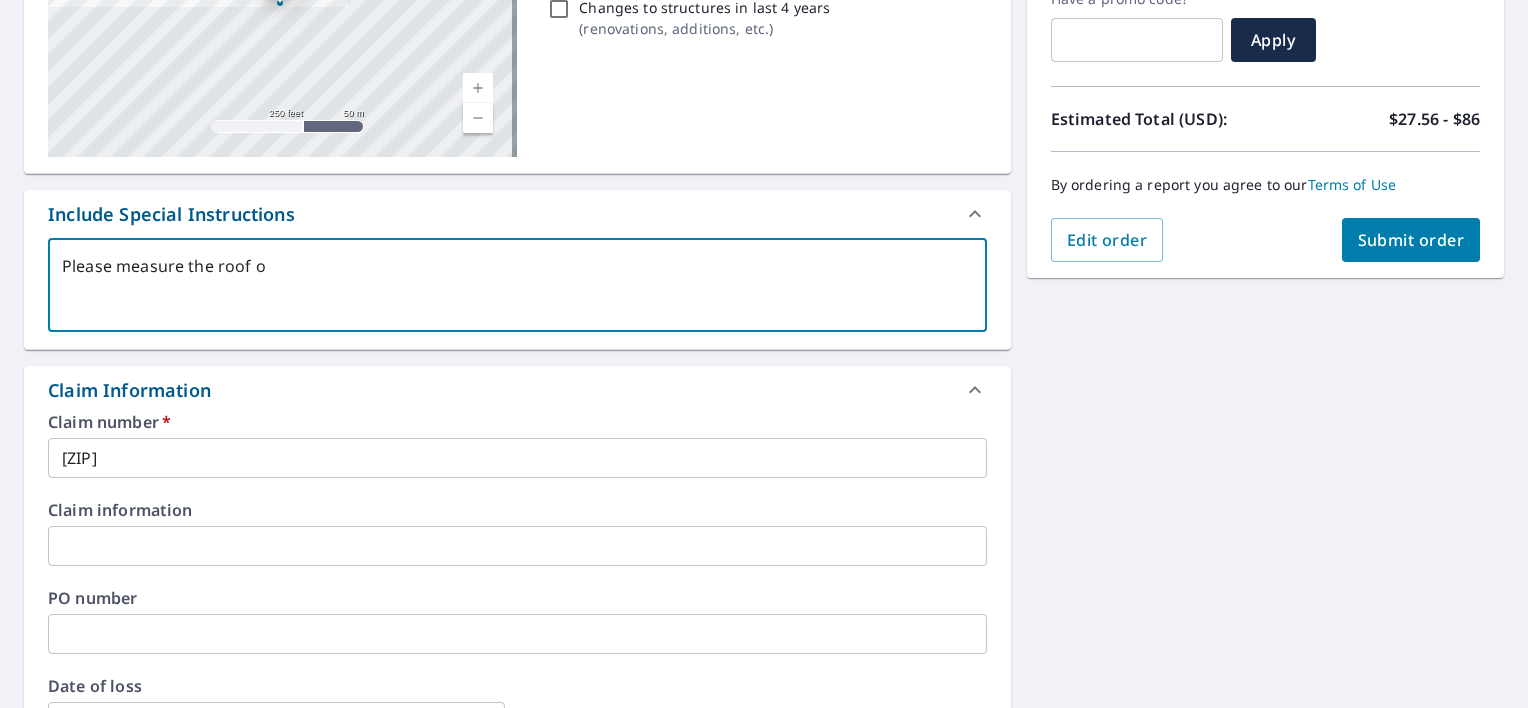 type on "Please measure the roof of" 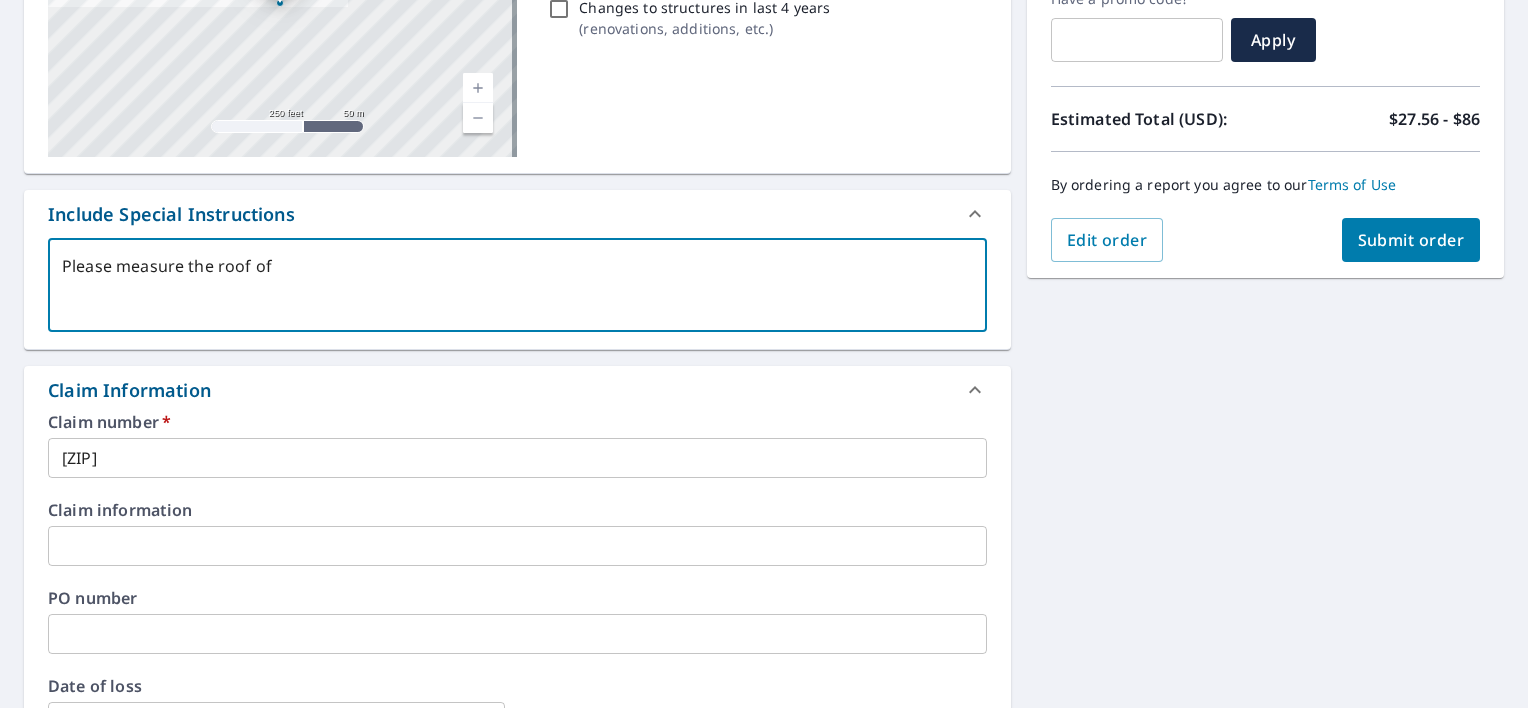type on "x" 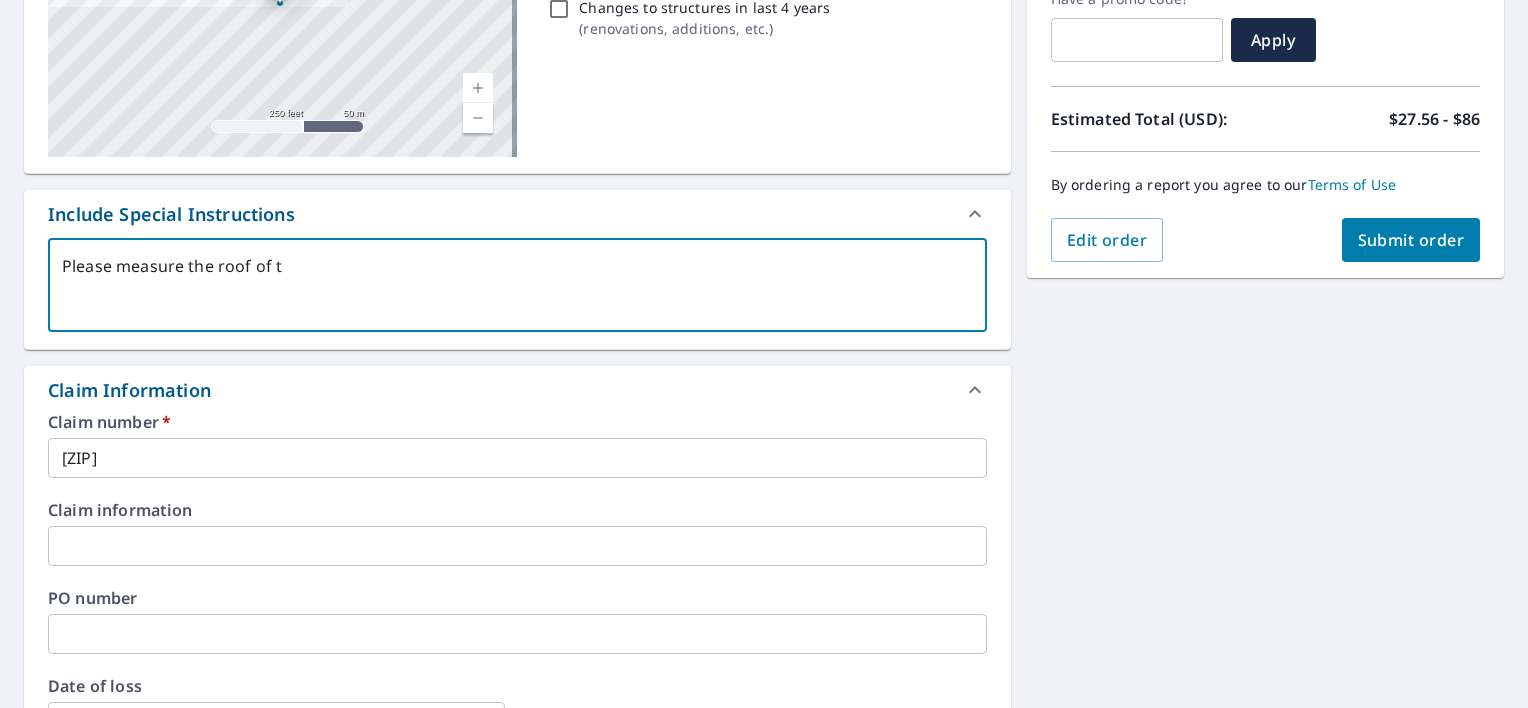 type on "Please measure the roof of th" 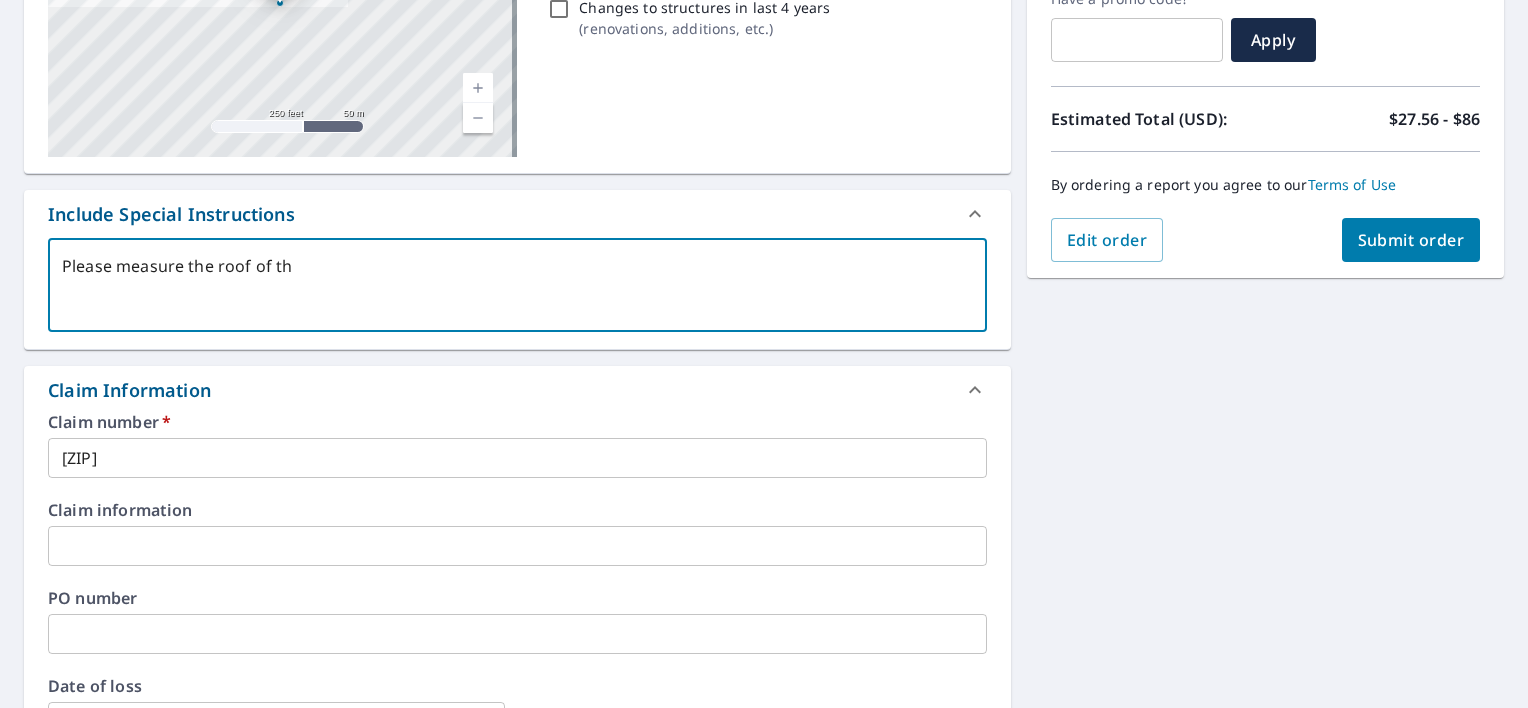 type on "Please measure the roof of the" 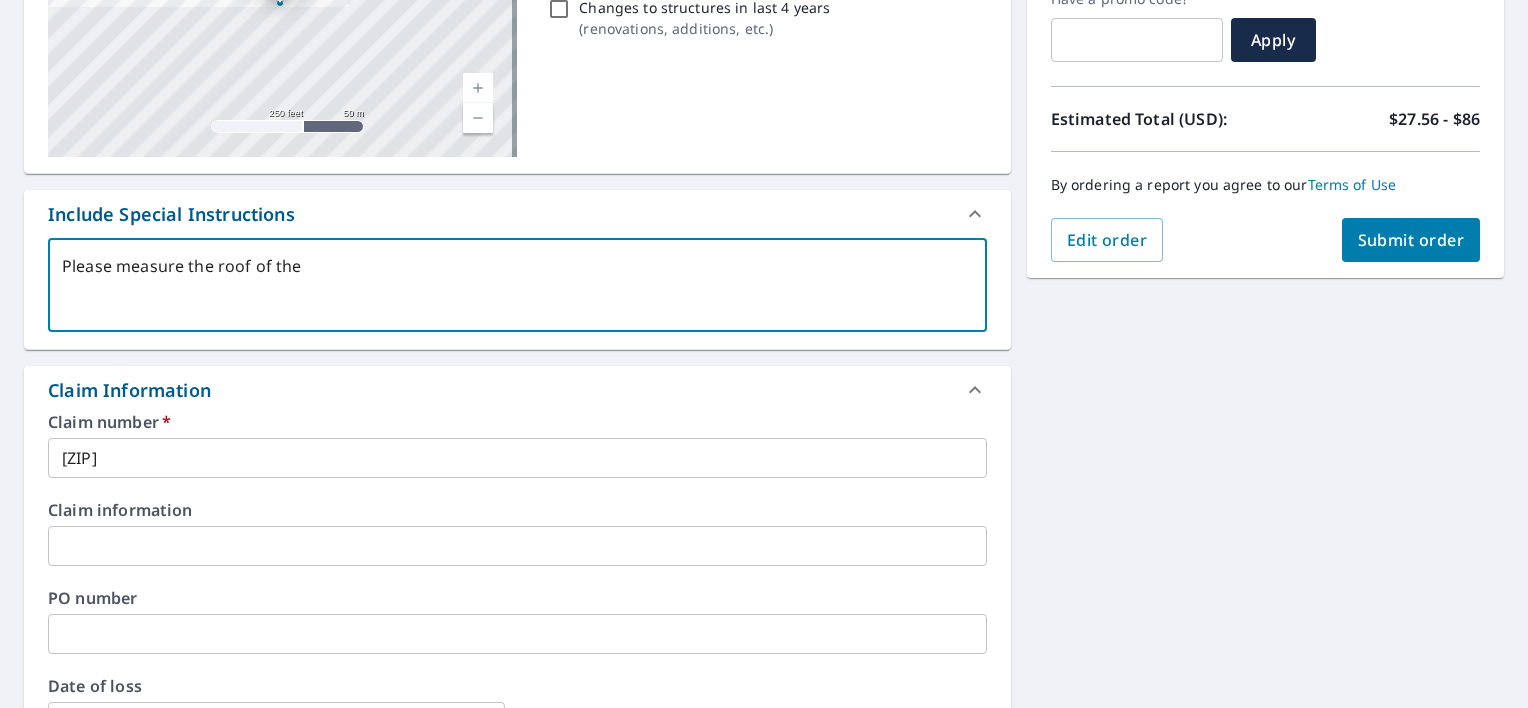 type on "Please measure the roof of the" 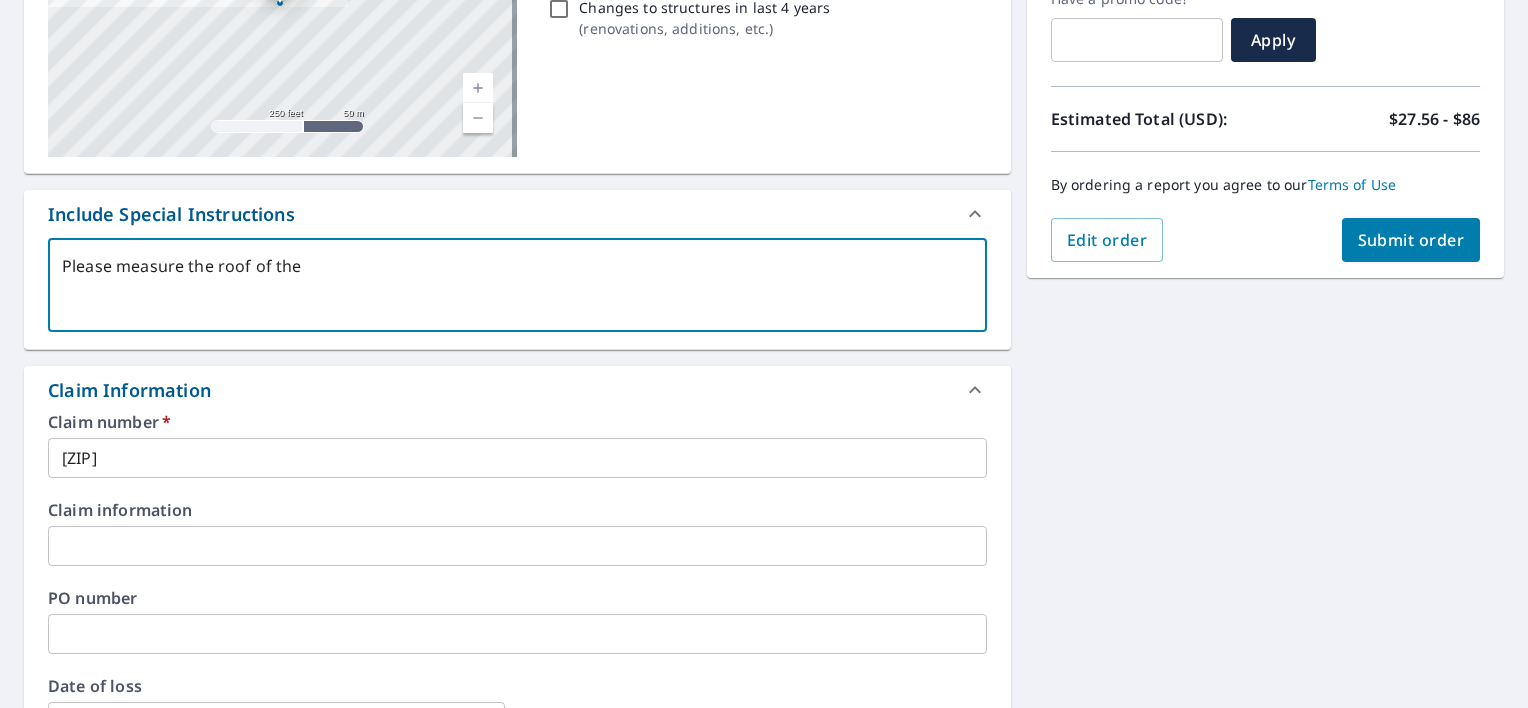 type on "Please measure the roof of the m" 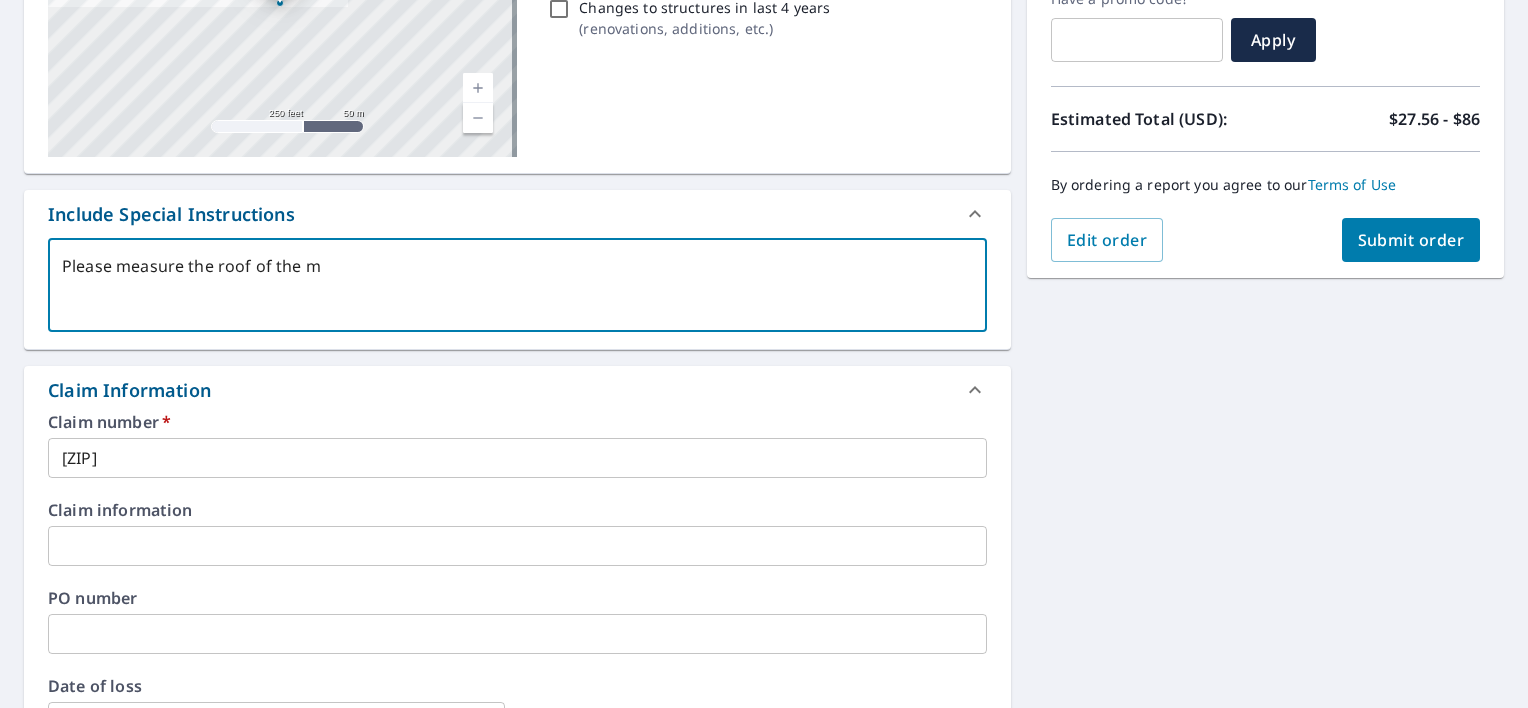type on "Please measure the roof of the ma" 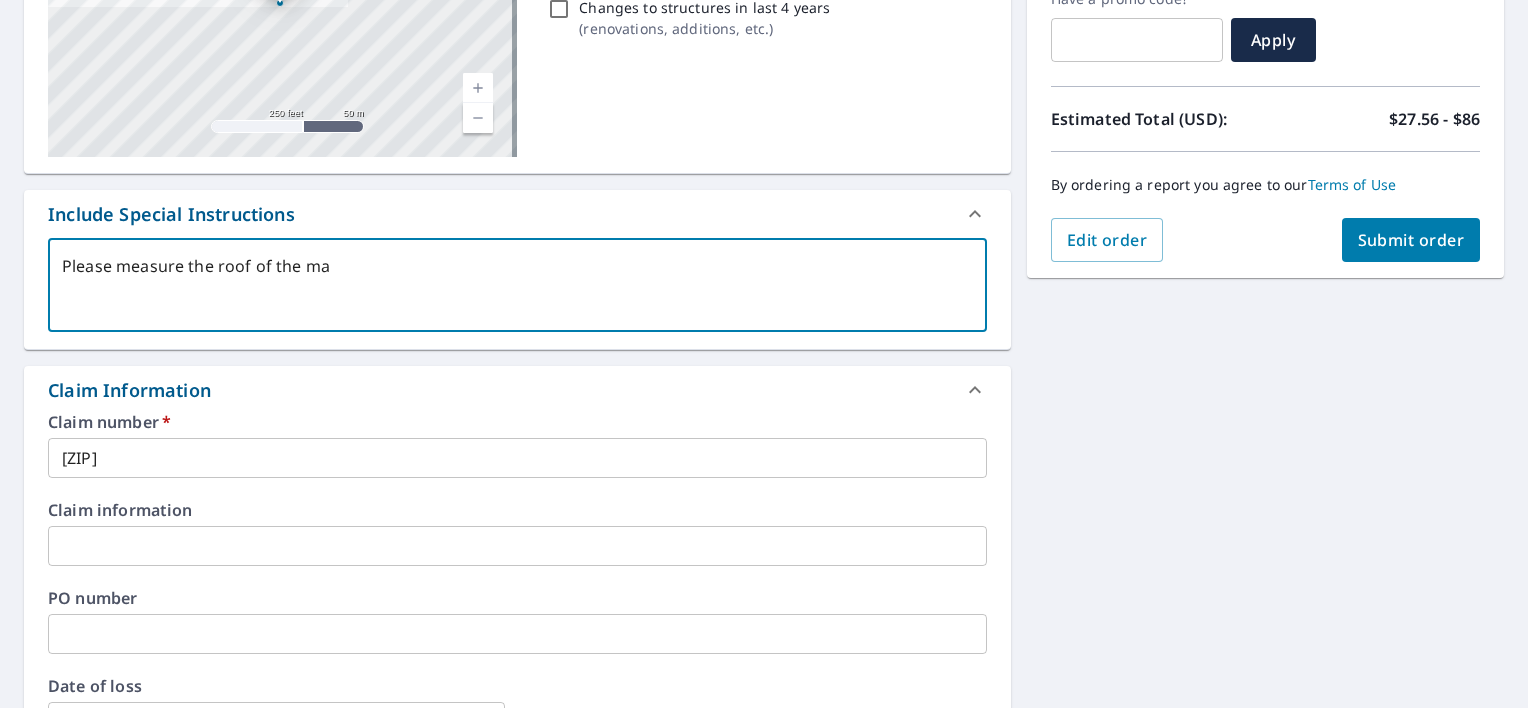 type on "Please measure the roof of the mar" 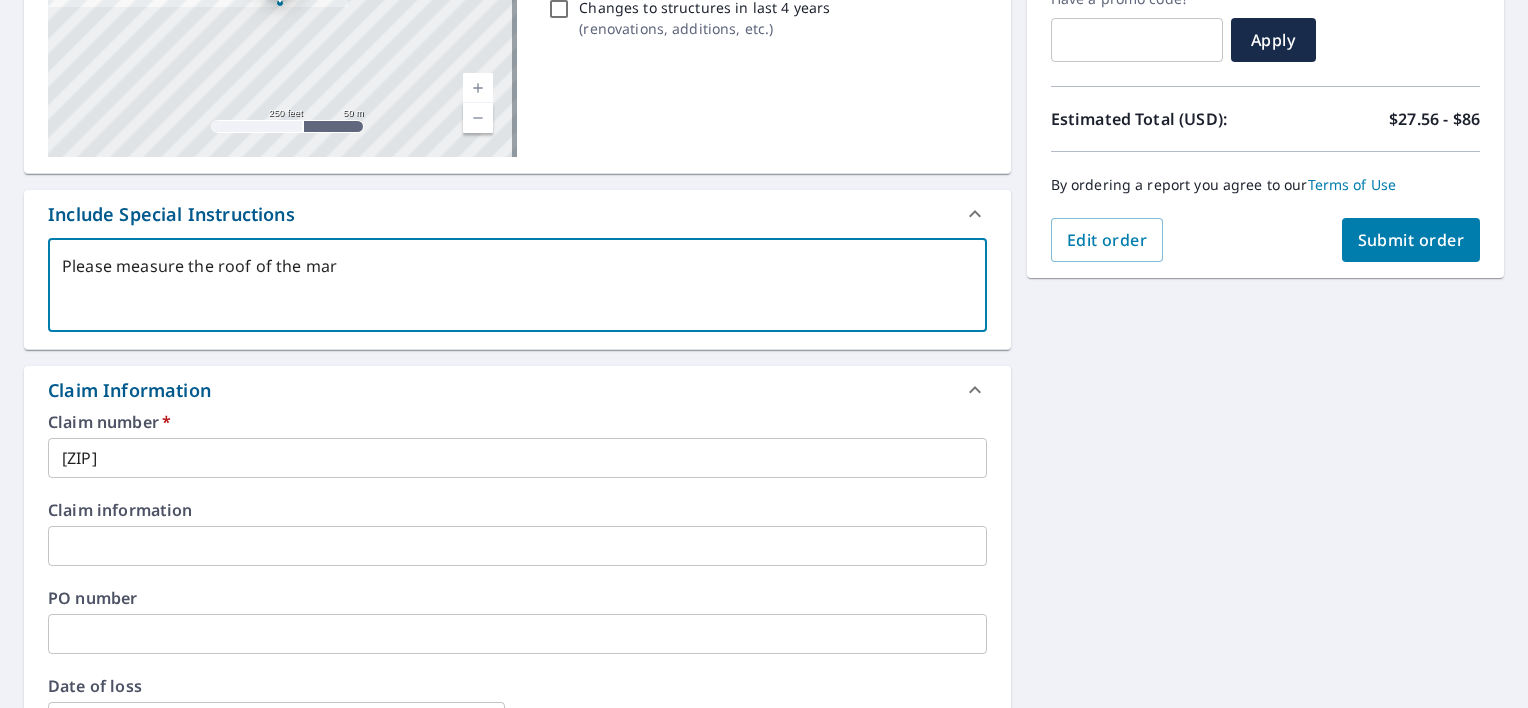 type on "Please measure the roof of the mark" 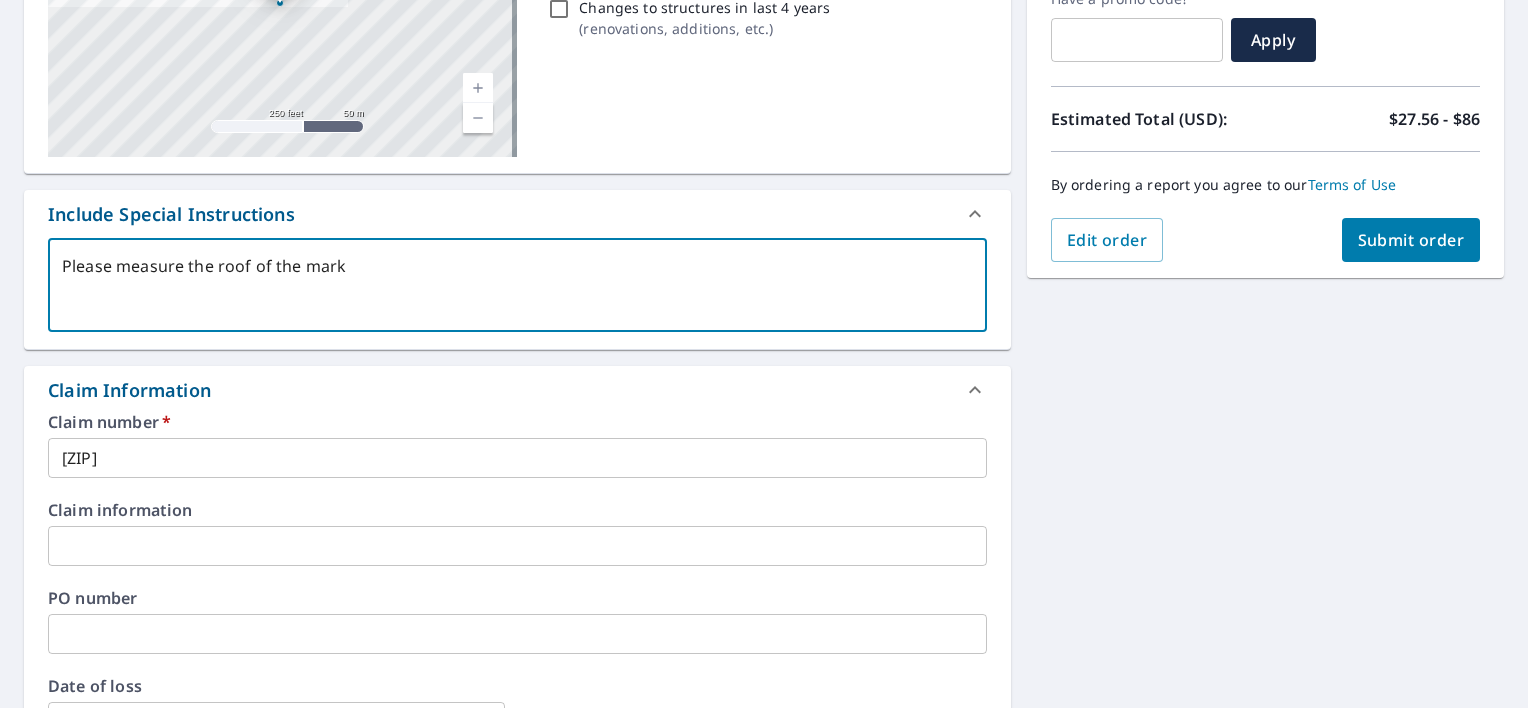 type on "Please measure the roof of the marke" 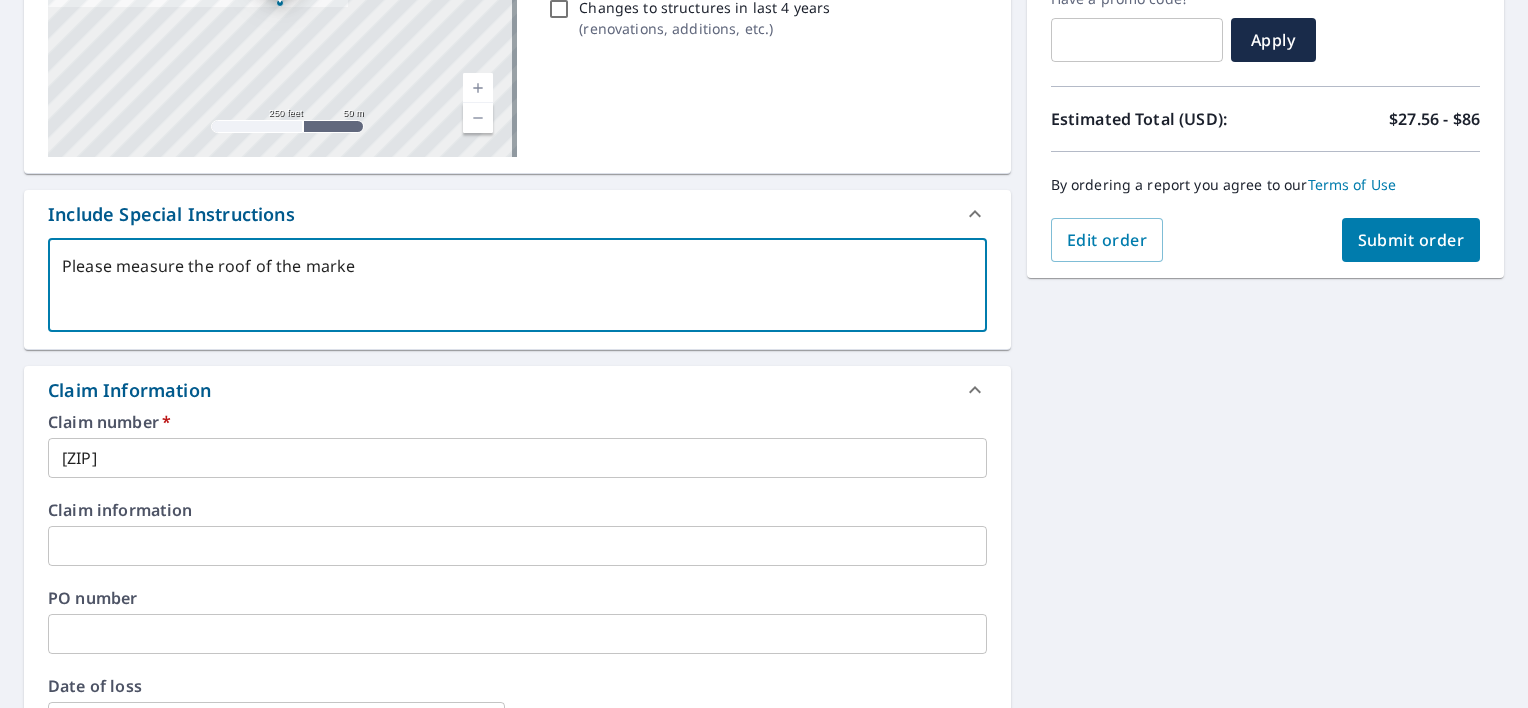 type on "Please measure the roof of the marked" 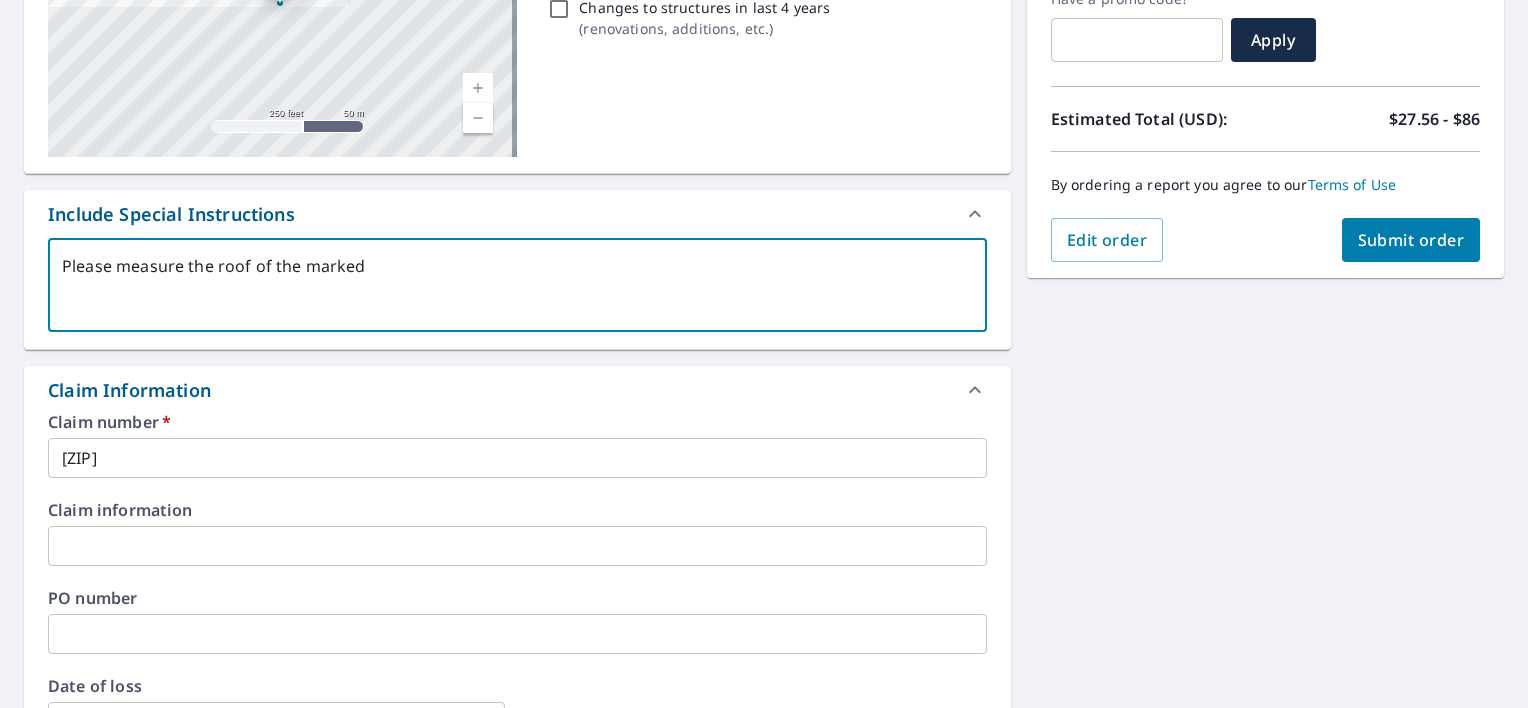 type on "Please measure the roof of the marked" 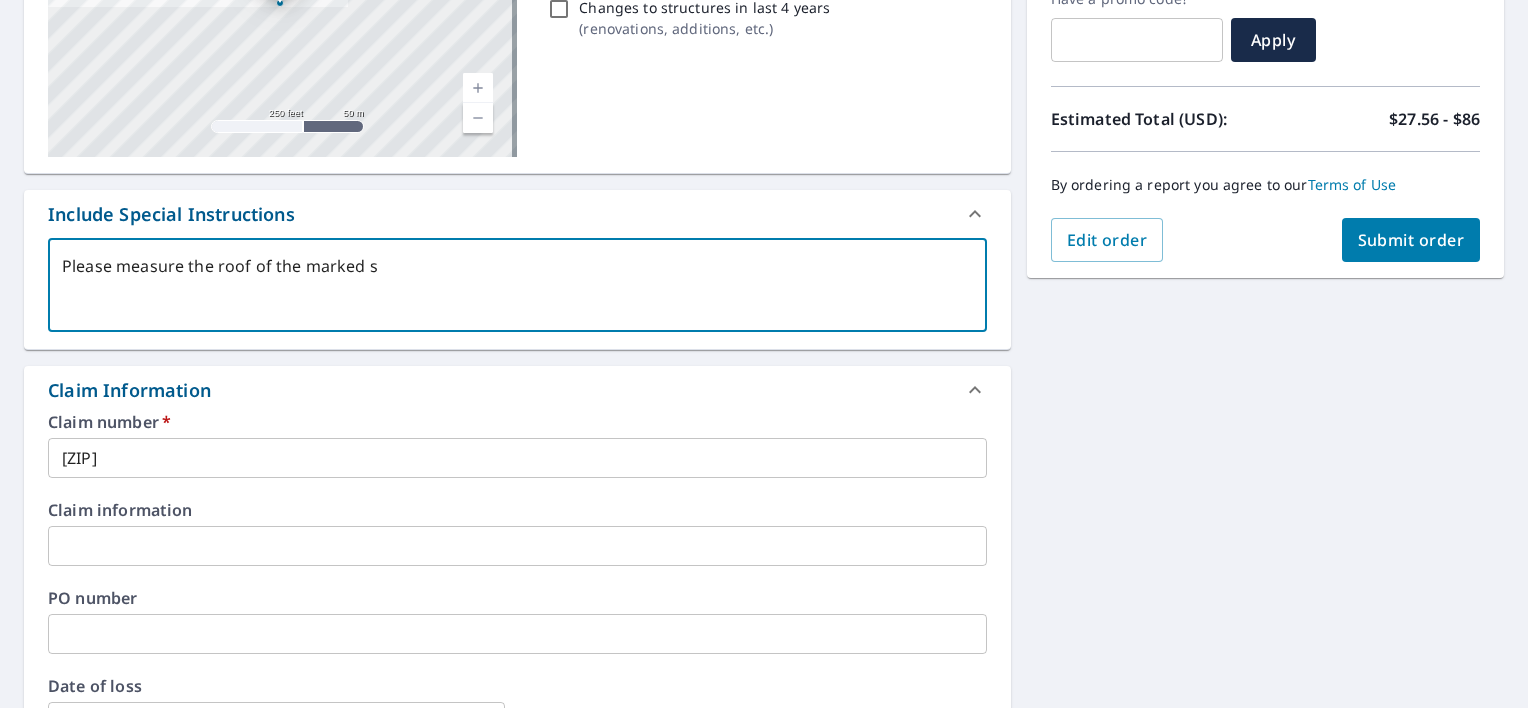 type on "Please measure the roof of the marked st" 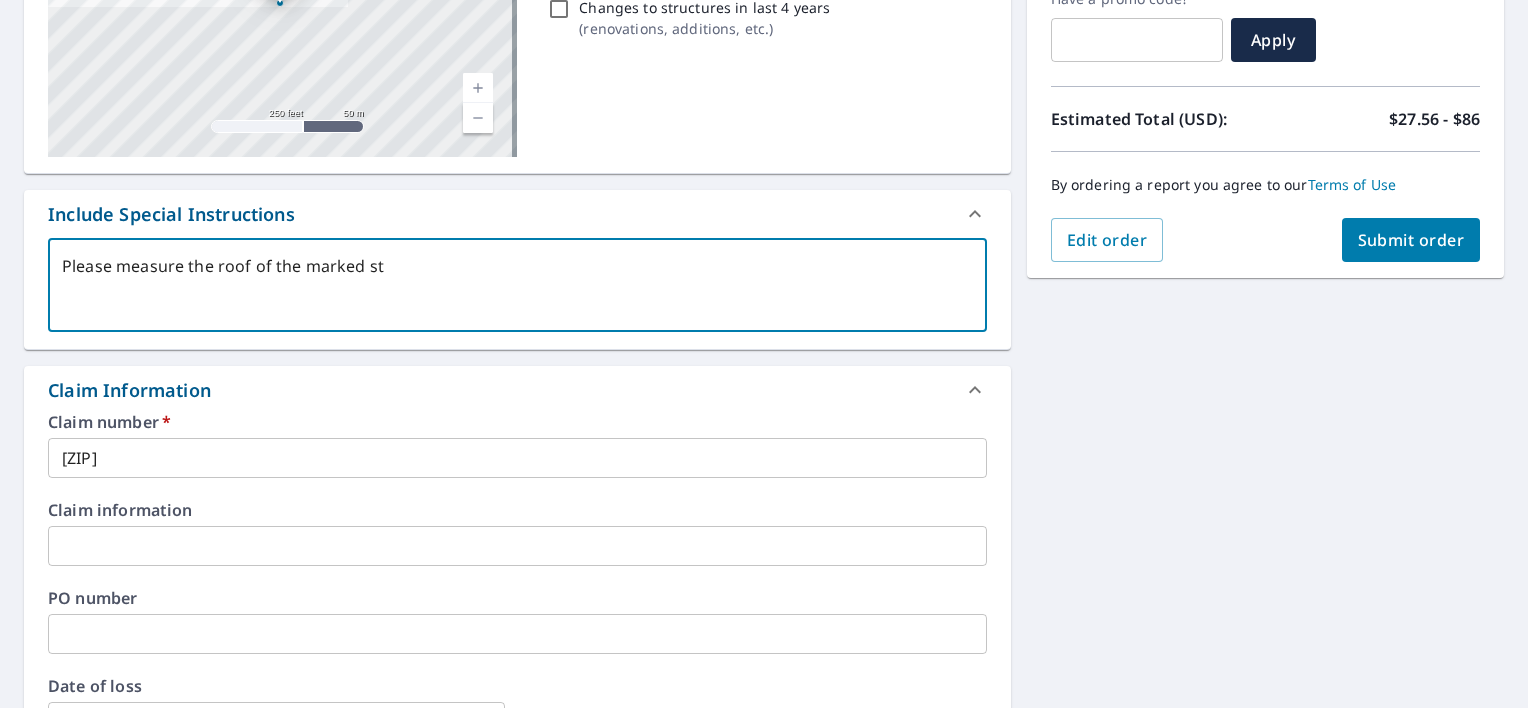 type on "x" 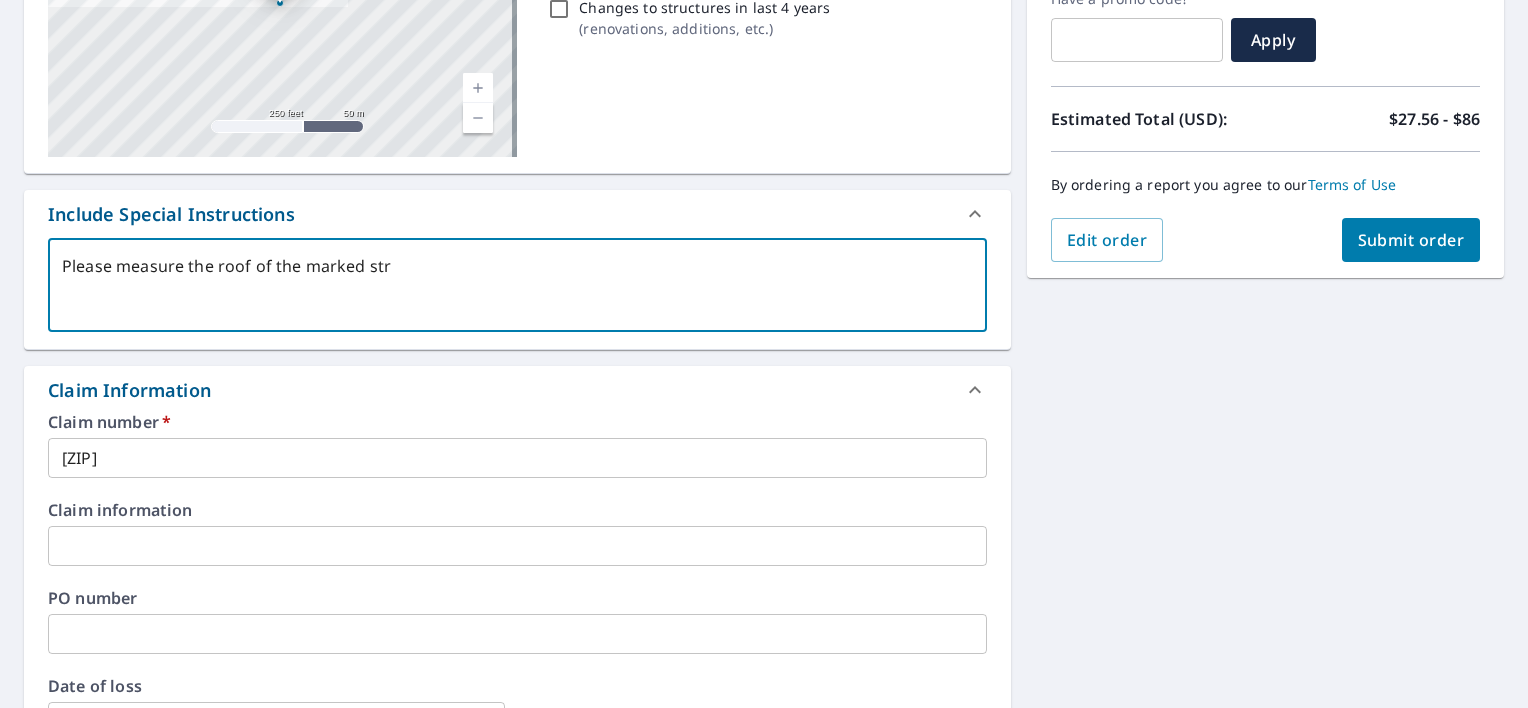 type on "Please measure the roof of the marked stru" 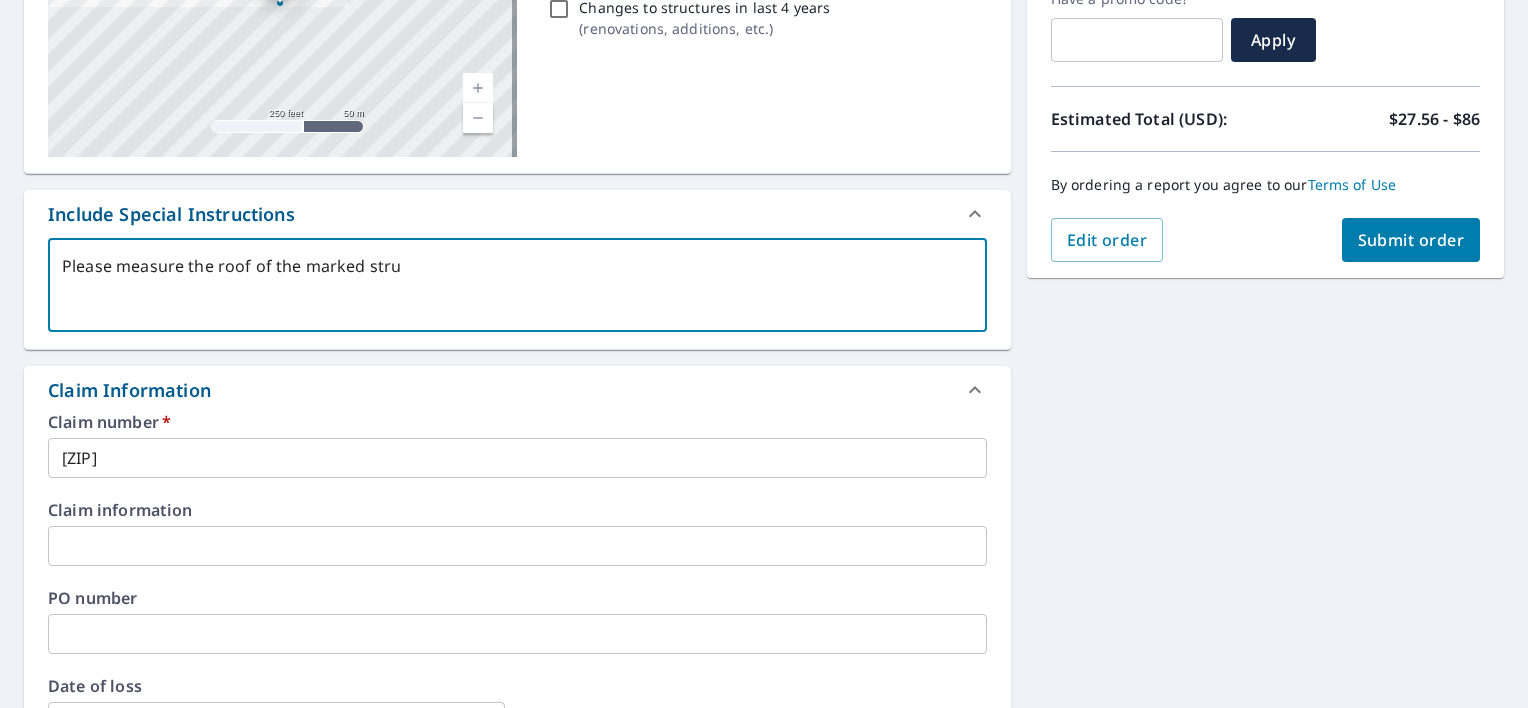 type on "Please measure the roof of the marked struc" 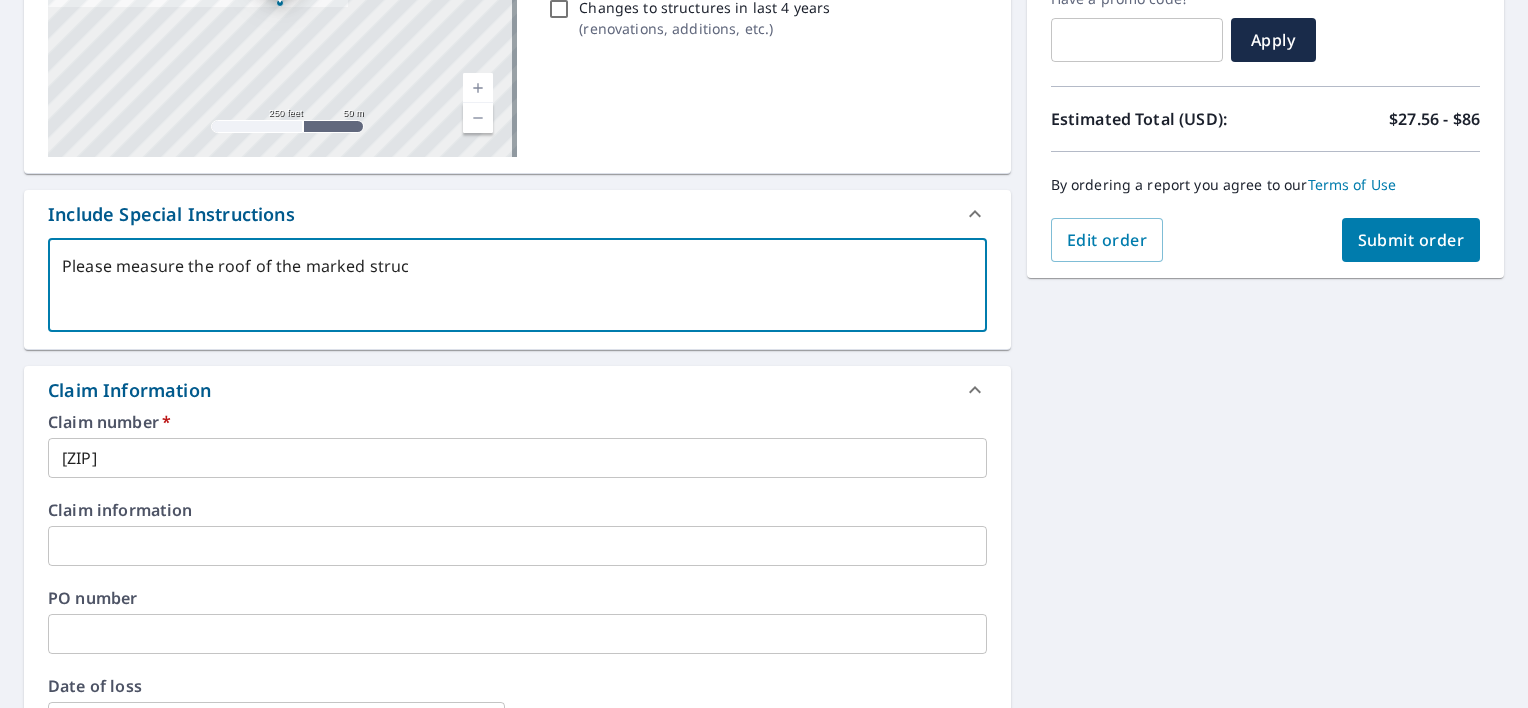 type on "Please measure the roof of the marked struct" 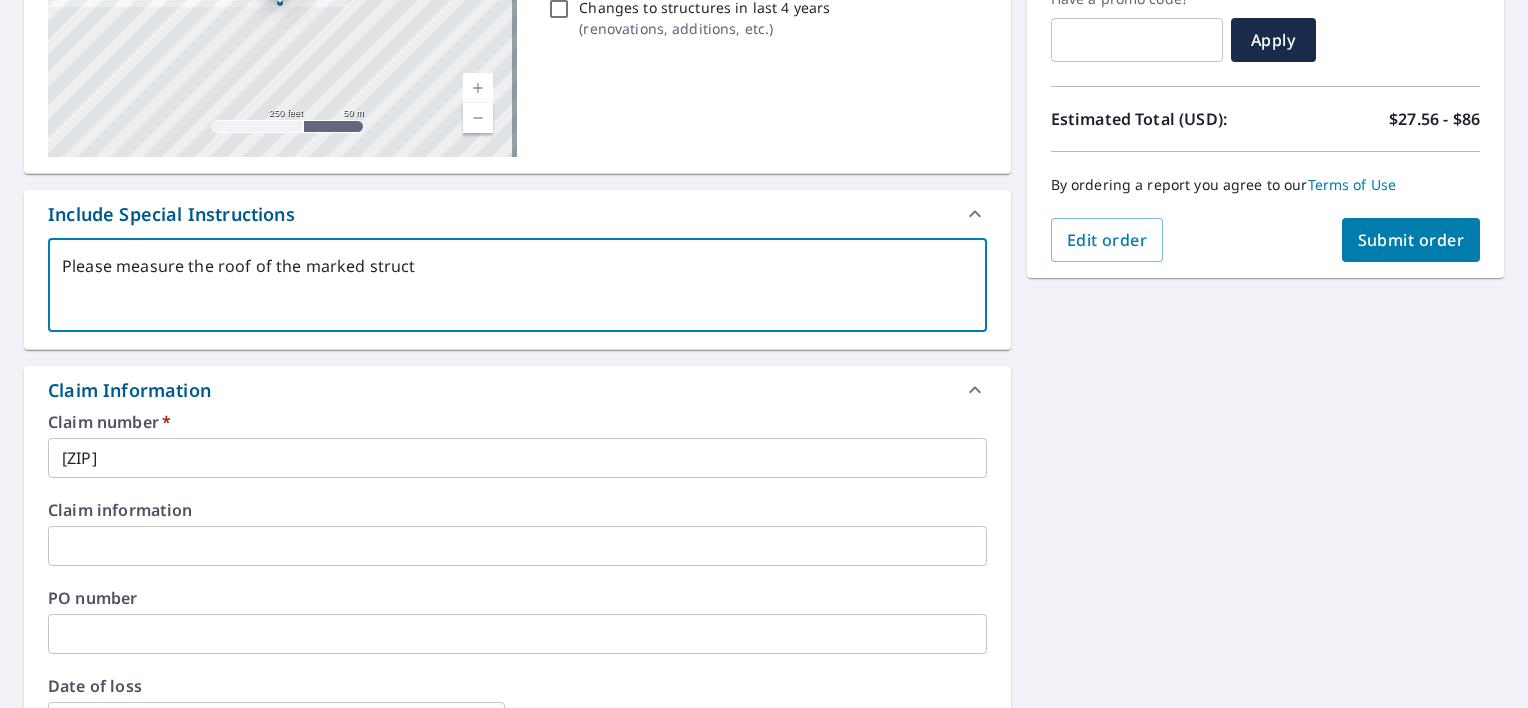 type on "Please measure the roof of the marked structu" 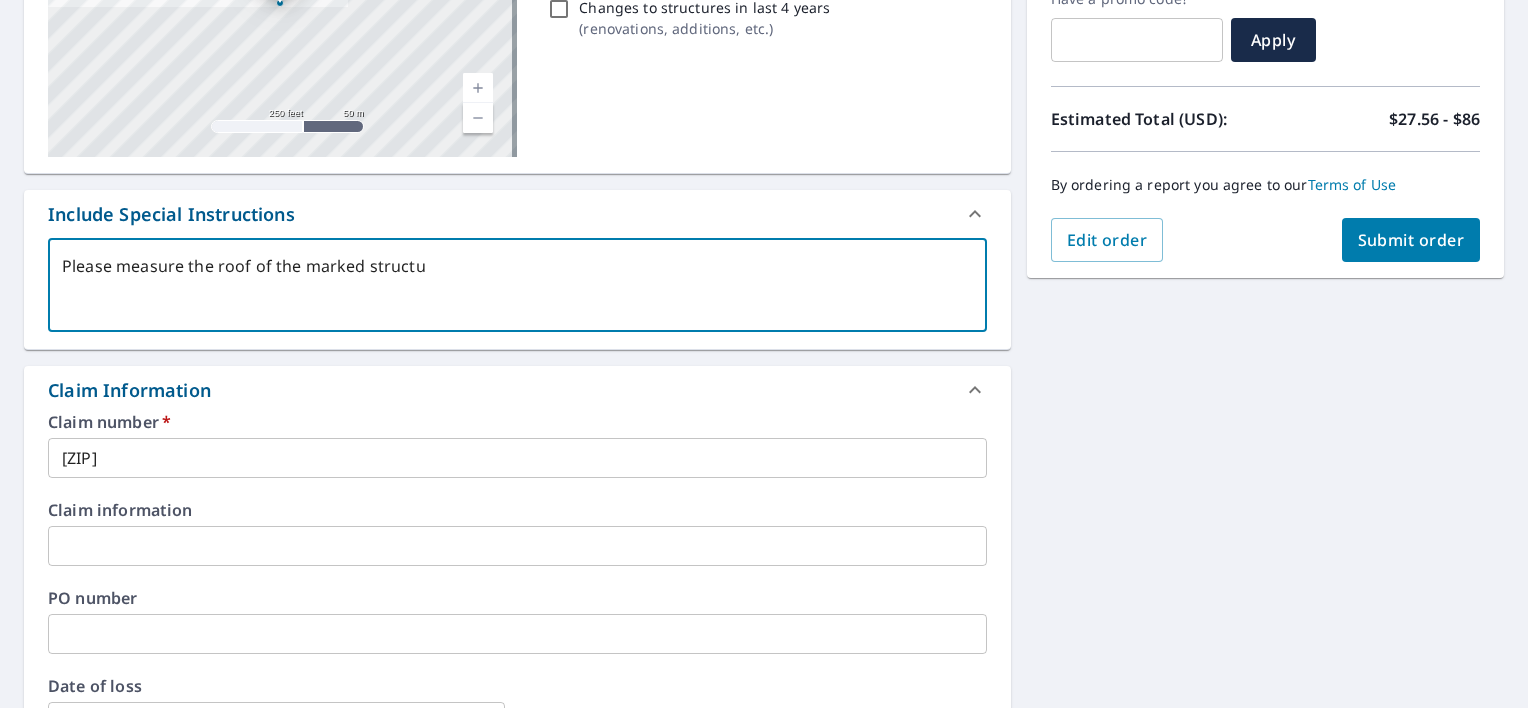 type on "x" 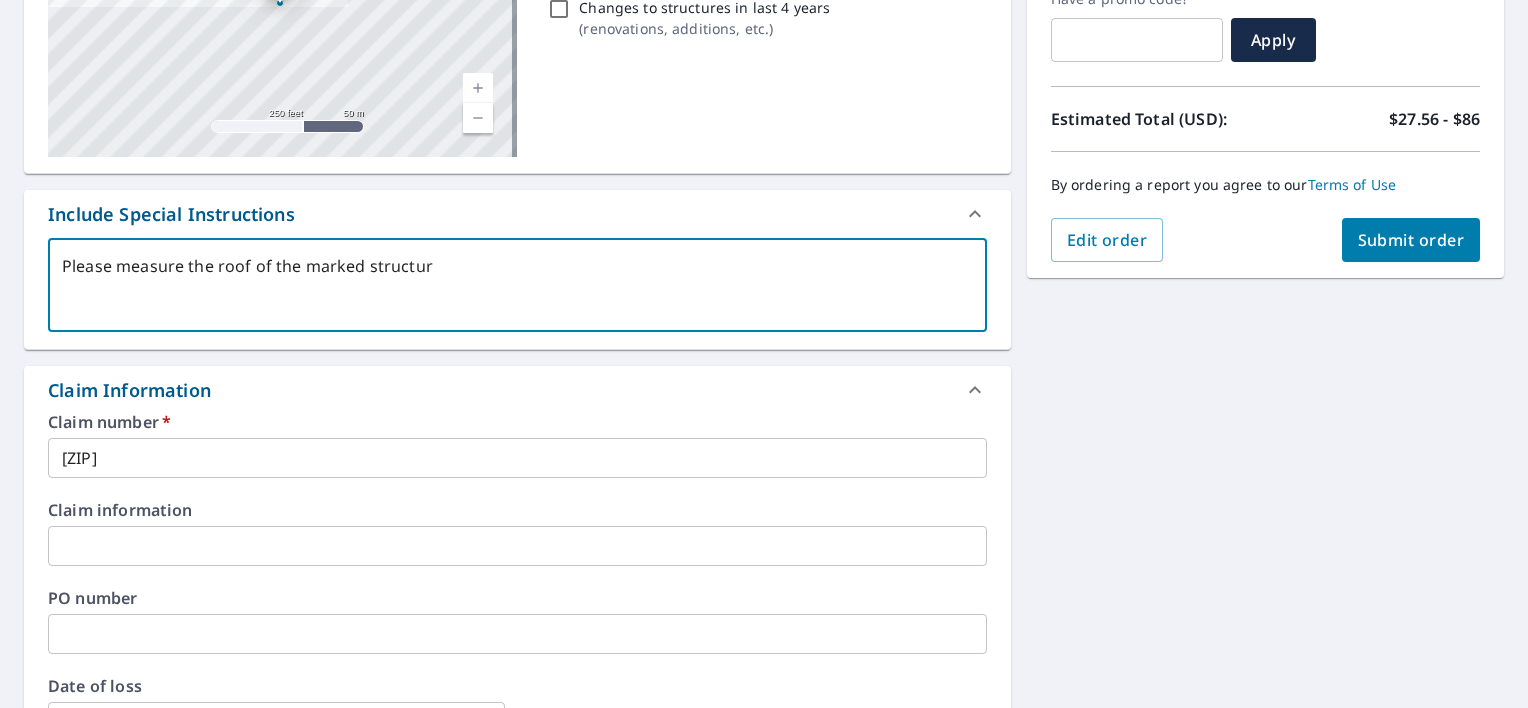 type on "Please measure the roof of the marked structure" 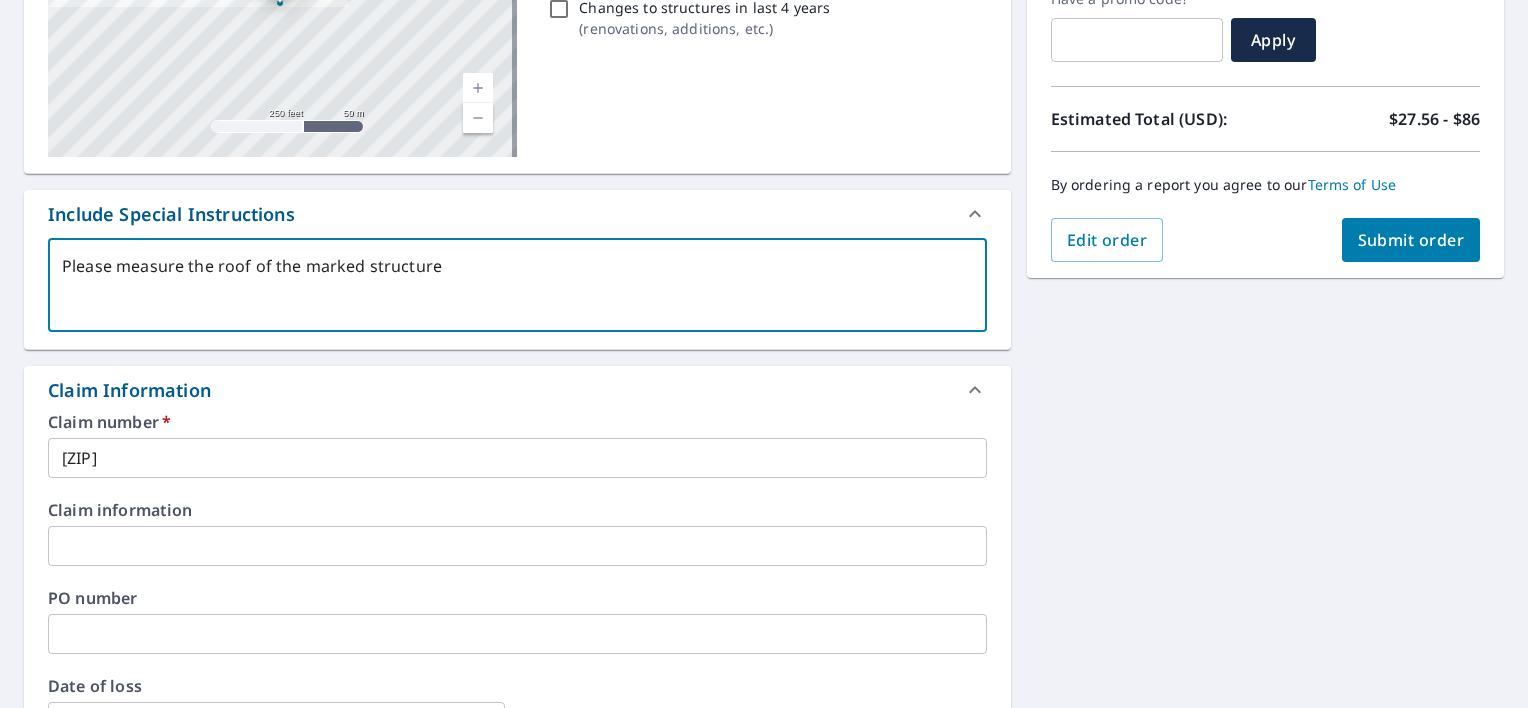 type on "Please measure the roof of the marked structure" 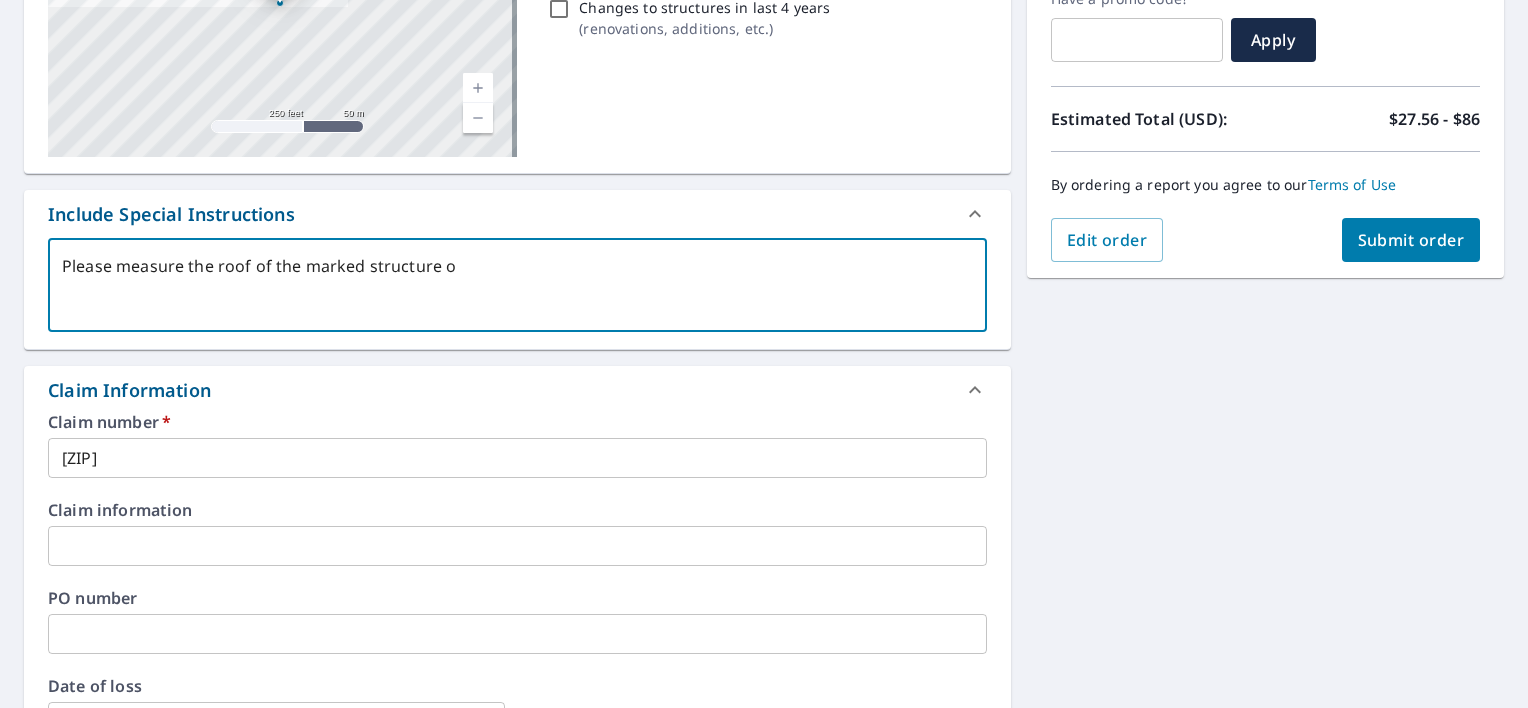 type on "Please measure the roof of the marked structure on" 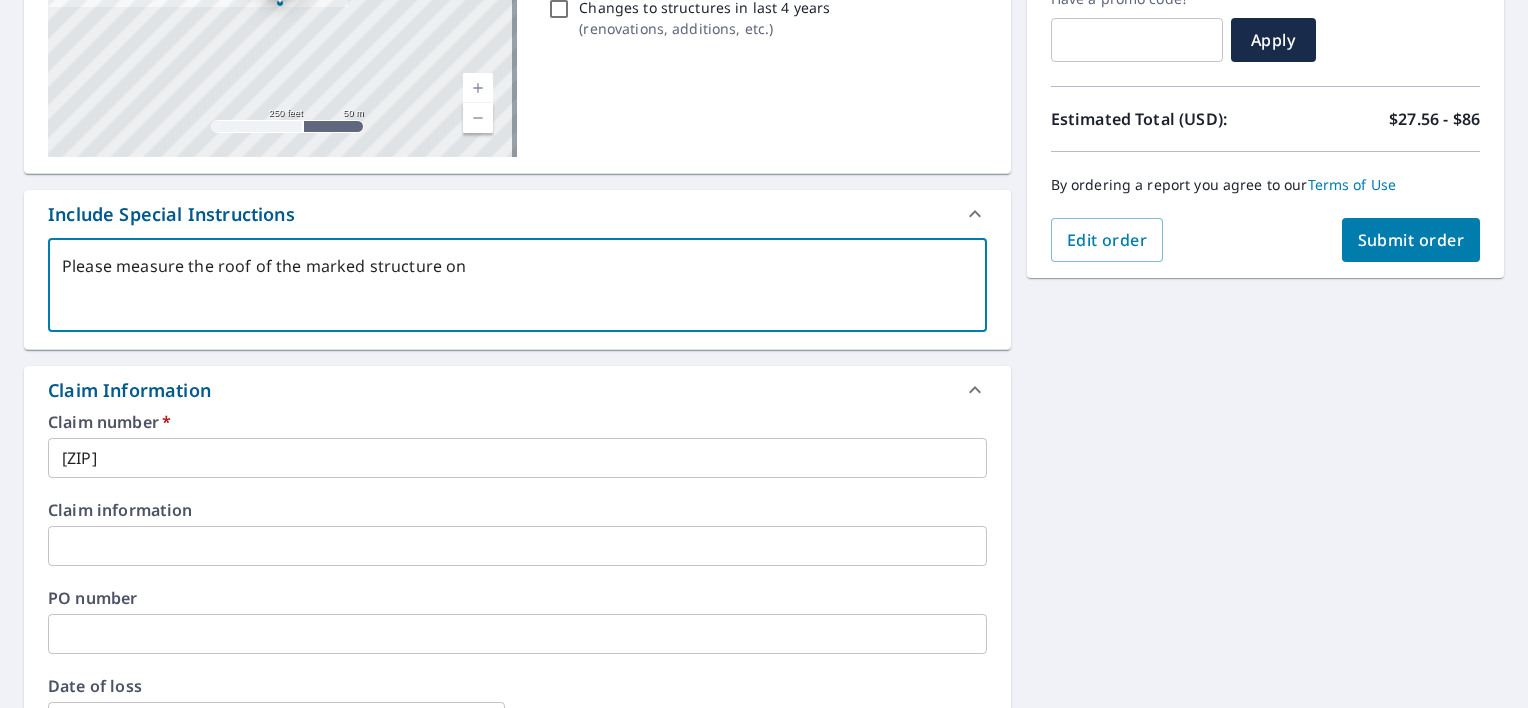 type on "Please measure the roof of the marked structure on" 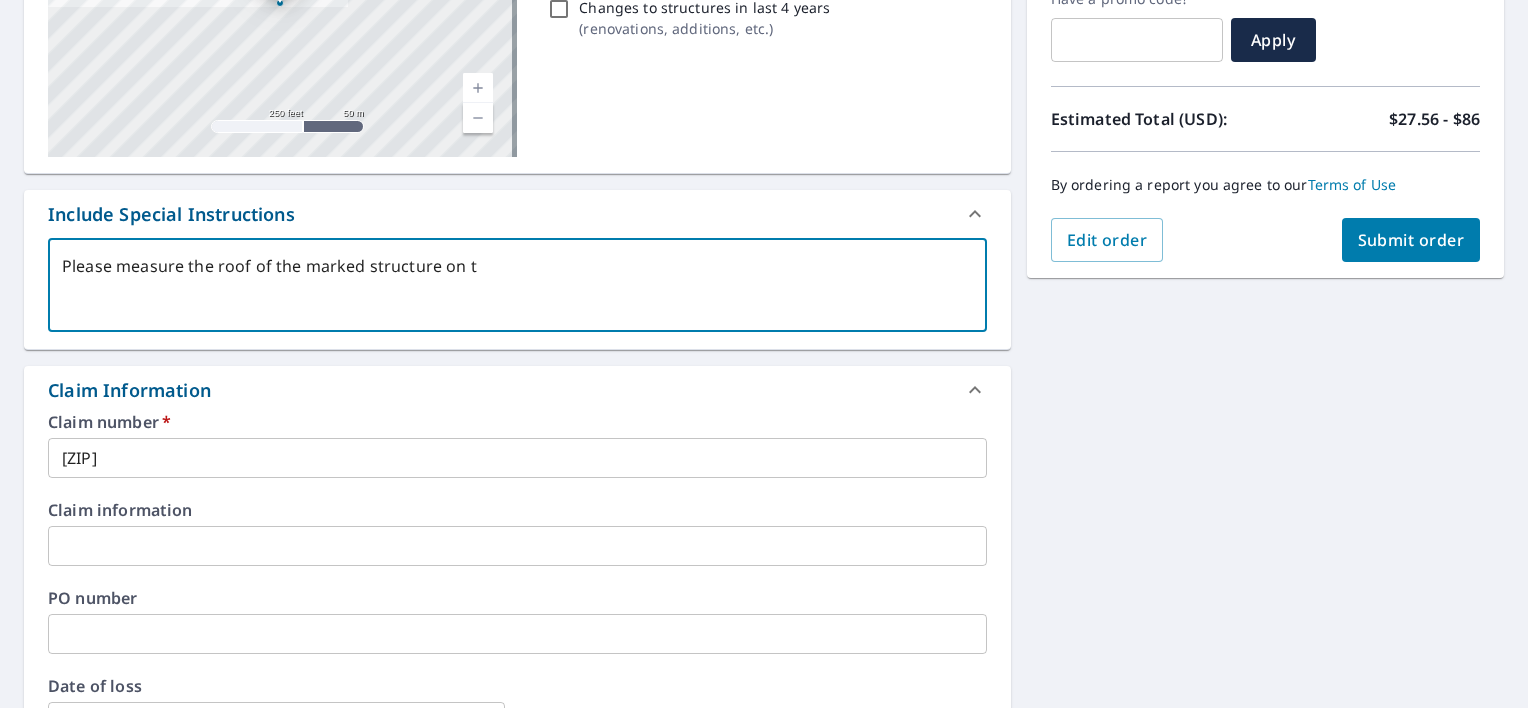 type on "x" 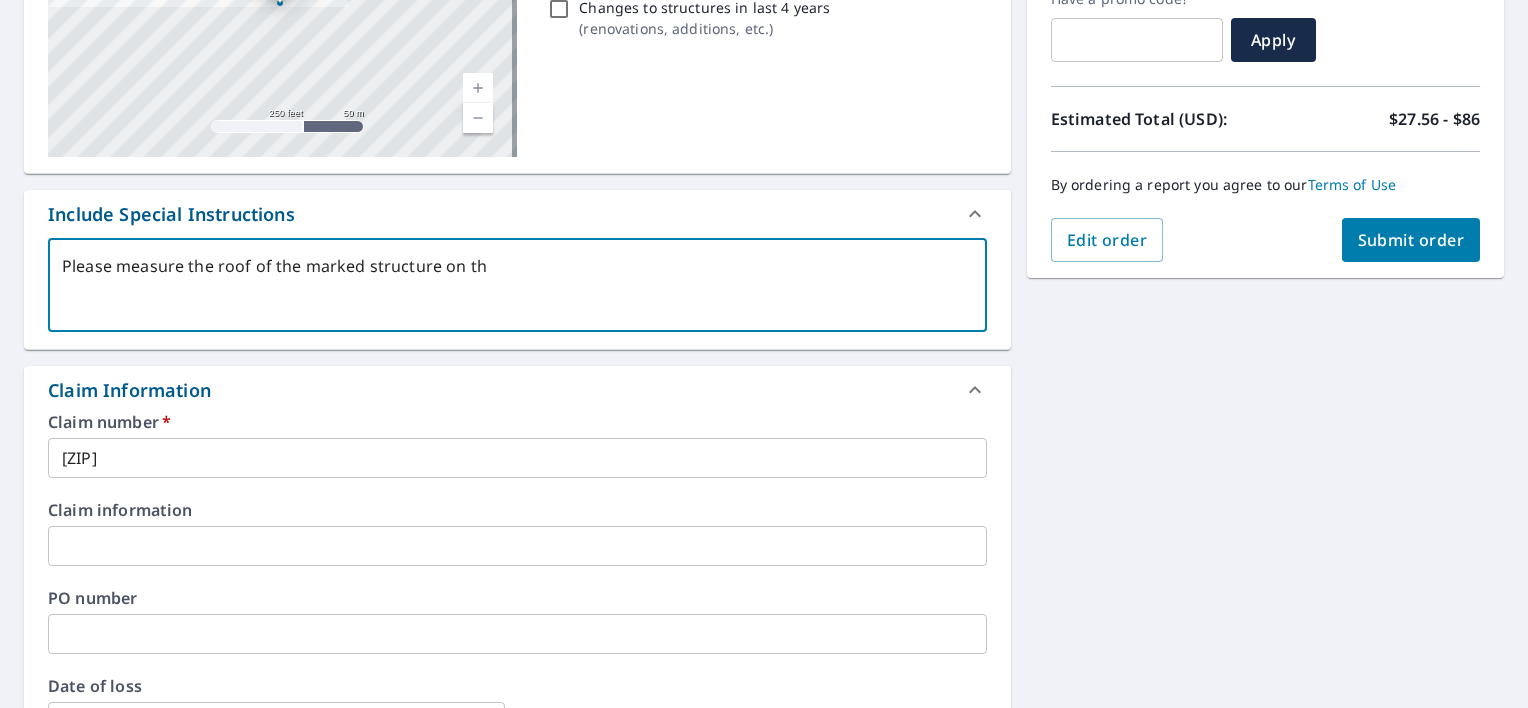 type on "Please measure the roof of the marked structure on the" 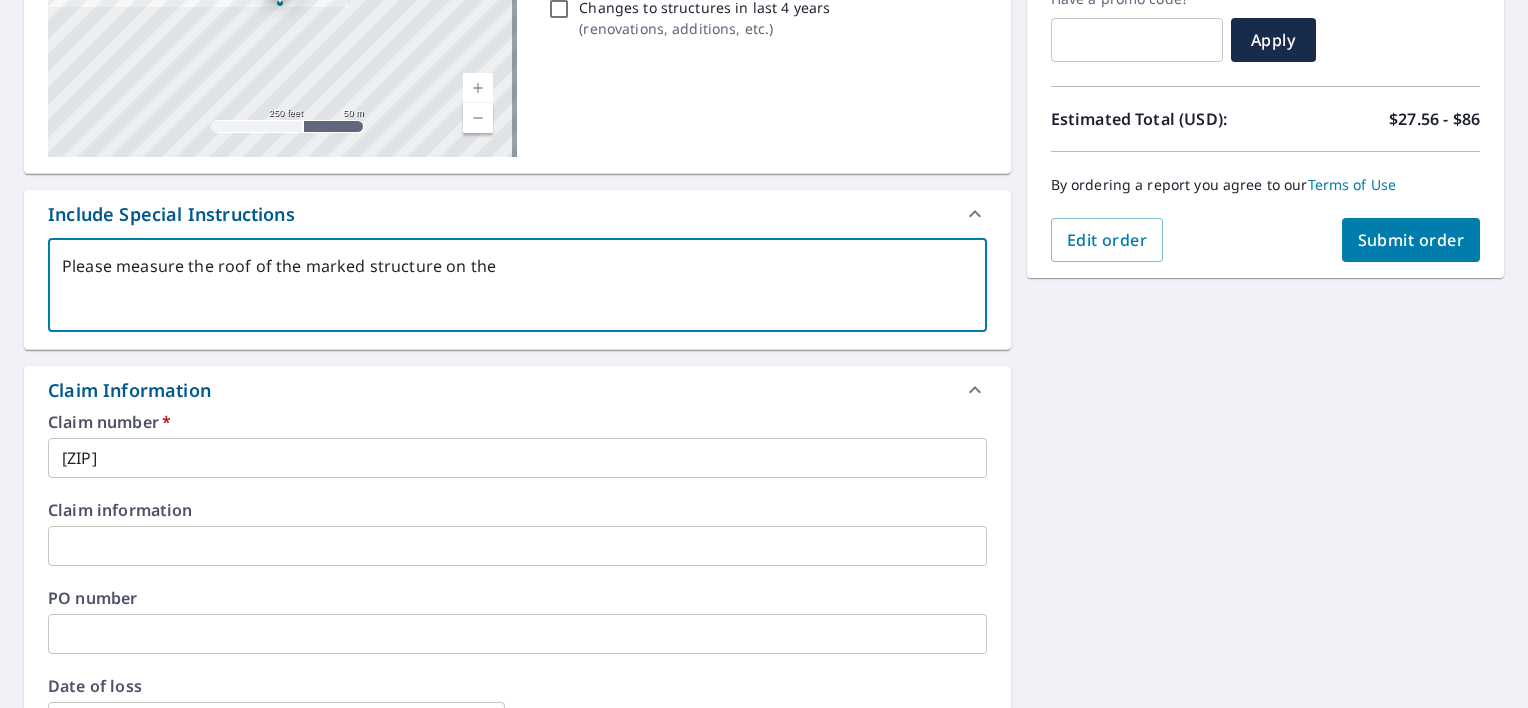 type on "Please measure the roof of the marked structure on the" 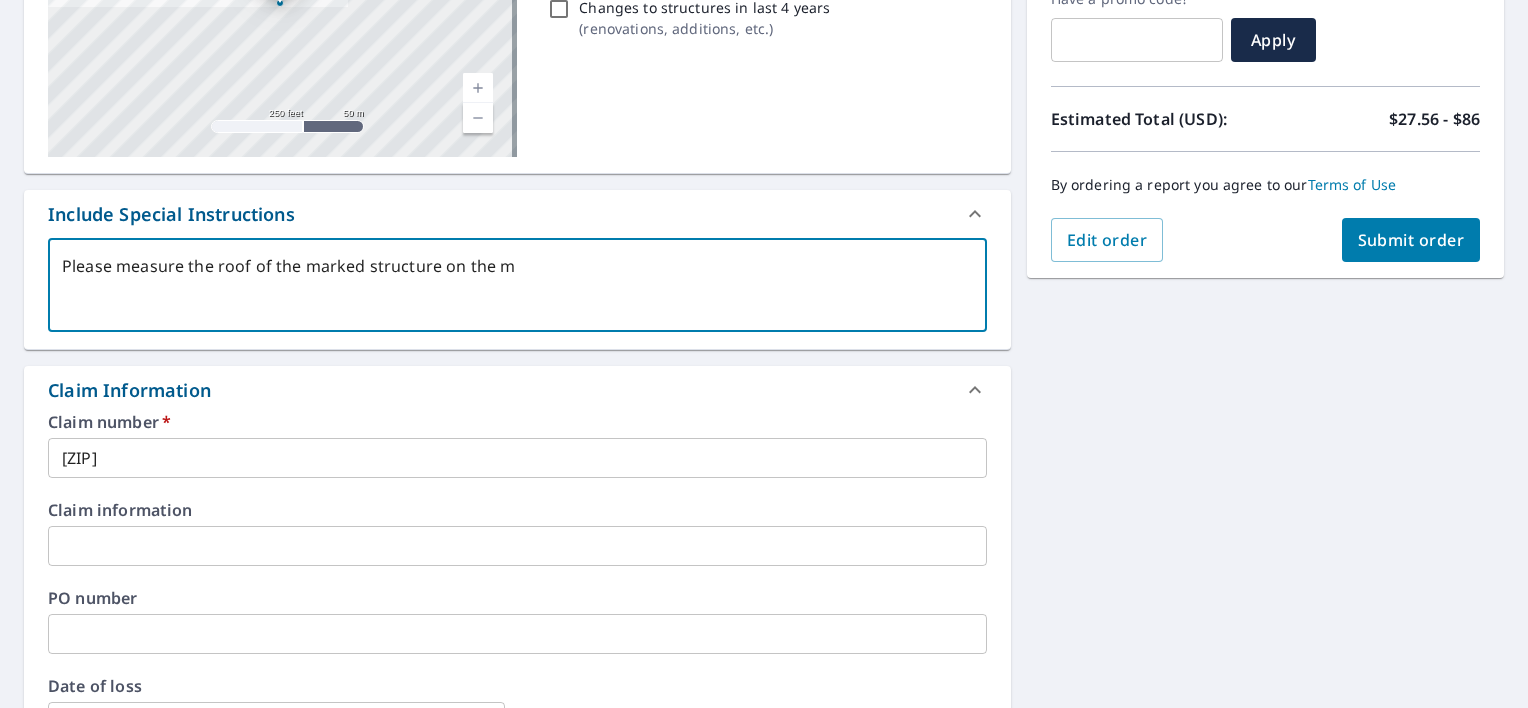 type on "Please measure the roof of the marked structure on the ma" 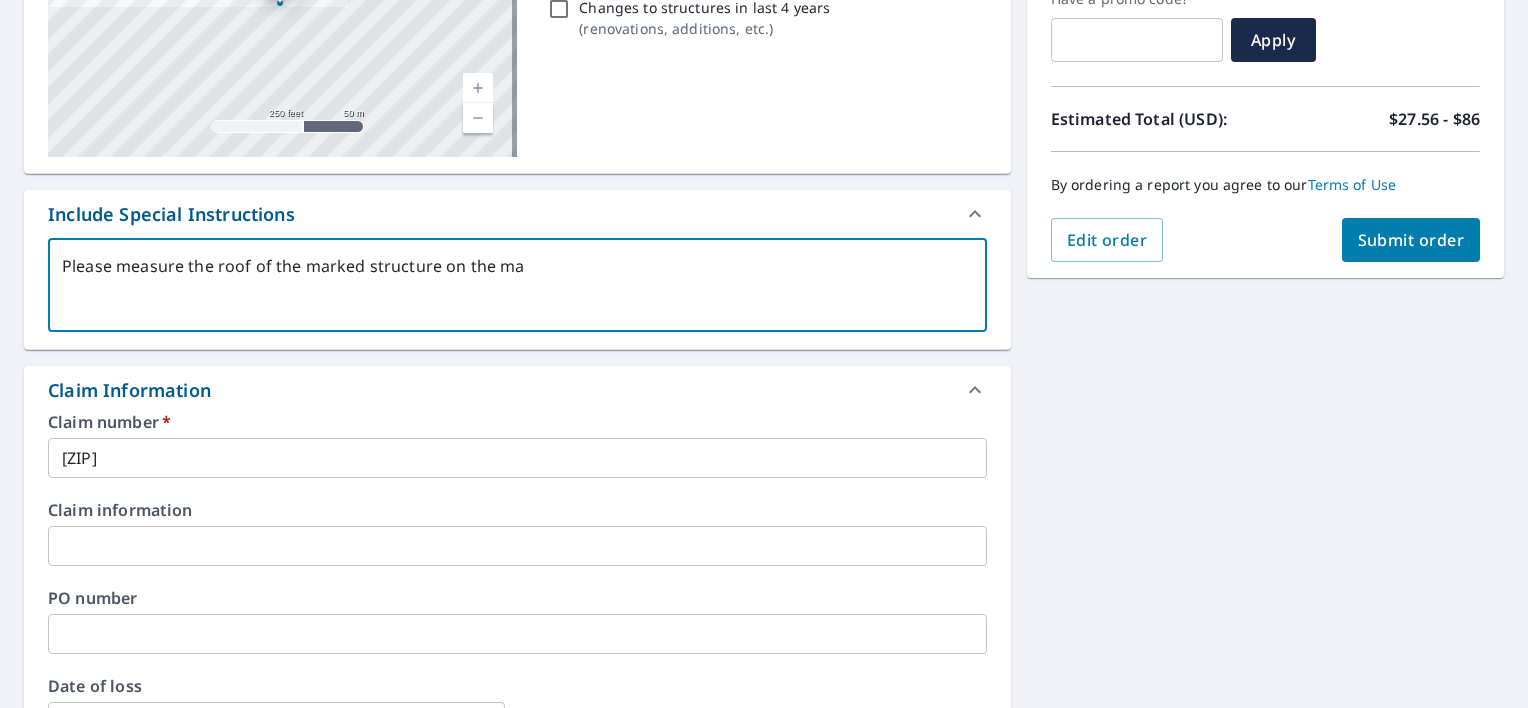 type on "Please measure the roof of the marked structure on the map" 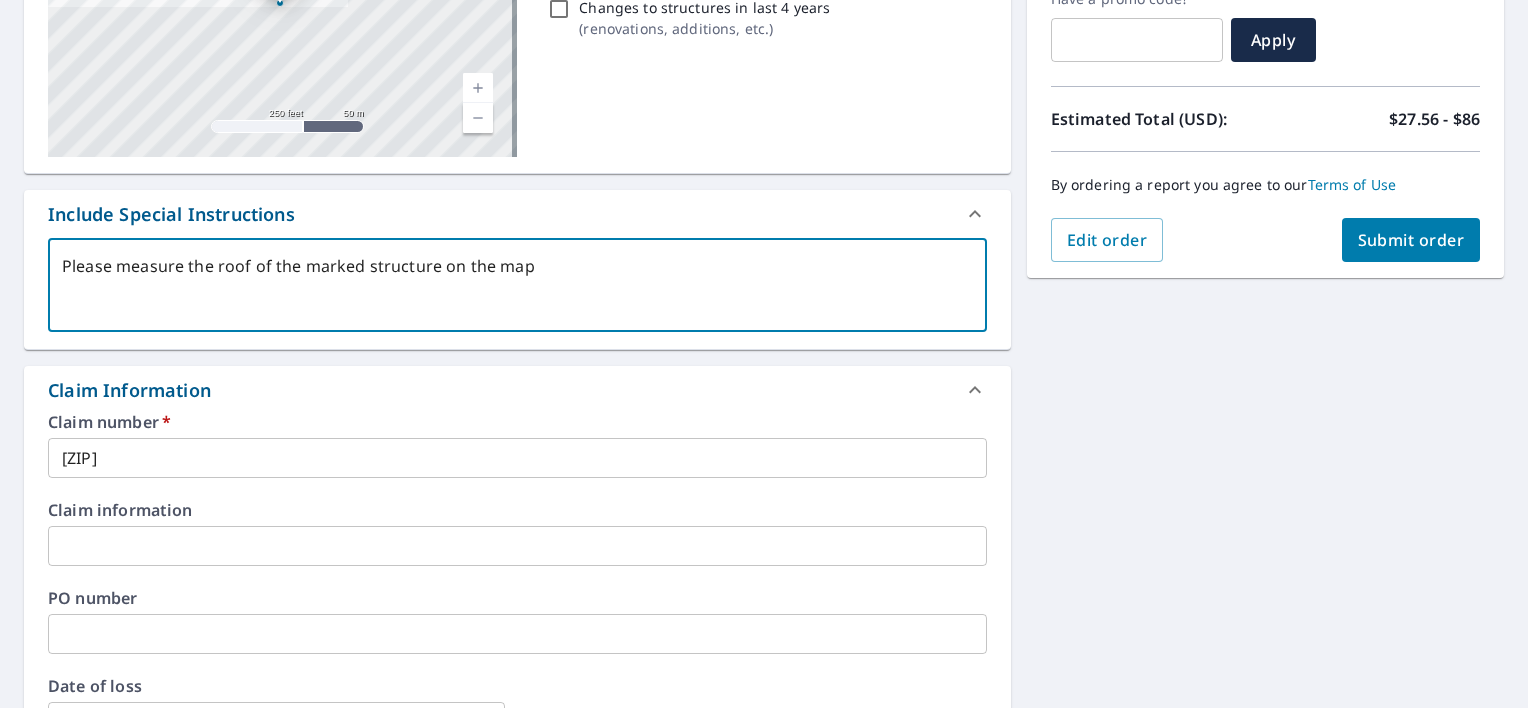 type on "Please measure the roof of the marked structure on the map." 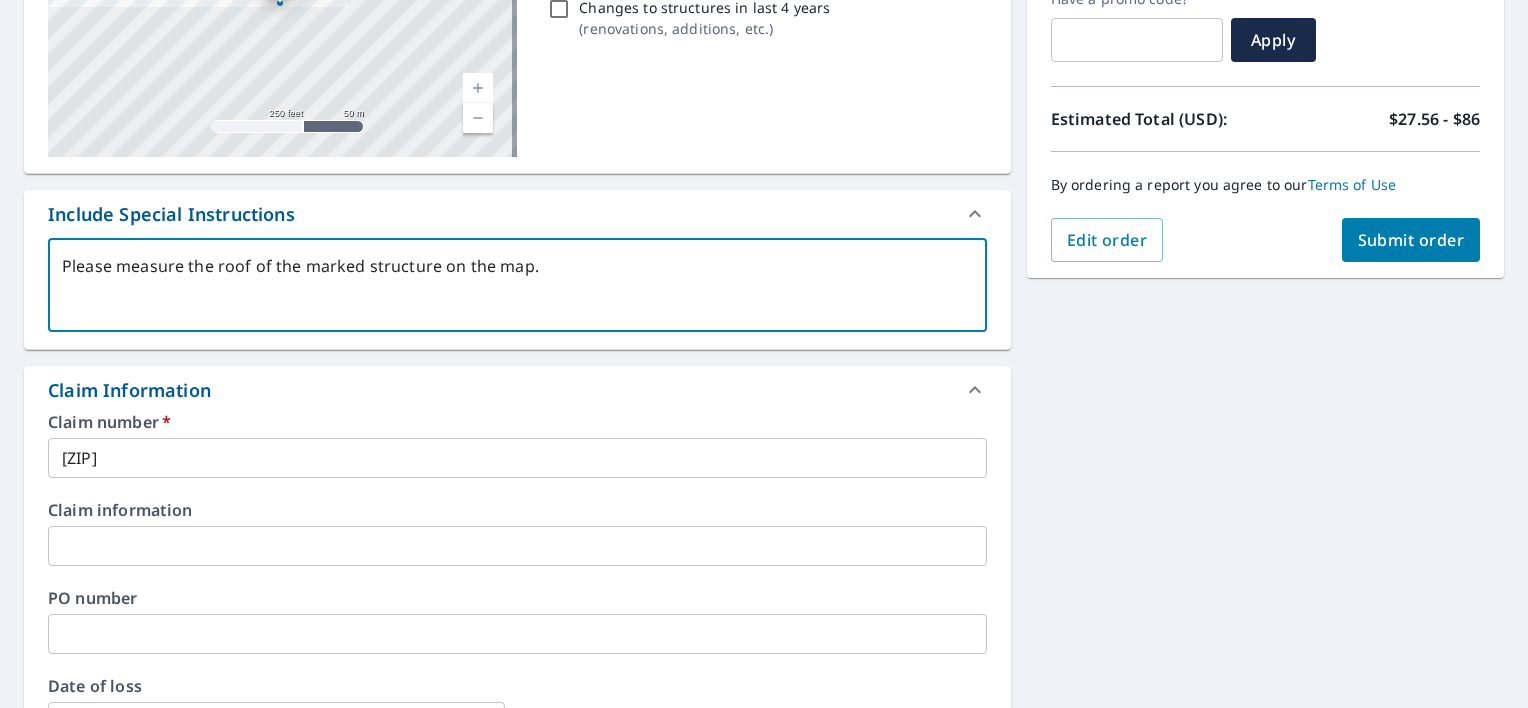 type on "Please measure the roof of the marked structure on the map." 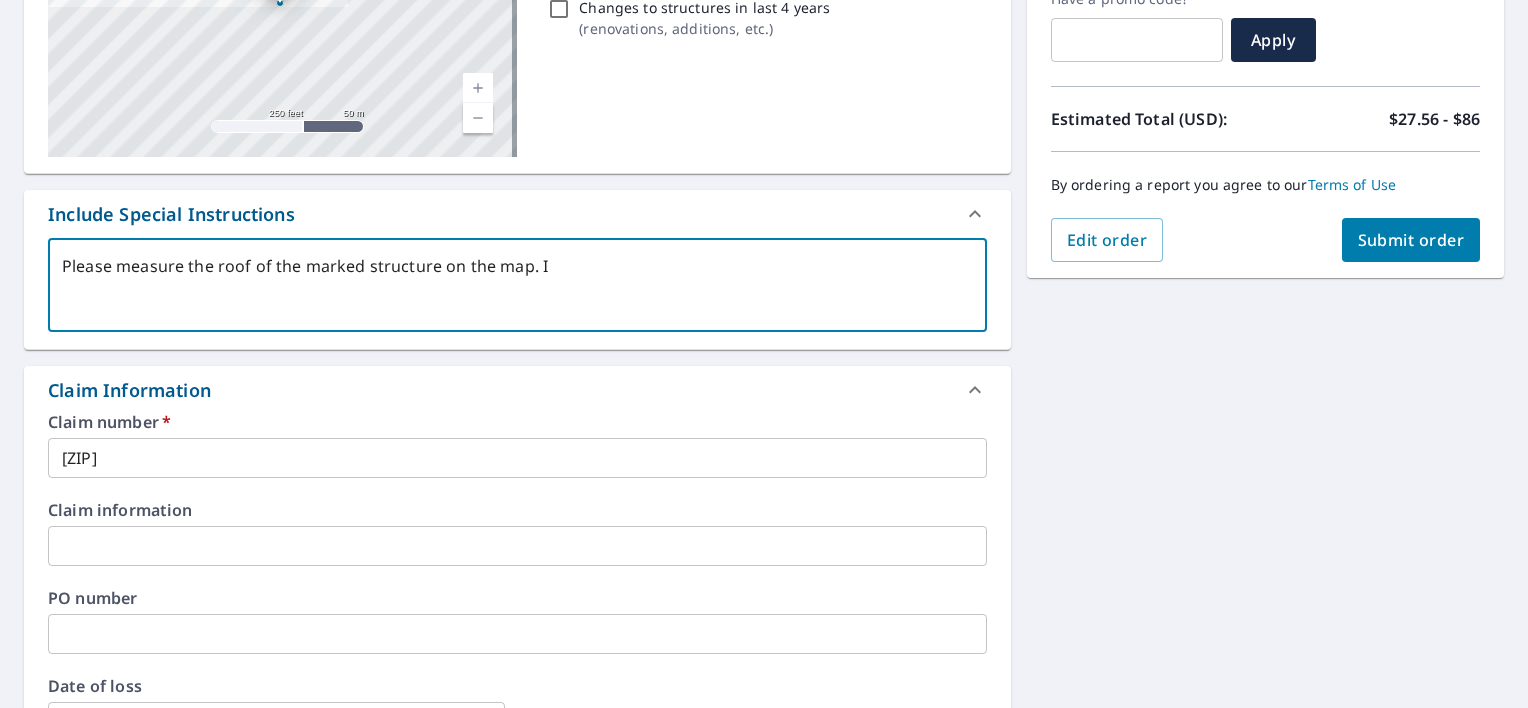 type on "Please measure the roof of the marked structure on the map. It" 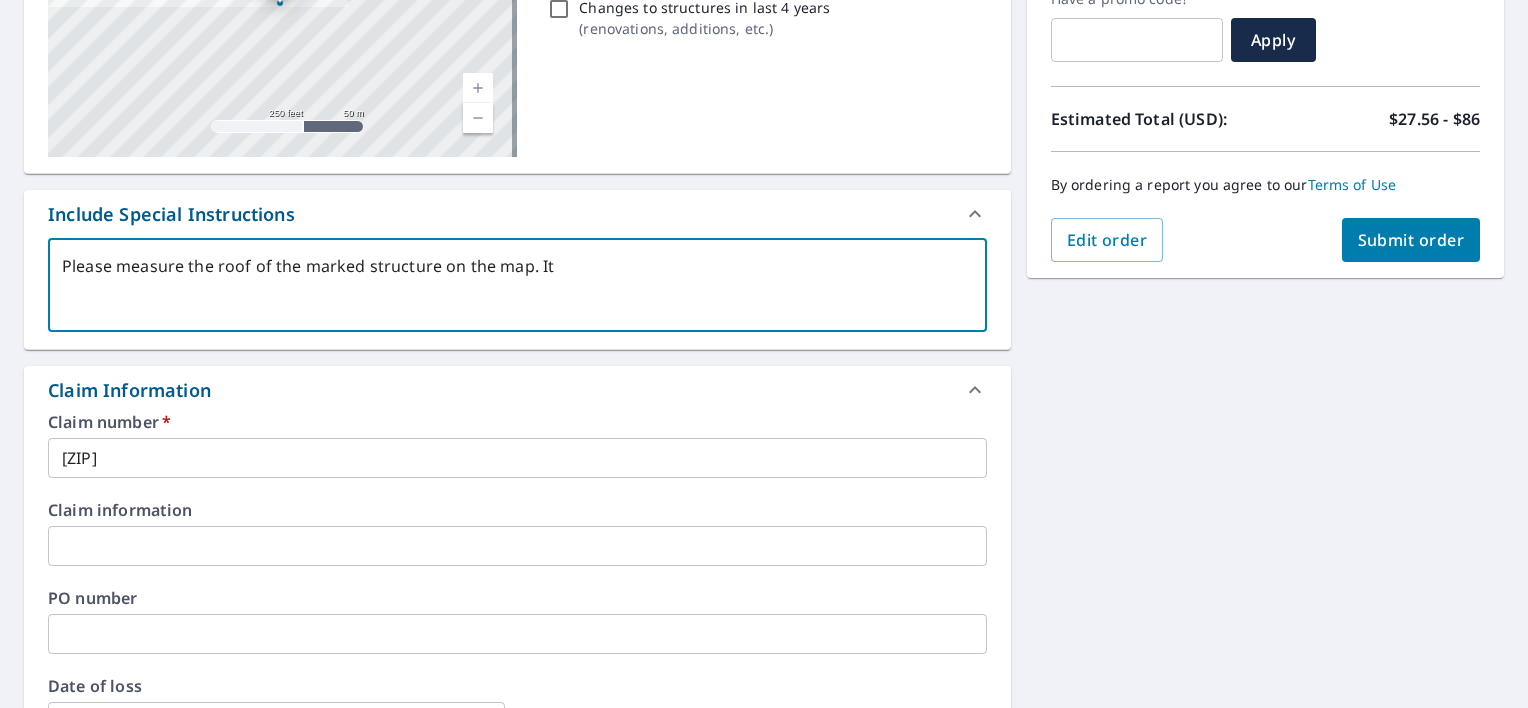 type on "Please measure the roof of the marked structure on the map. It" 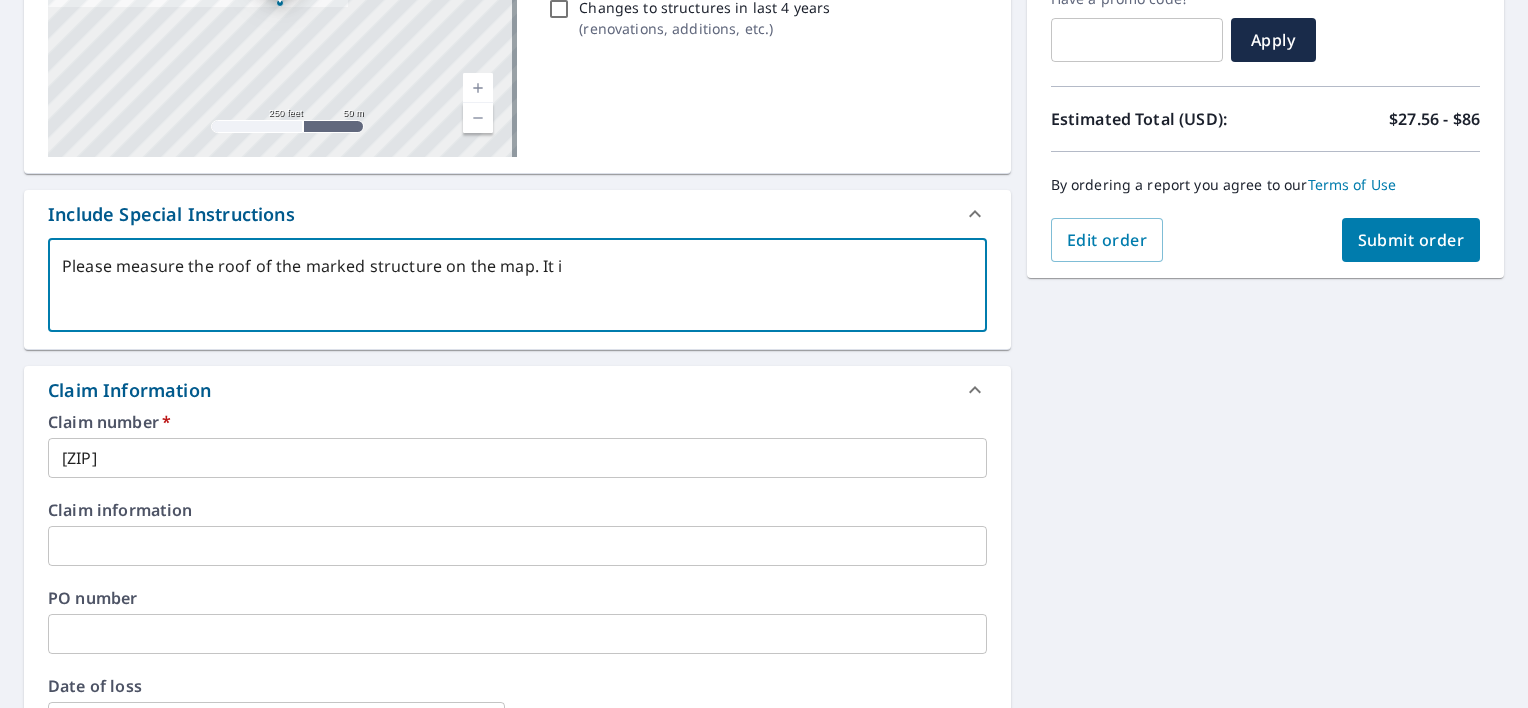 type on "Please measure the roof of the marked structure on the map. It is" 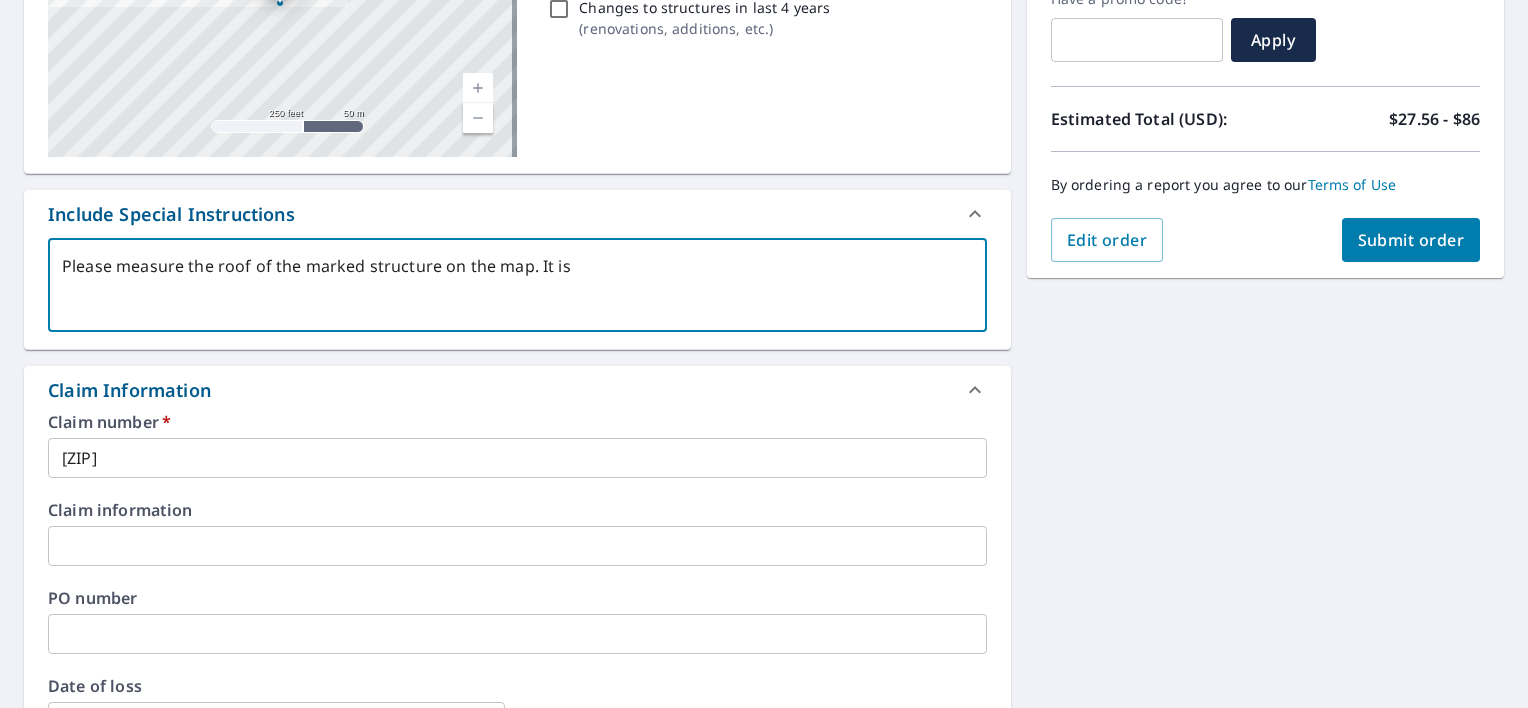 type on "x" 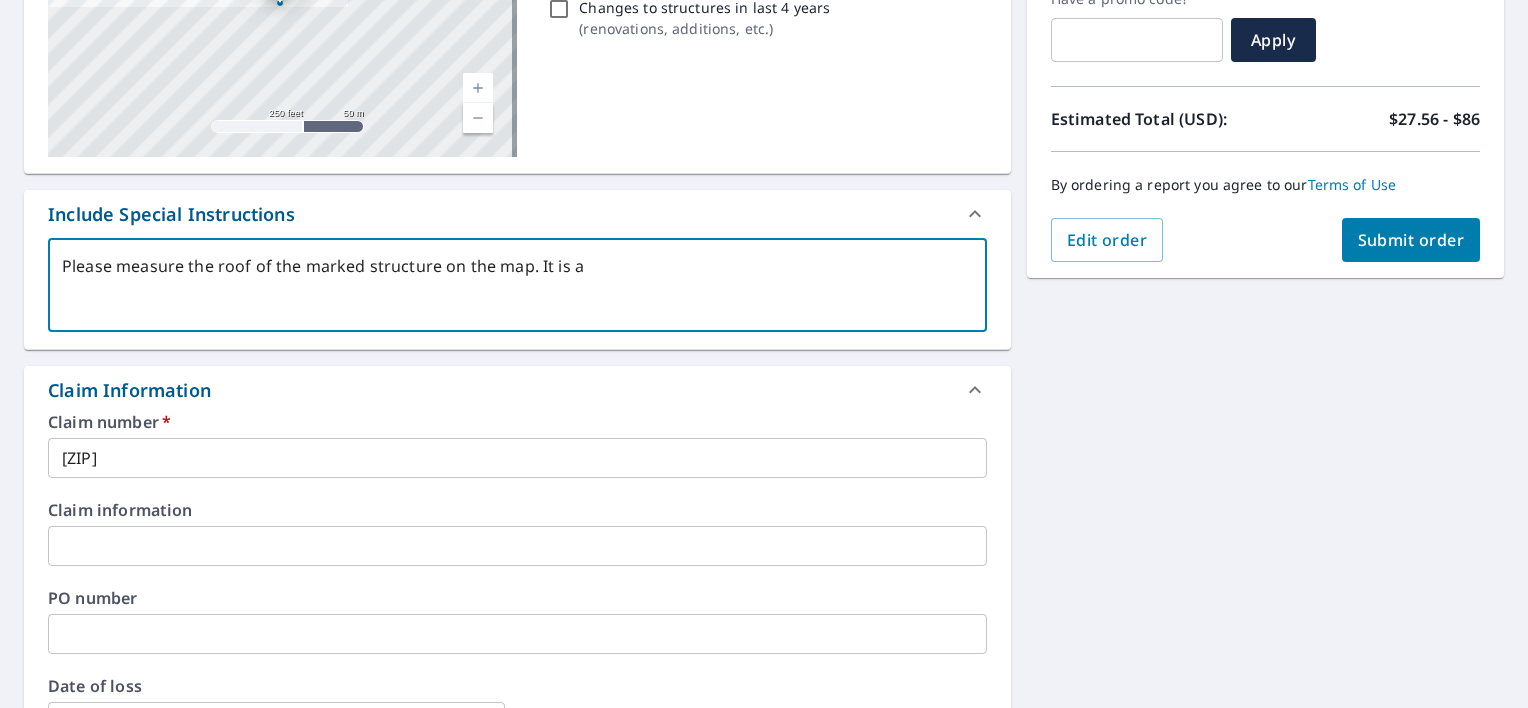 type on "Please measure the roof of the marked structure on the map. It is a" 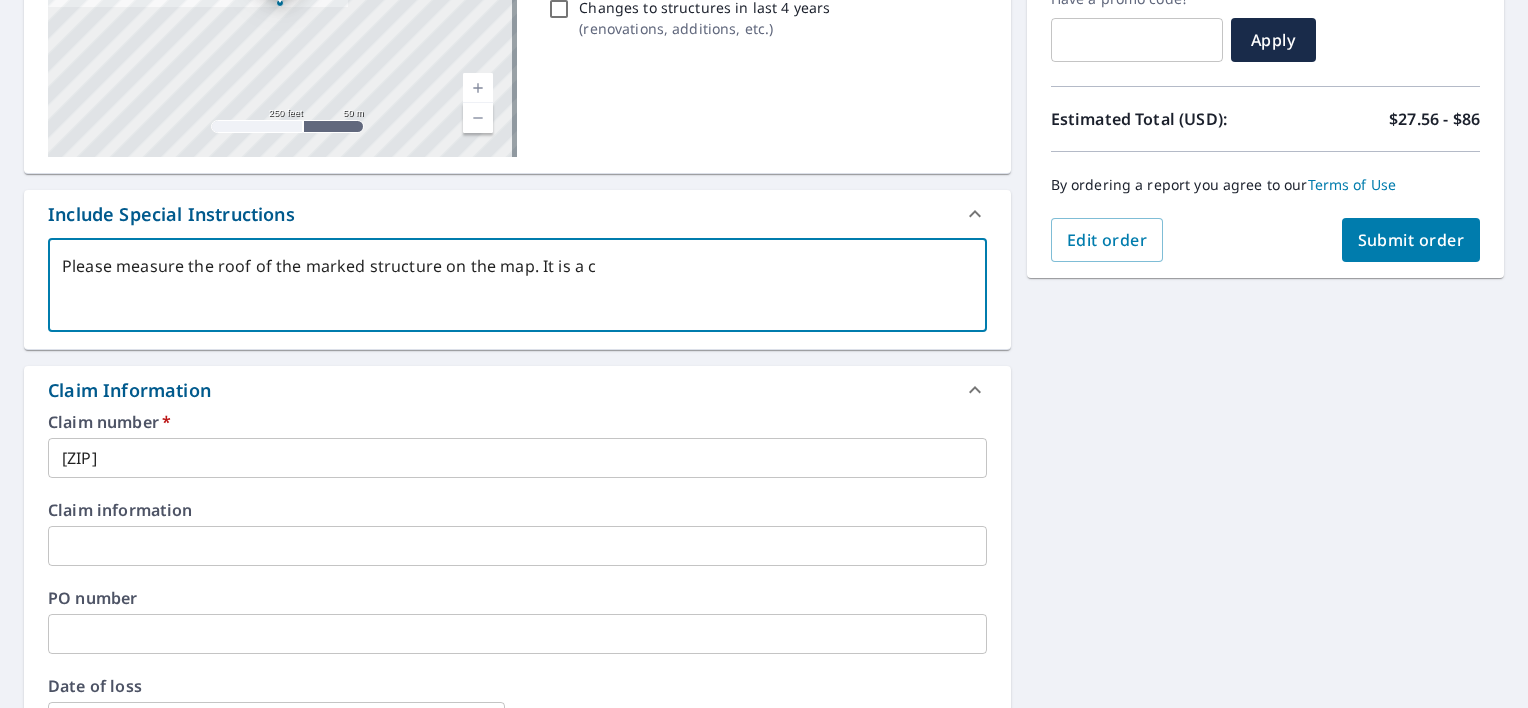 type on "Please measure the roof of the marked structure on the map. It is a ca" 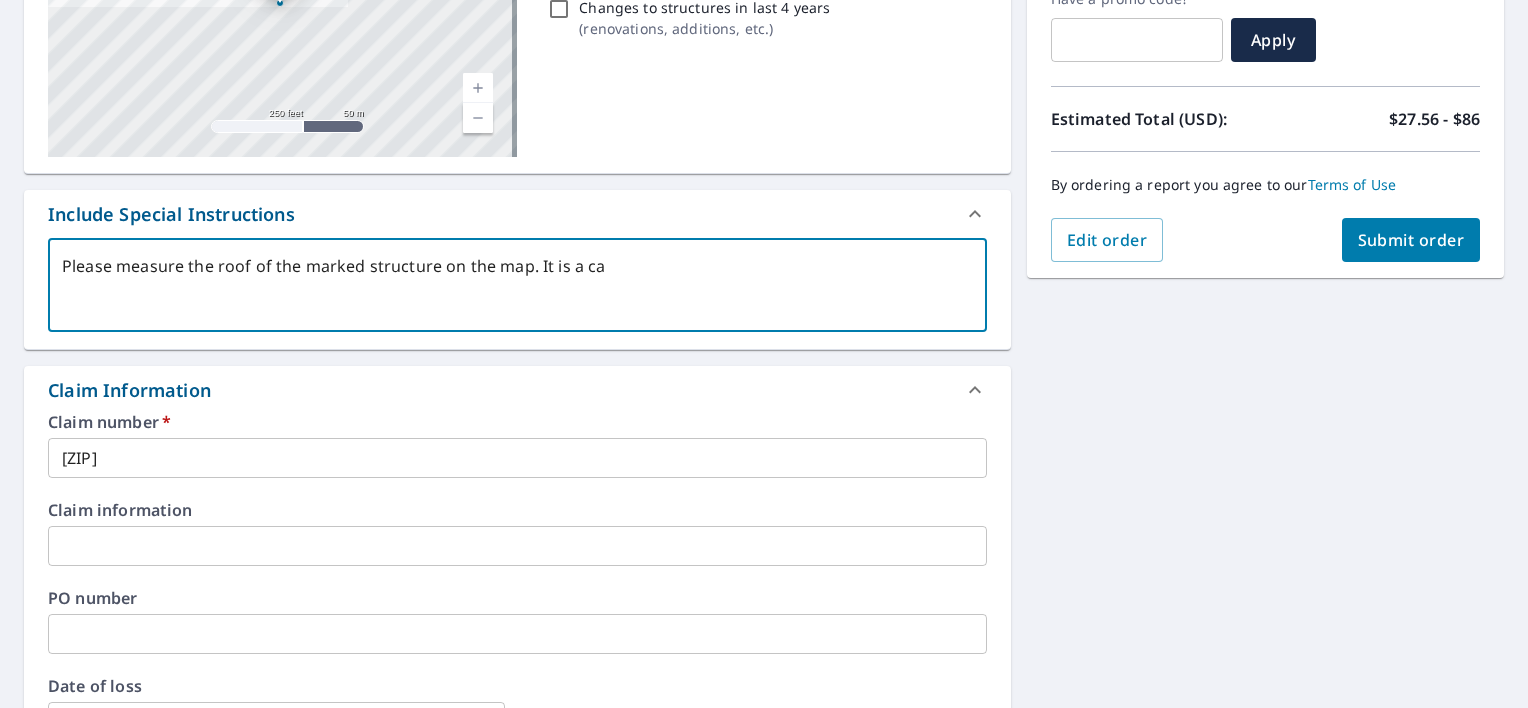type on "JJ JJ
Dashboard Order History Cancel Order JJ United States US ​ [NUMBER] [STREET] [CITY], [STATE] [ZIP] ​ Check that the address is accurate, then drag the marker over the correct structure. [NUMBER] [STREET] [CITY], [STATE] [ZIP] Aerial Road A standard road map Aerial A detailed look from above Labels Labels 25 feet 10 m © 2025 TomTom, © Vexcel Imaging, © 2025 Microsoft Corporation,  © OpenStreetMap Terms © 2025 TomTom, Earthstar Geographics SIO, © 2025 Microsoft Corporation, ©   OpenStreetMap   Terms Images provided by Bing Maps are for property identification purposes only and are not a representation of EagleView images or the availability of images for the property. PROPERTY TYPE Residential Commercial This is a complex BUILDING ID [NUMBER] [STREET], [CITY], [STATE], [ZIP] Roof Products New ClaimsReady™ $27.56 - $86 Bid Perfect™ $18 Solar Products New TrueDesign for Sales $30 TrueDesign for Planning $105 Walls Products New Walls, Windows & Doors $60.64 Measurement Instructions" 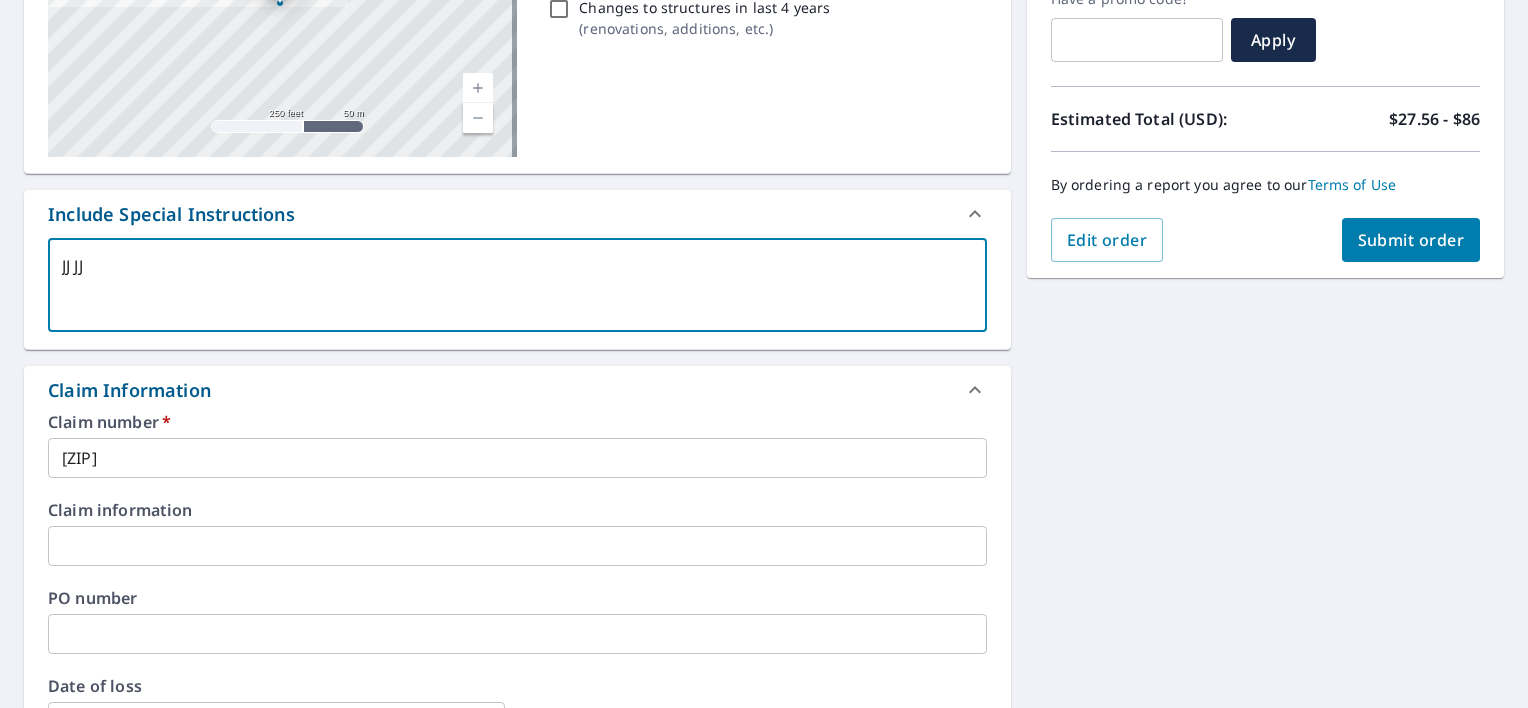 type on "x" 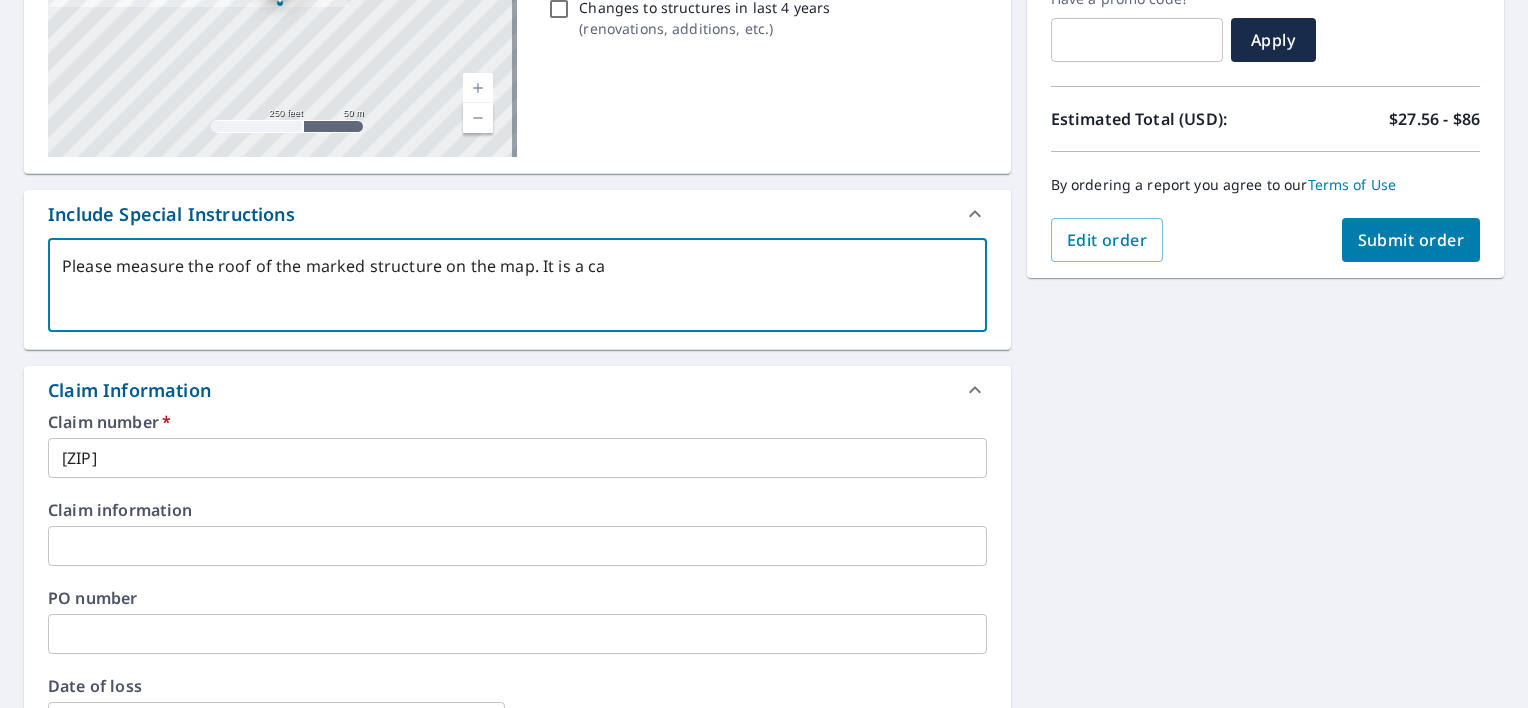 type on "Please measure the roof of the marked structure on the map. It is a cab" 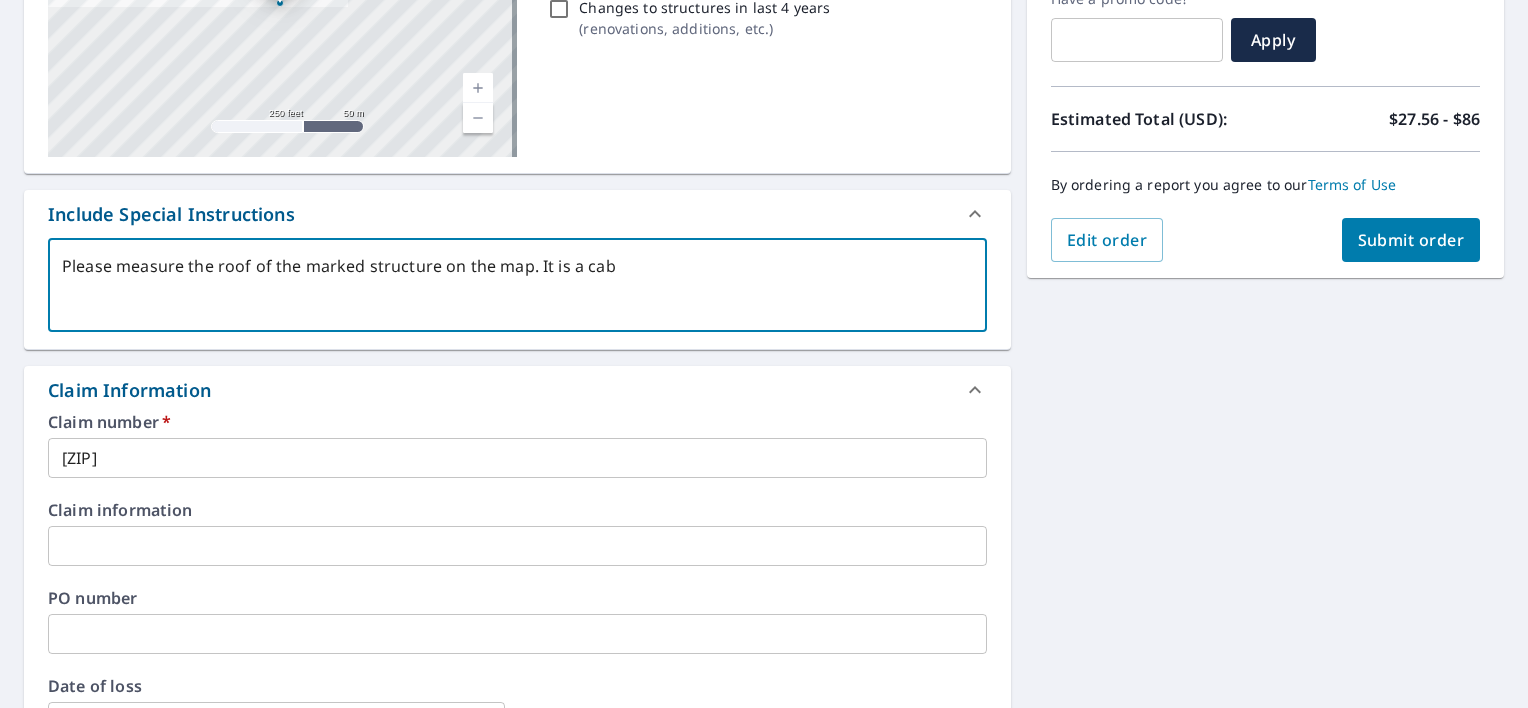 type on "[CITY], [STATE] [ZIP]" 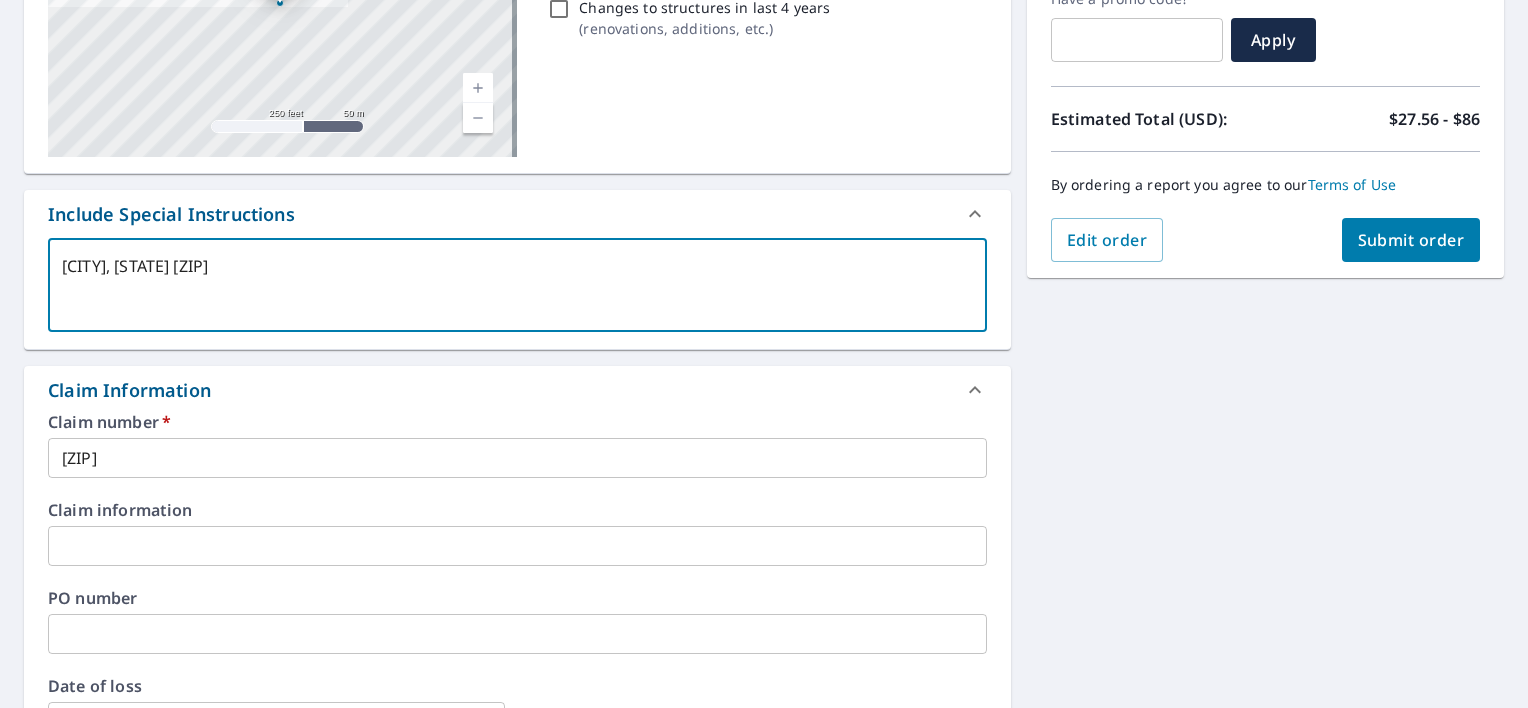 type on "x" 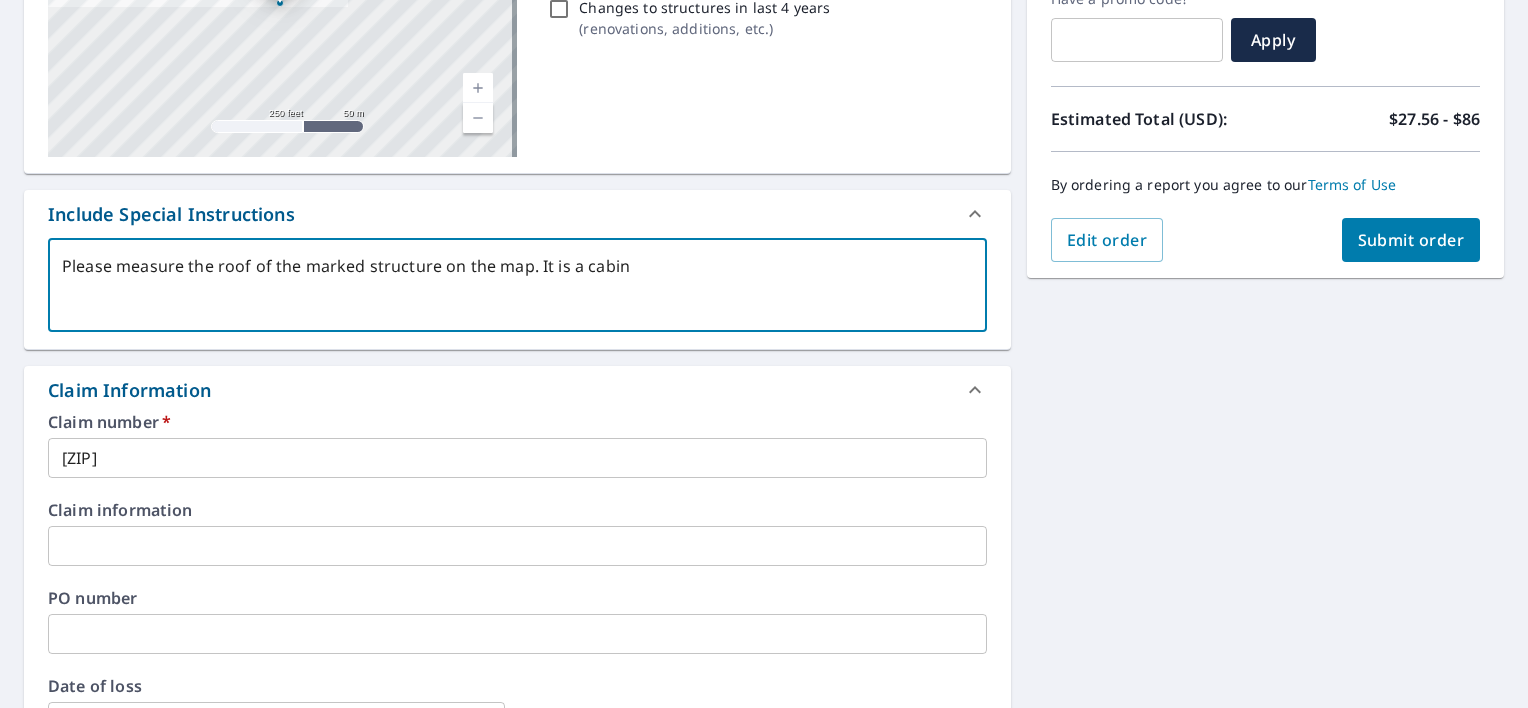 type on "Please measure the roof of the marked structure on the map. It is a cabin." 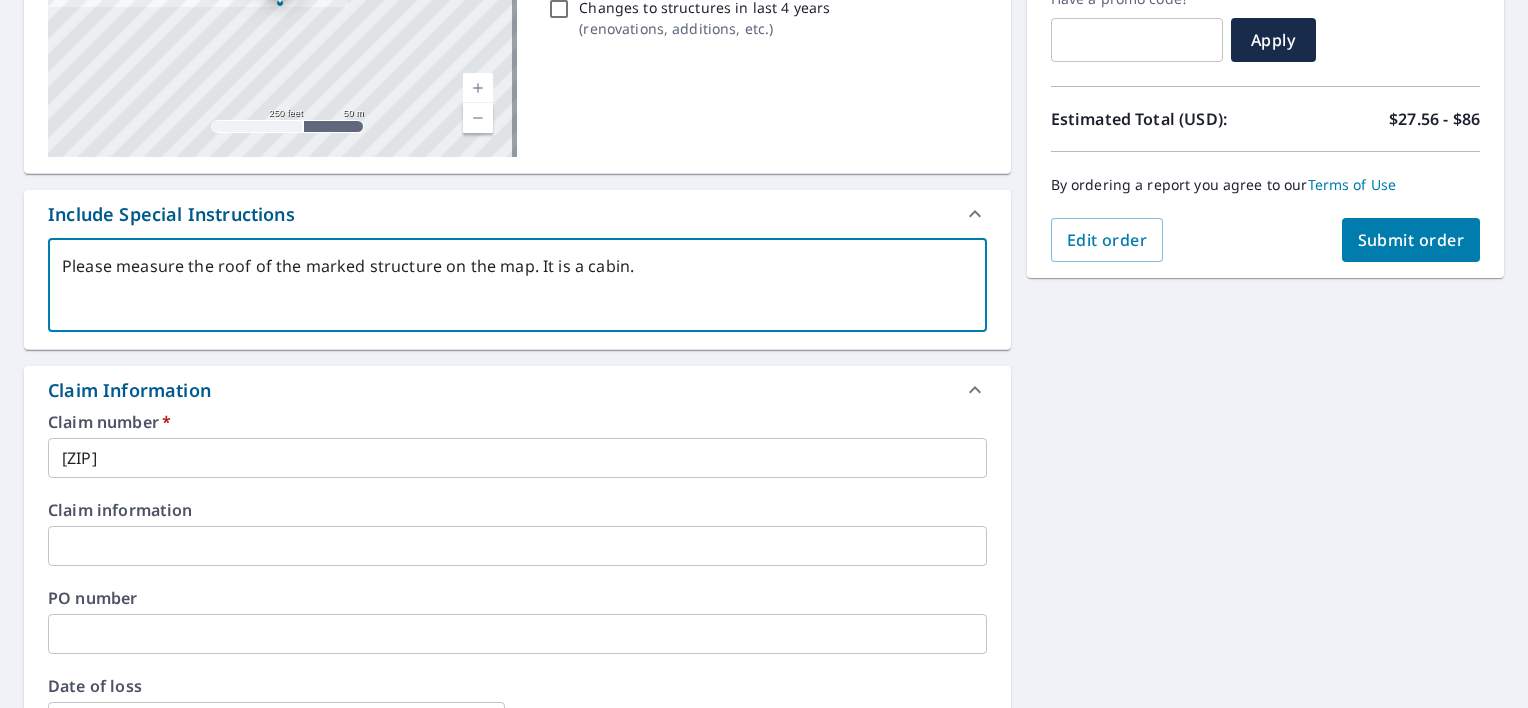 type on "Please measure the roof of the marked structure on the map. It is a cabin." 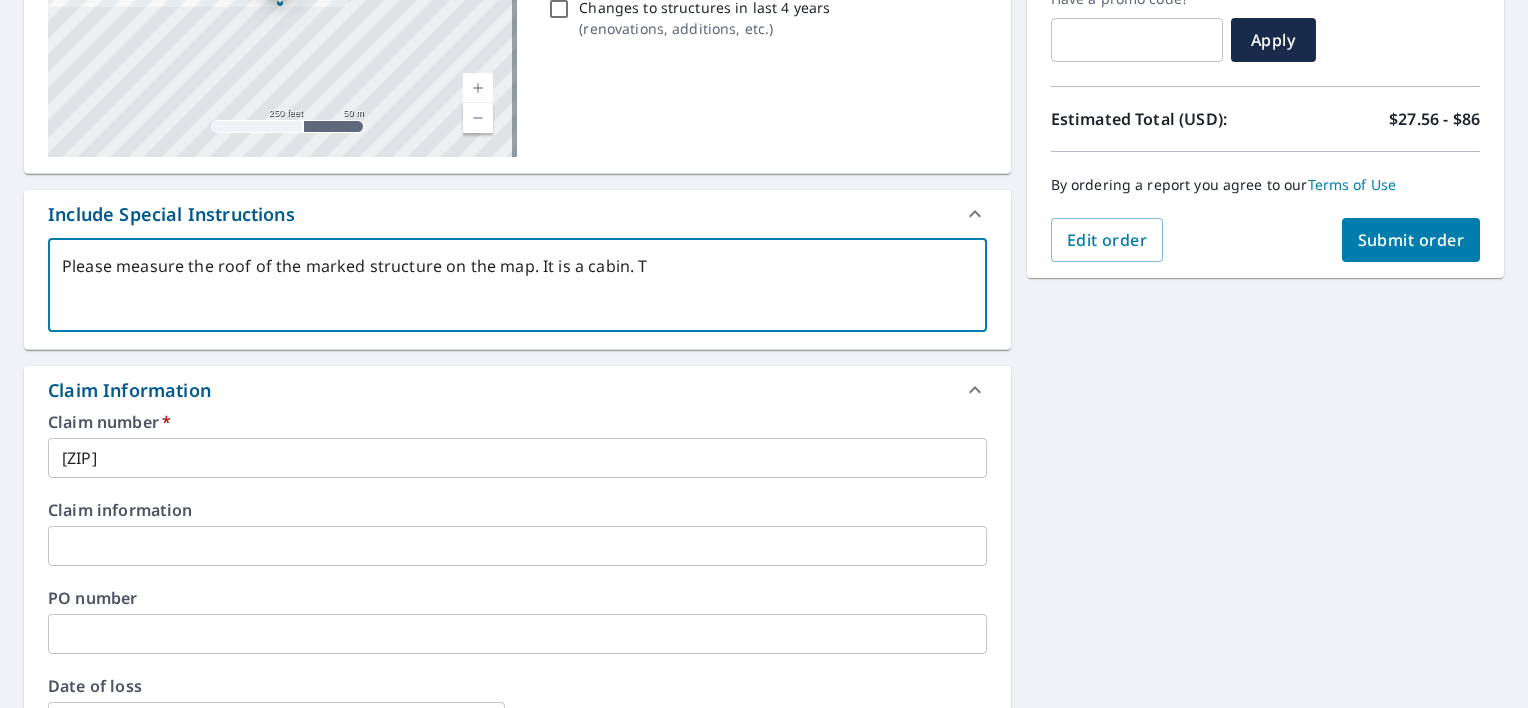 type on "Please measure the roof of the marked structure on the map. It is a cabin. Th" 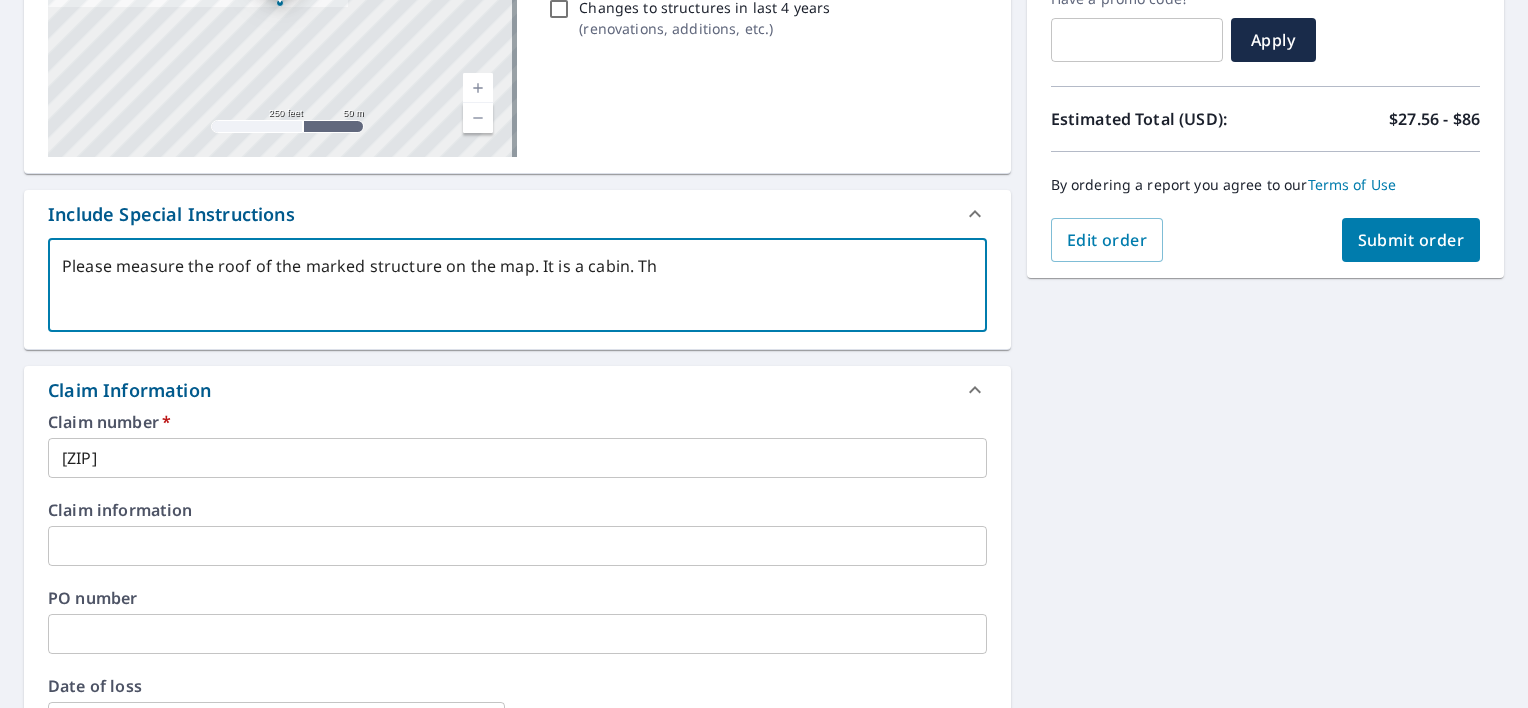 type on "Please measure the roof of the marked structure on the map. It is a cabin. Tha" 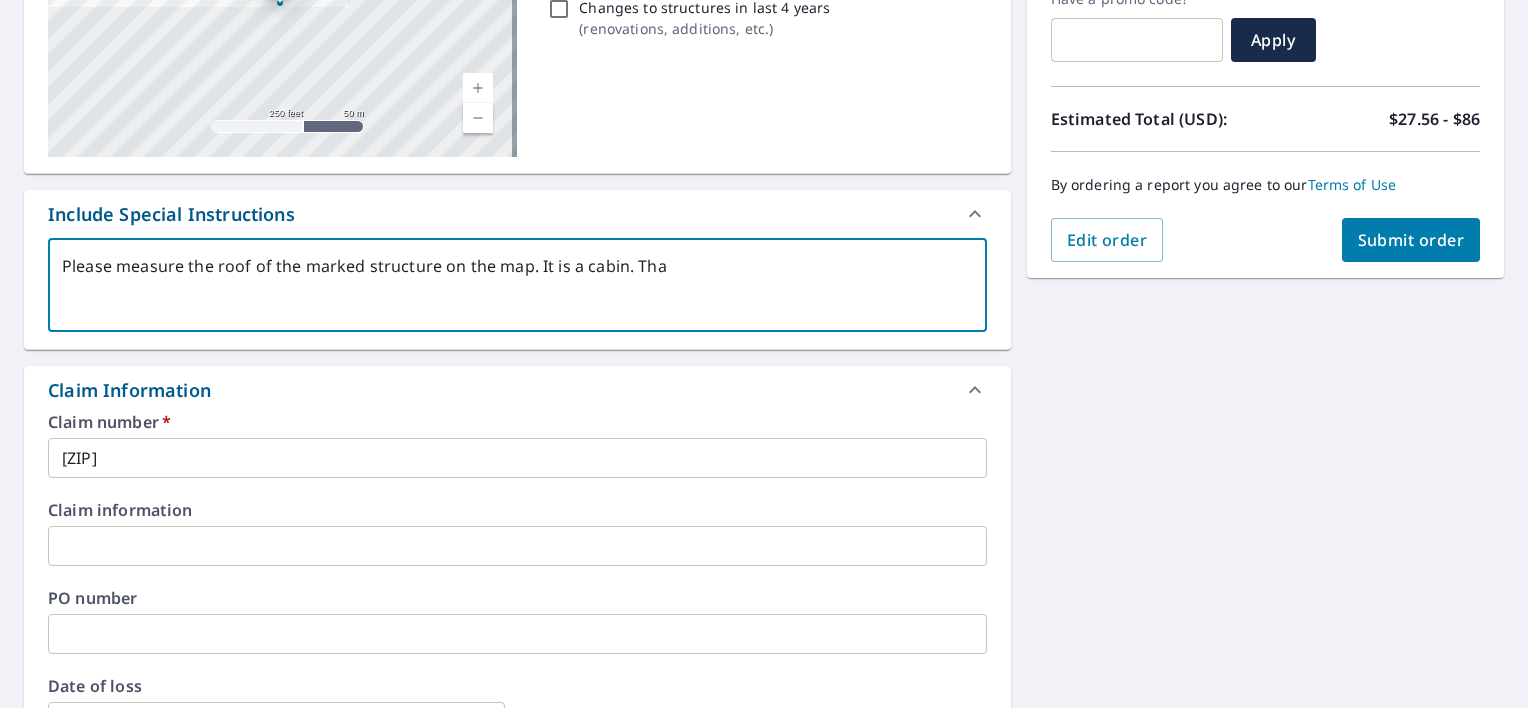 type on "x" 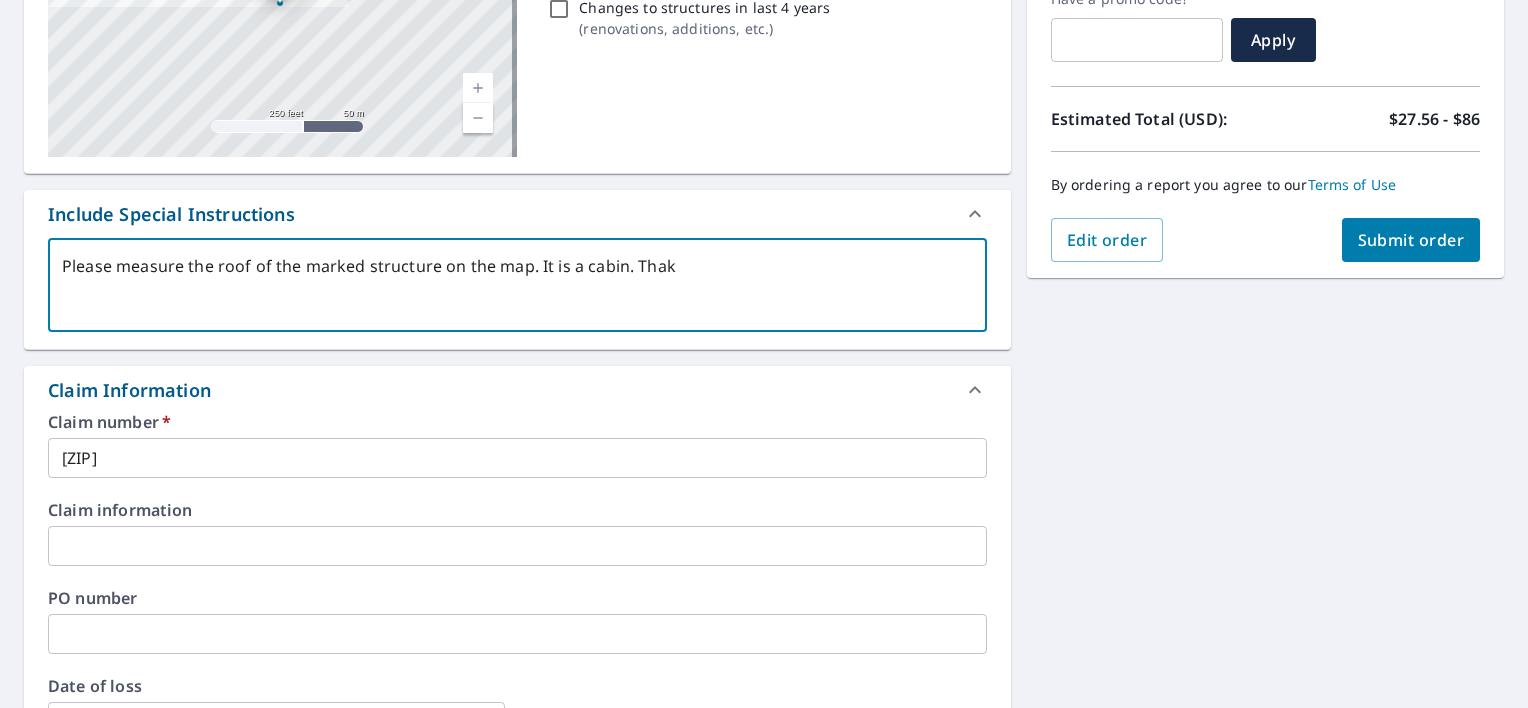 type on "Please measure the roof of the marked structure on the map. It is a cabin. Thaks" 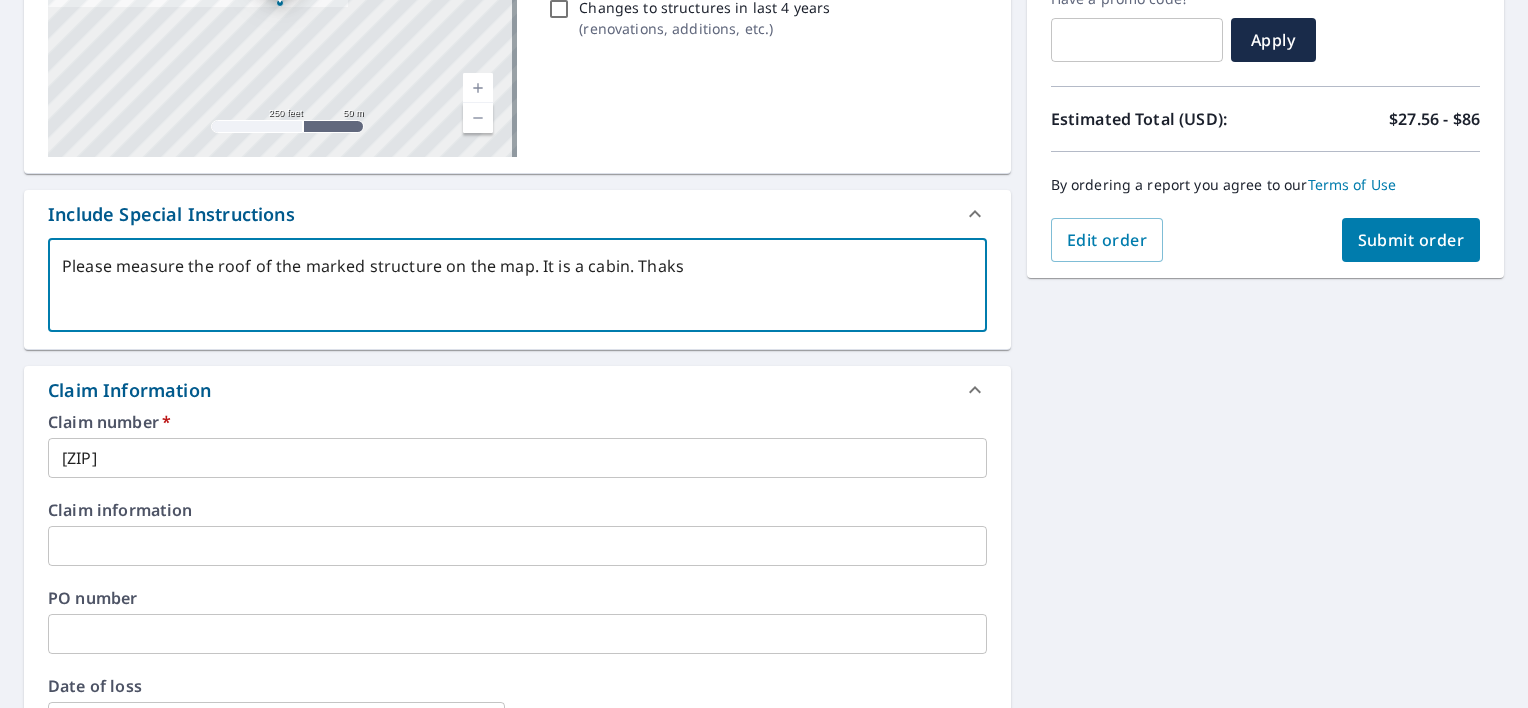 type on "Please measure the roof of the marked structure on the map. It is a cabin. Thak" 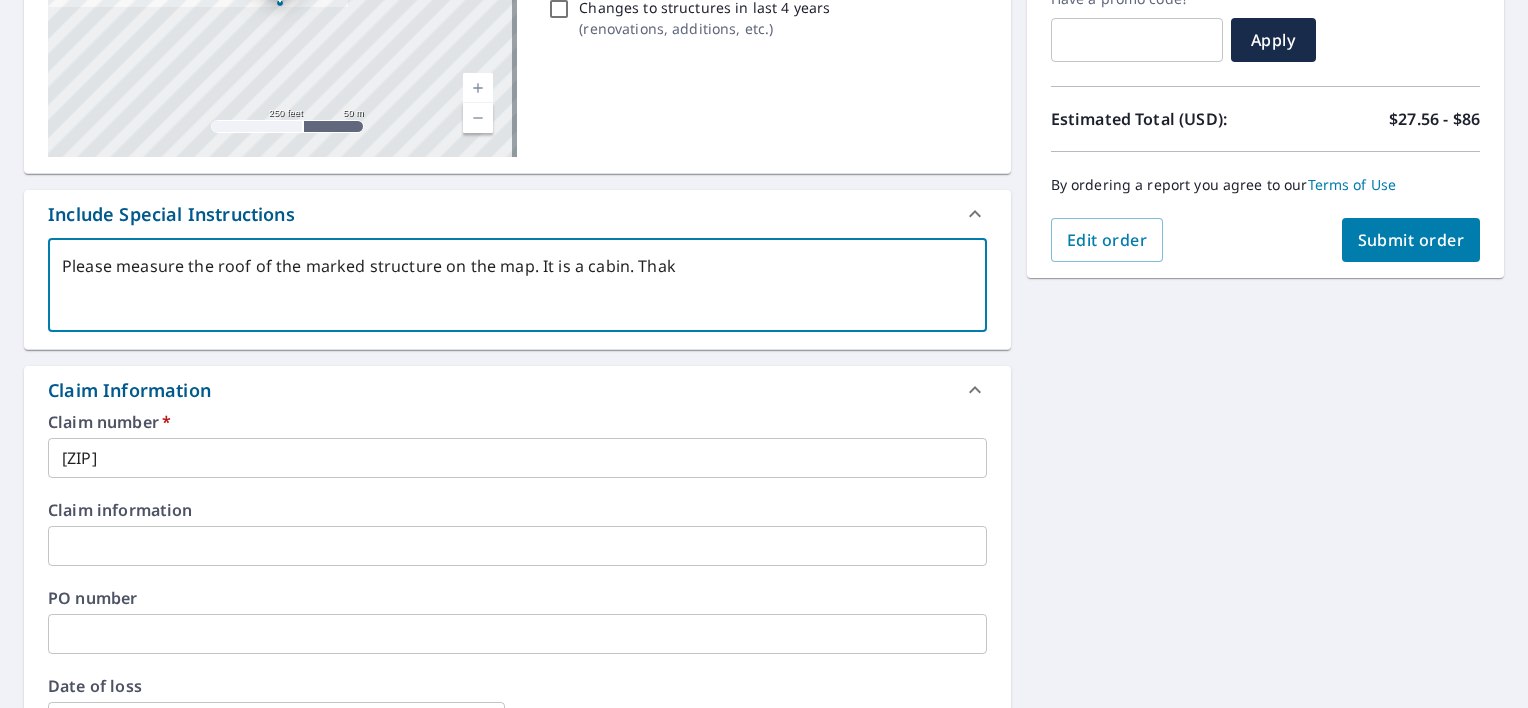 type on "Please measure the roof of the marked structure on the map. It is a cabin. Tha" 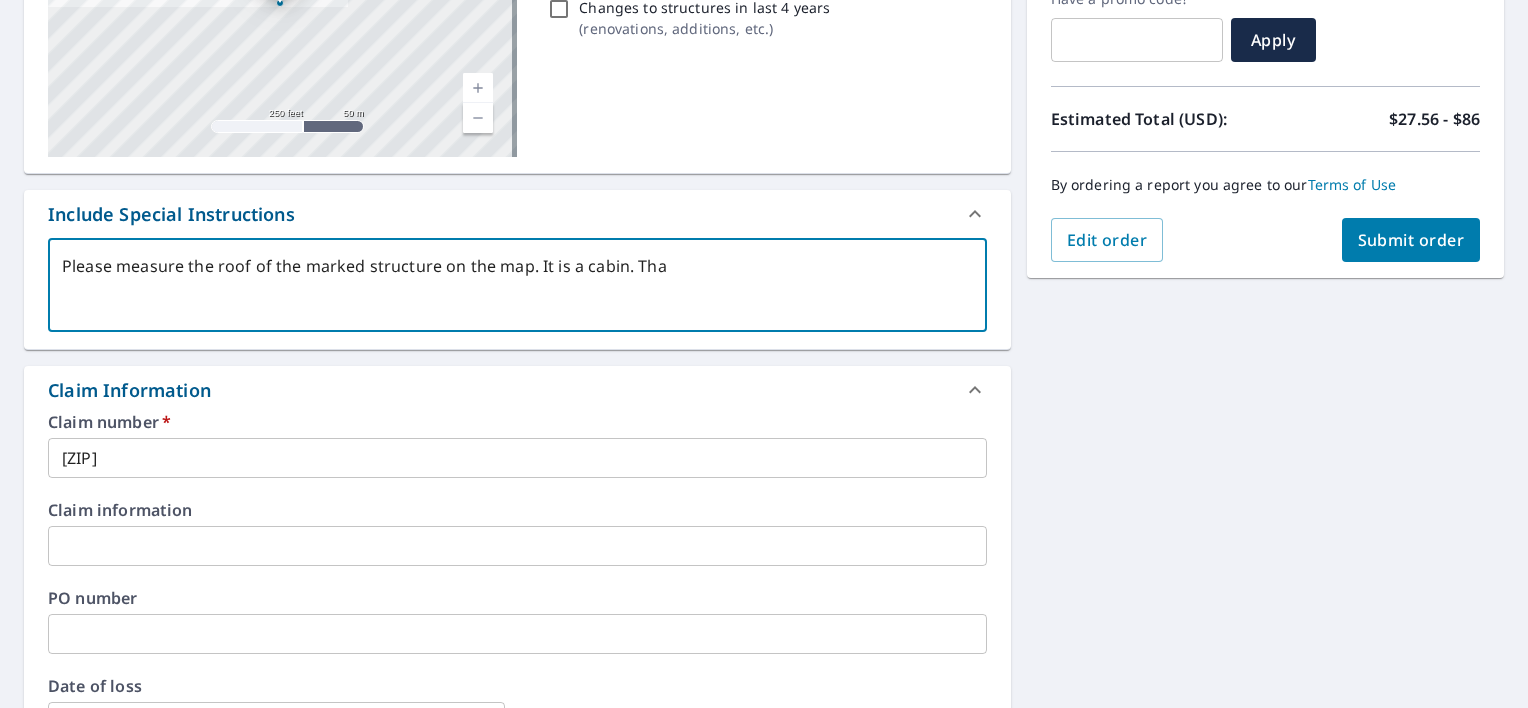 type on "Please measure the roof of the marked structure on the map. It is a cabin. Th" 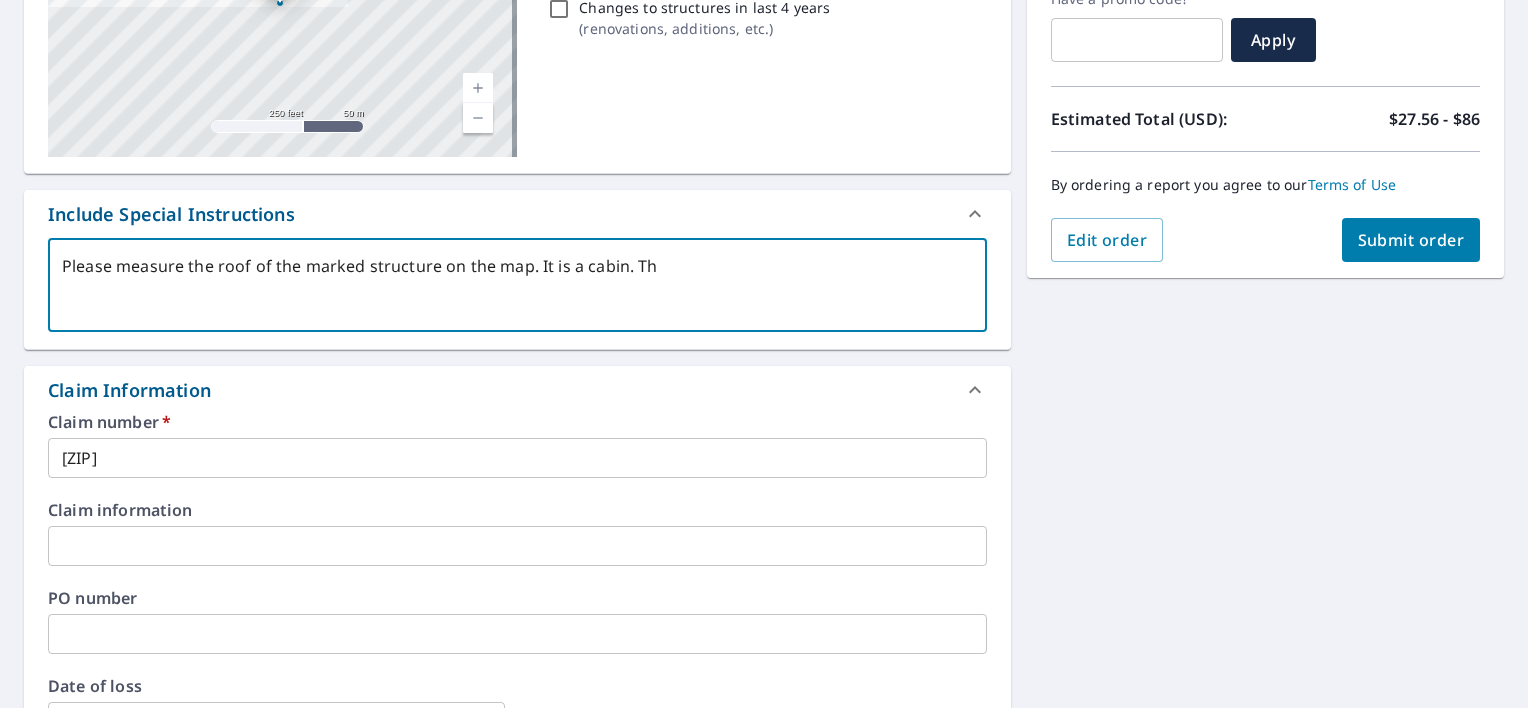 type on "Please measure the roof of the marked structure on the map. It is a cabin. Tha" 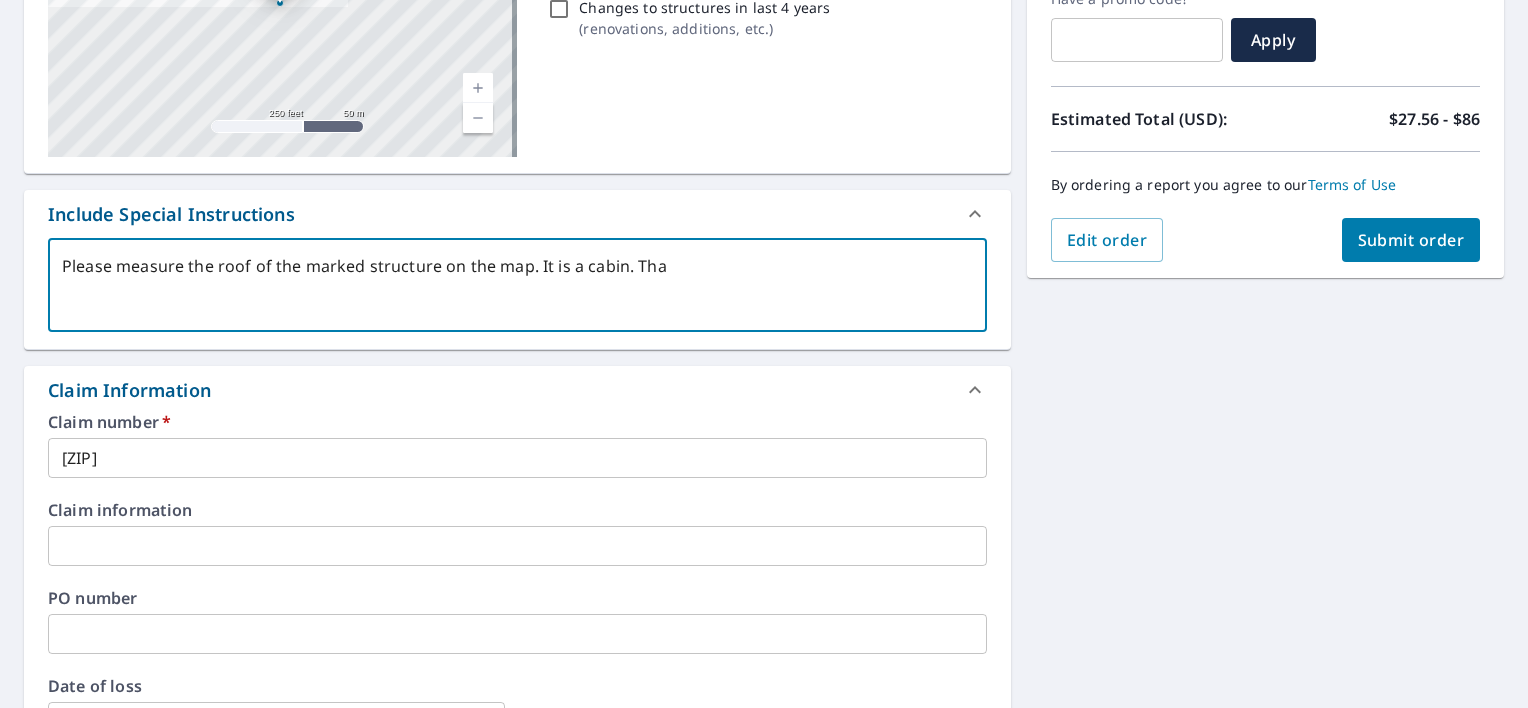 type 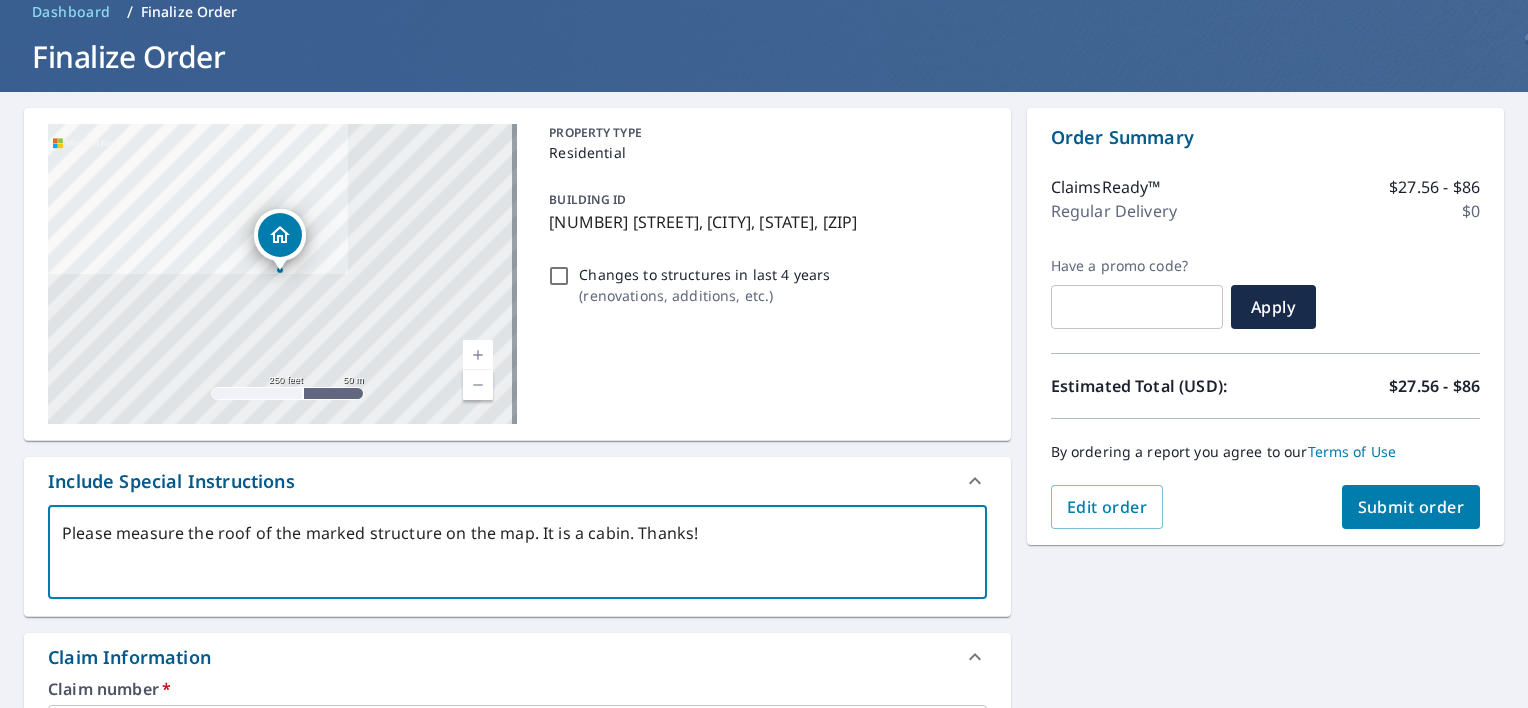 scroll, scrollTop: 37, scrollLeft: 0, axis: vertical 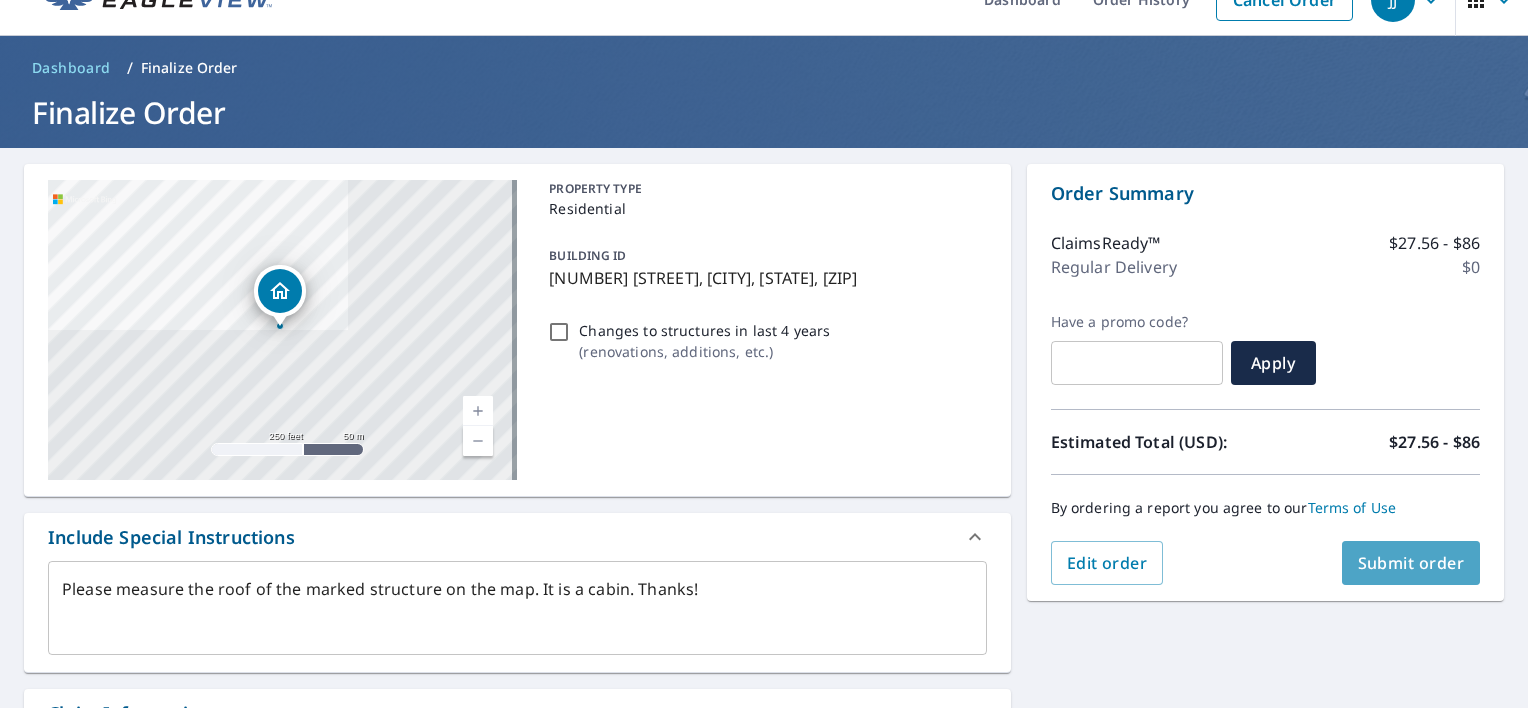 click on "Submit order" at bounding box center [1411, 563] 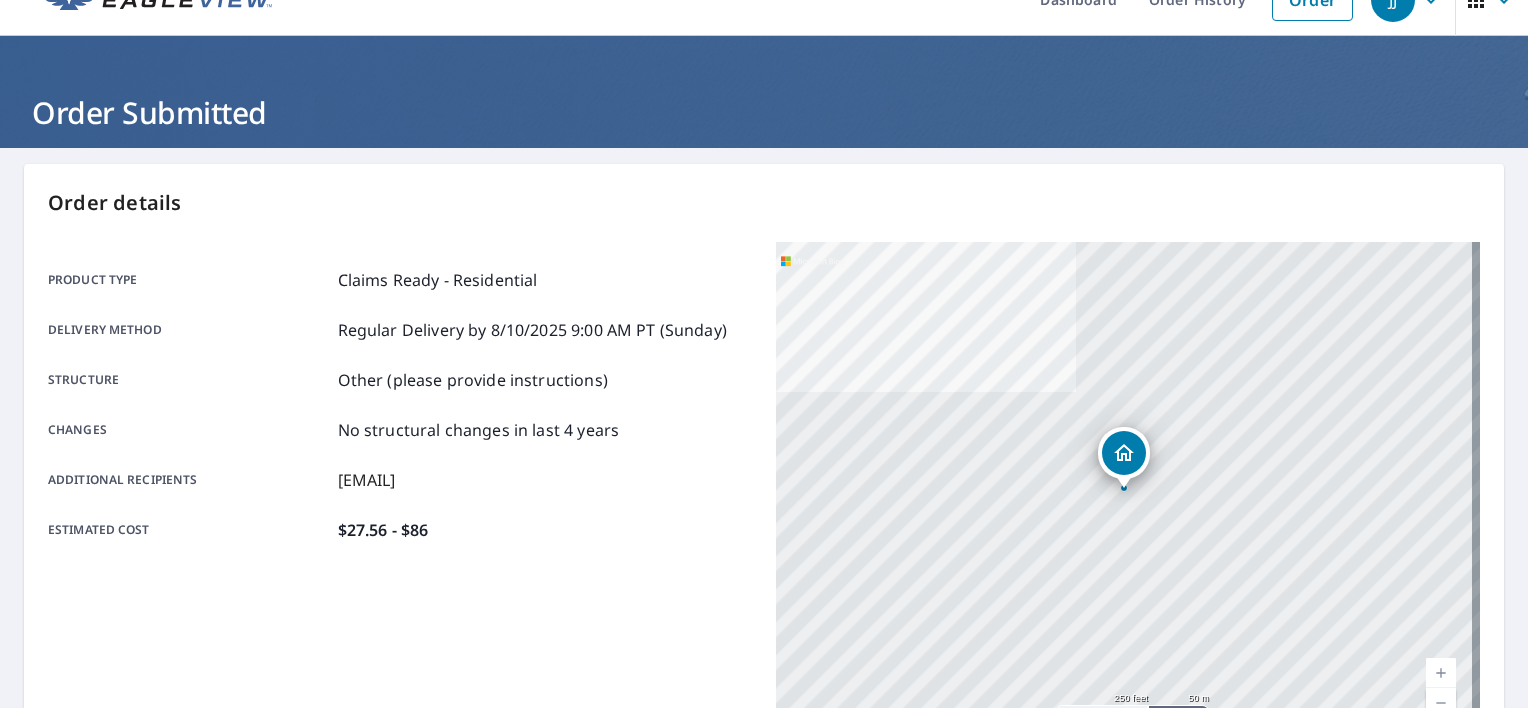 scroll, scrollTop: 468, scrollLeft: 0, axis: vertical 